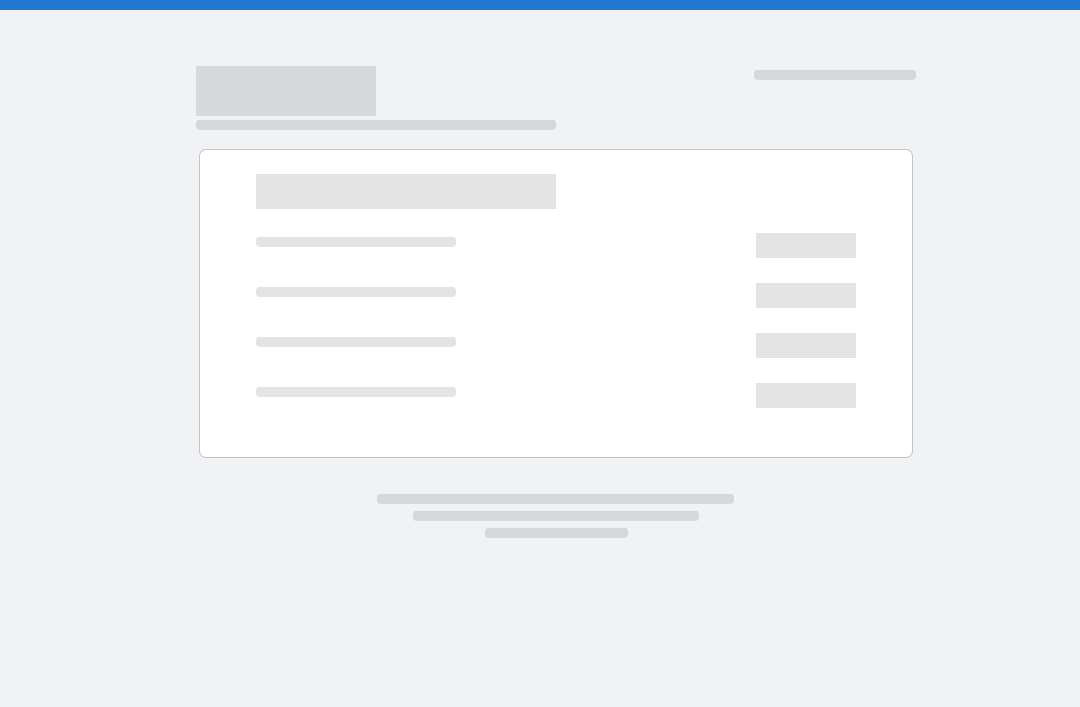 scroll, scrollTop: 0, scrollLeft: 0, axis: both 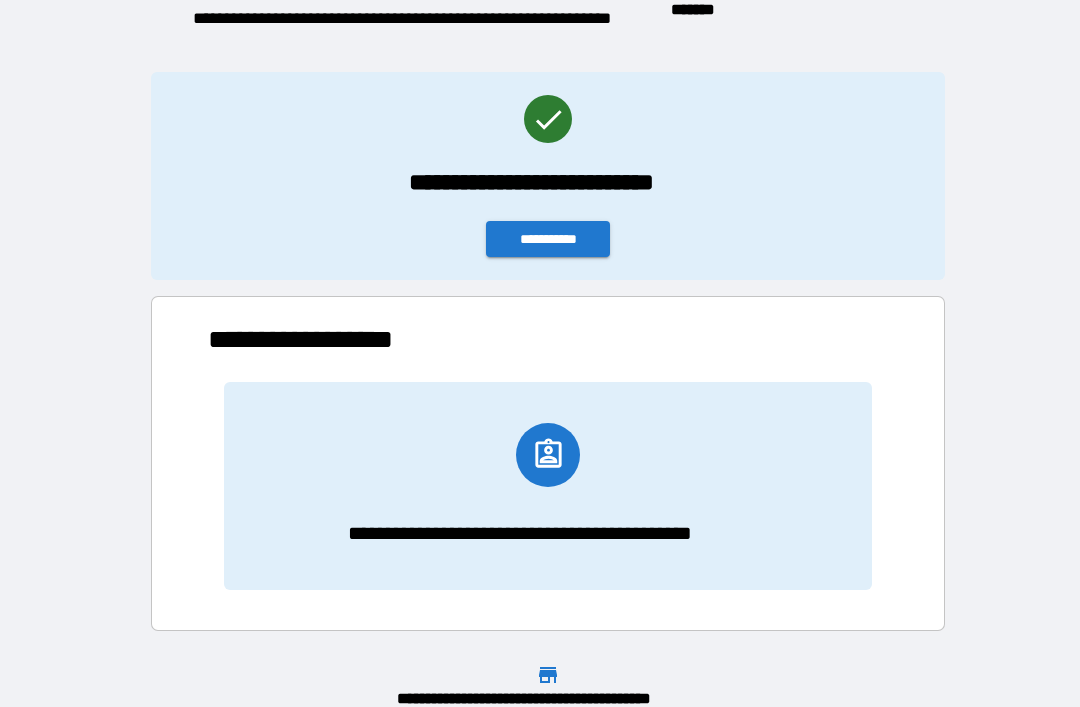 click on "**********" at bounding box center [548, 239] 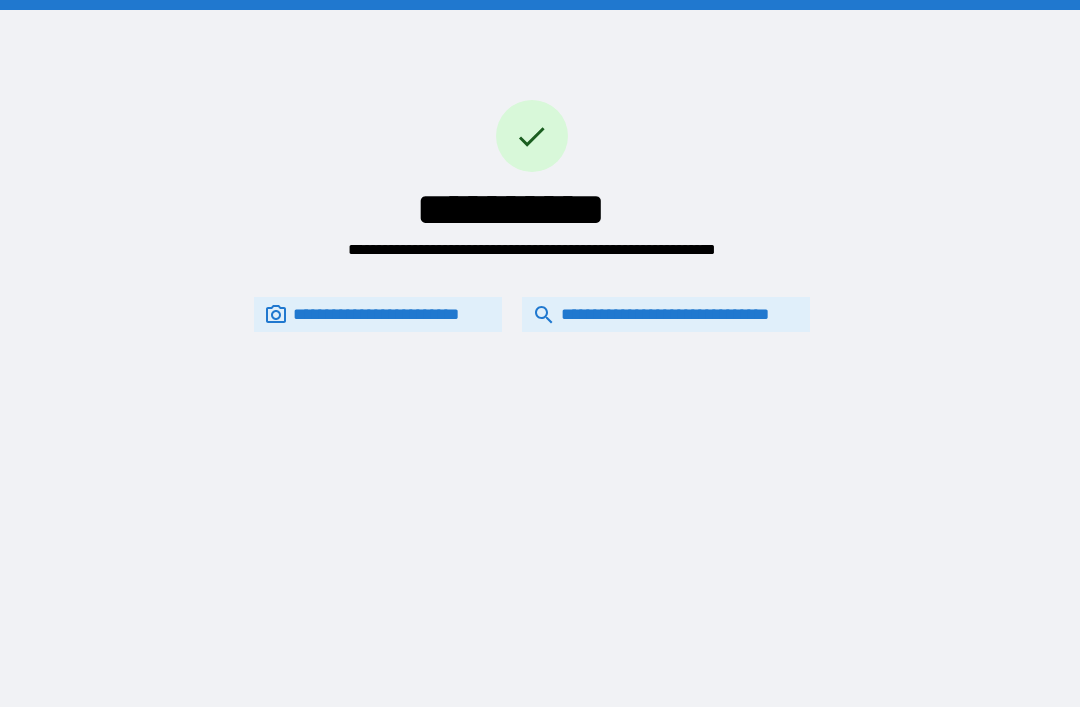 click on "**********" at bounding box center [666, 314] 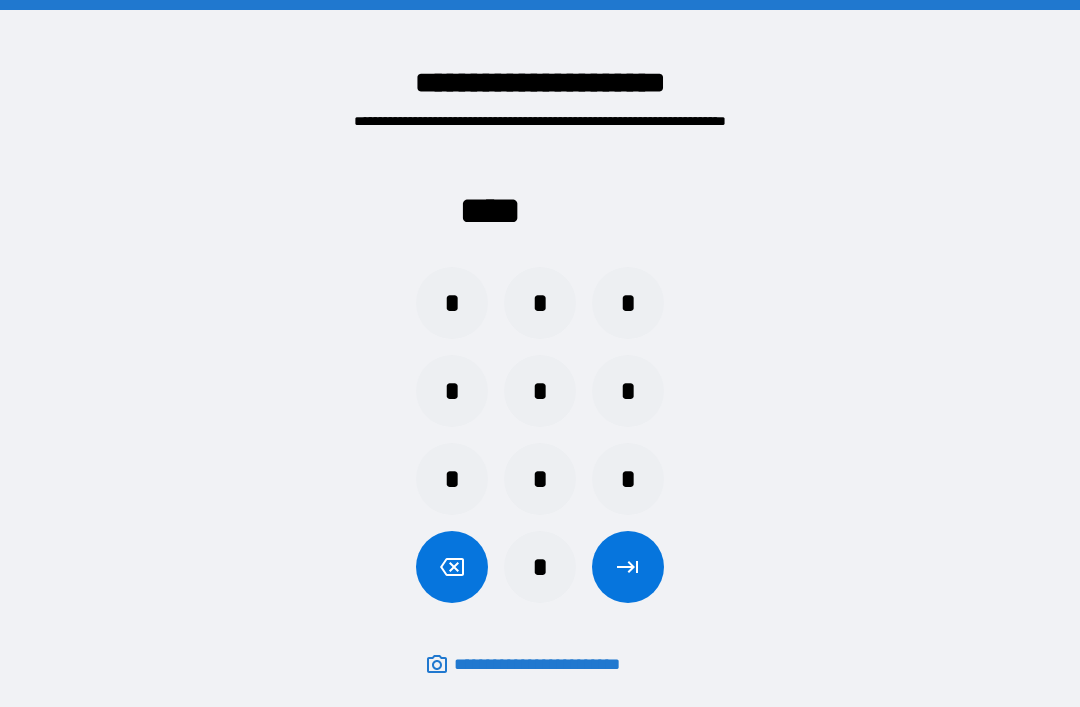click on "*" at bounding box center (540, 303) 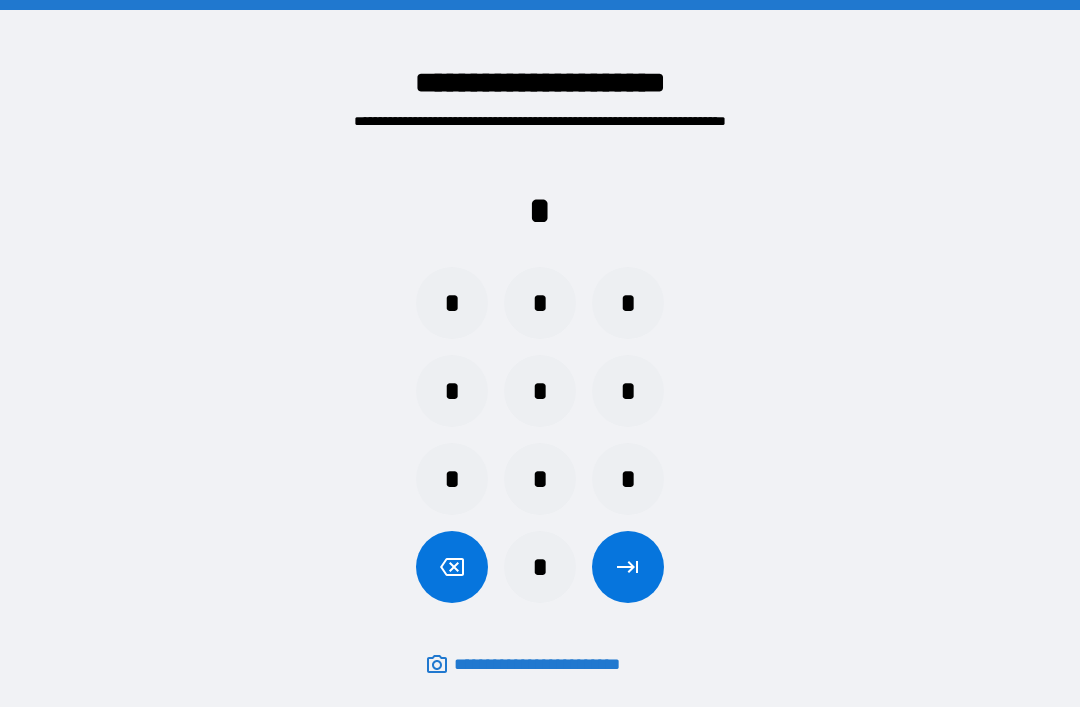 click on "*" at bounding box center (628, 479) 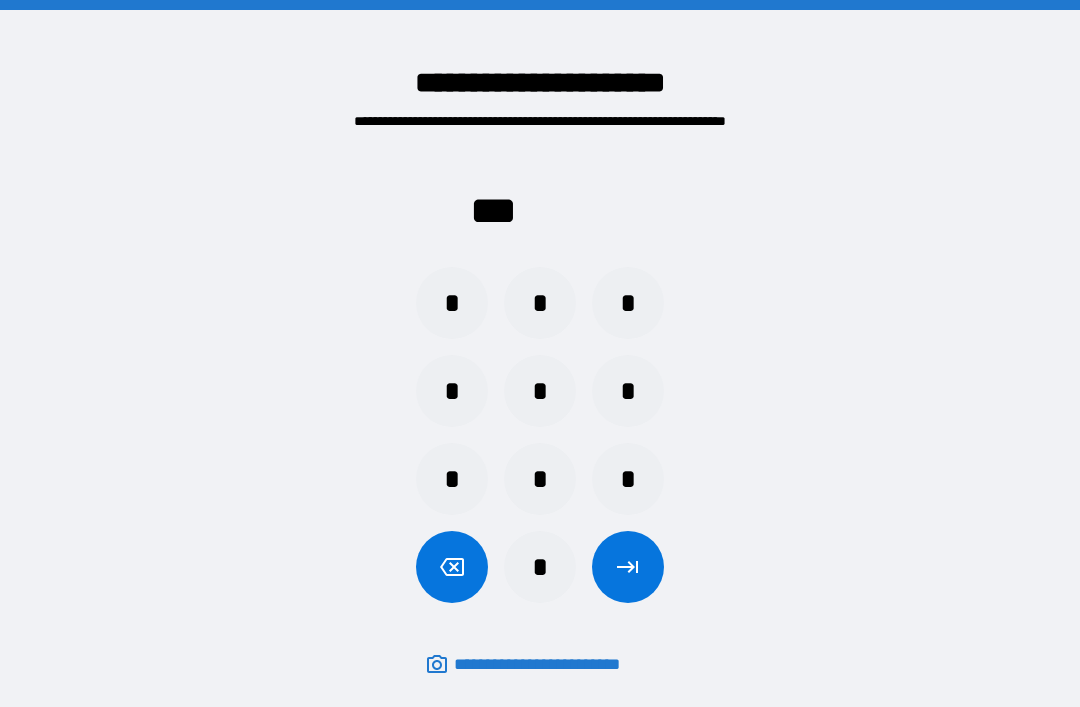 click on "*" at bounding box center (452, 303) 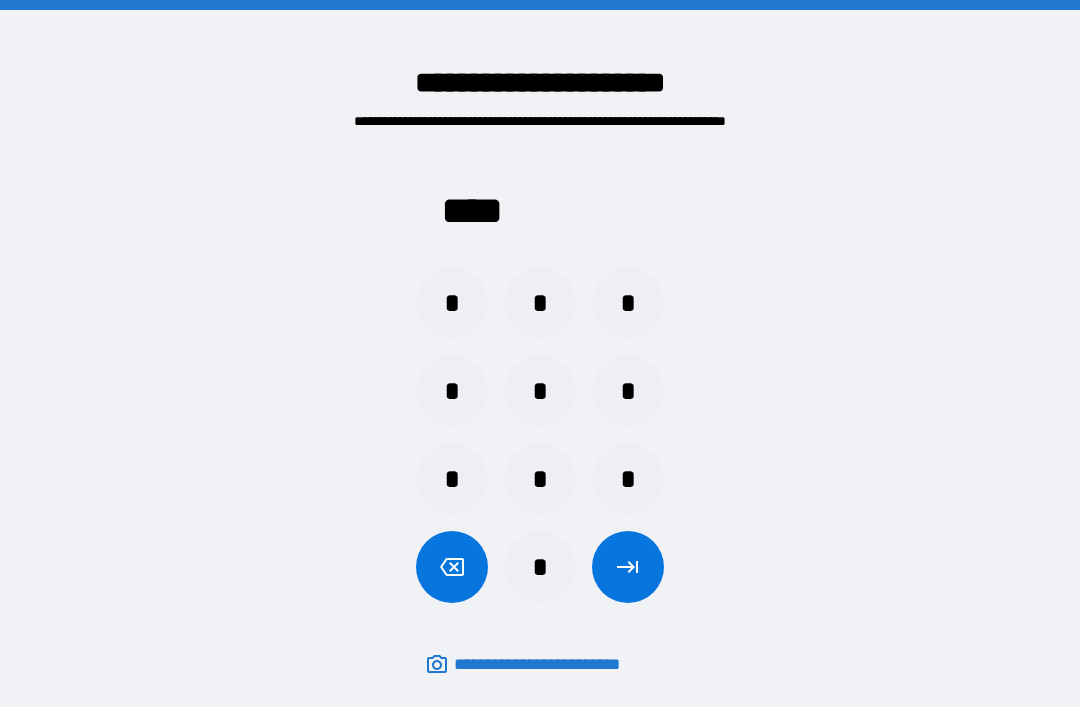 click 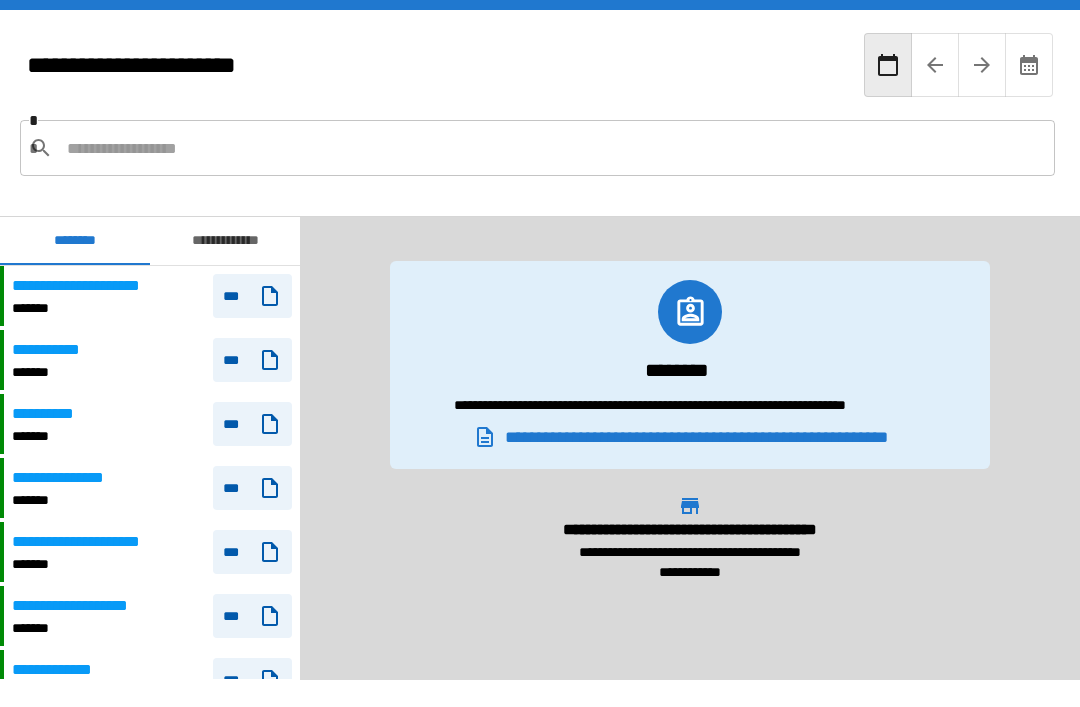 click on "**********" at bounding box center (52, 414) 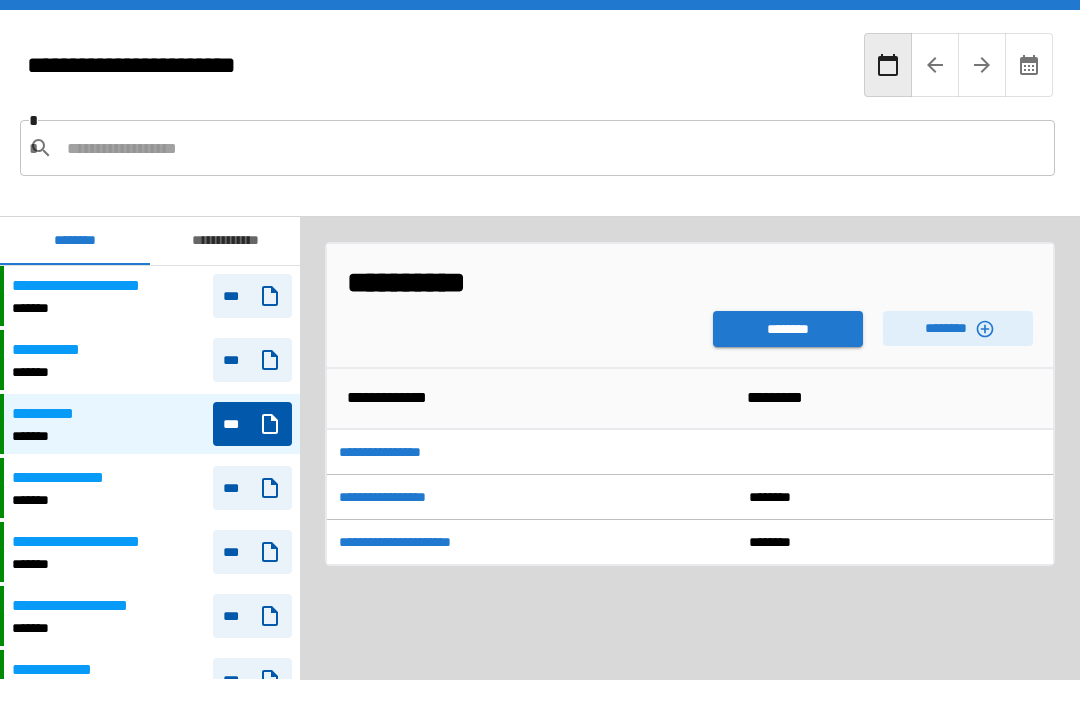 click on "********" at bounding box center [958, 328] 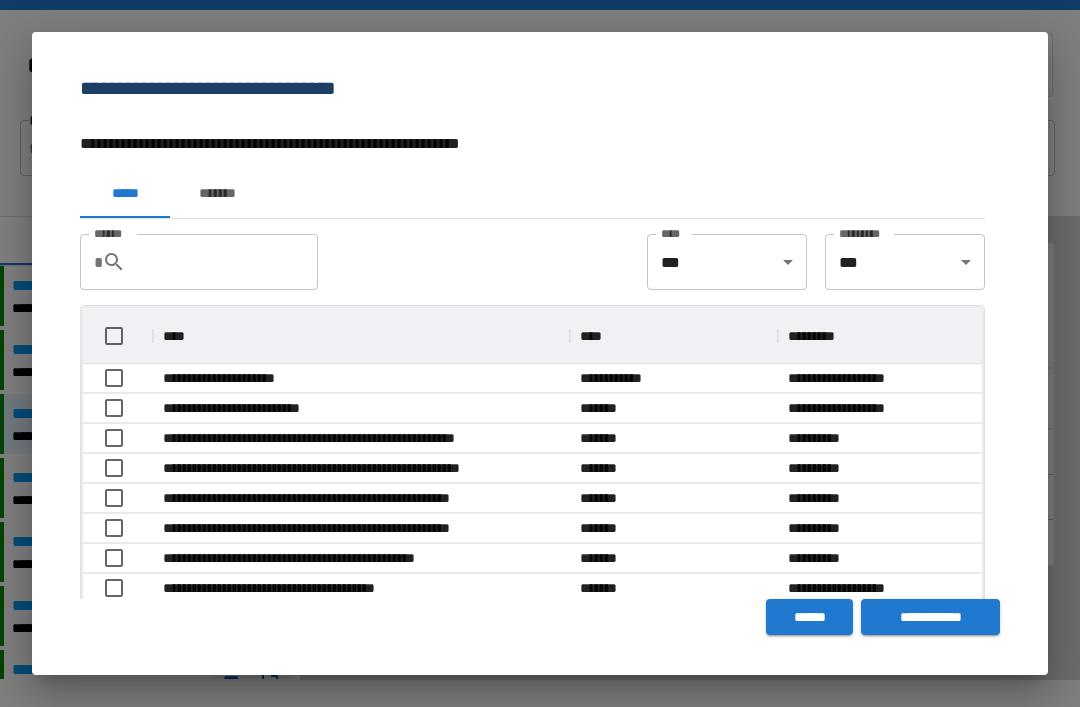 scroll, scrollTop: 356, scrollLeft: 899, axis: both 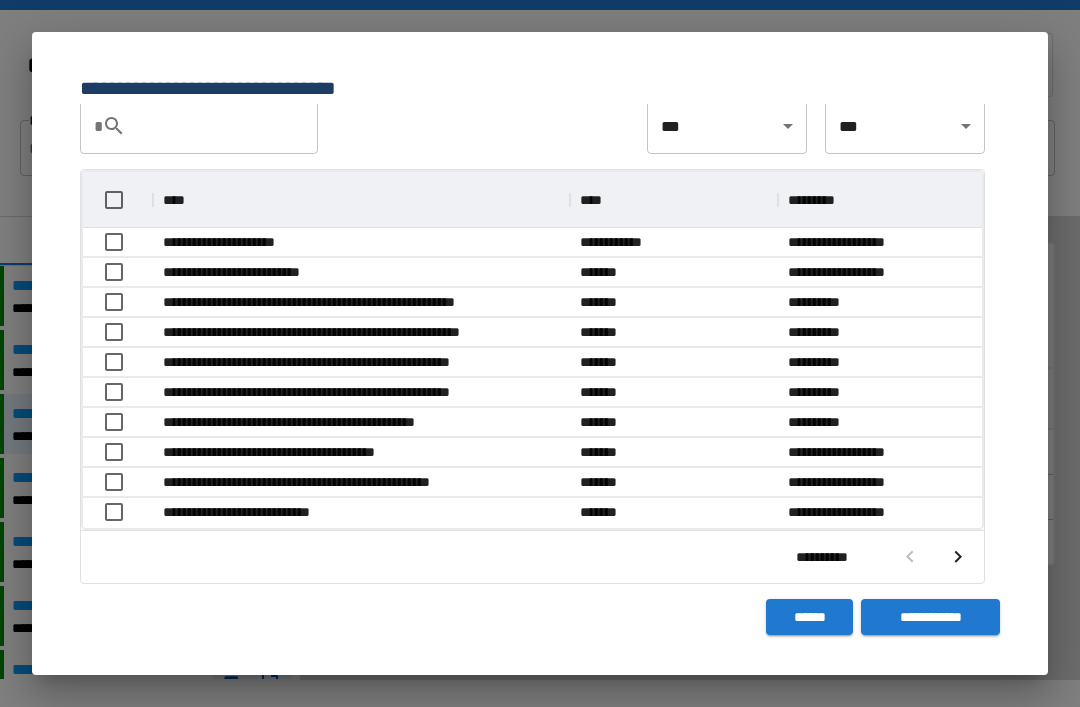 click 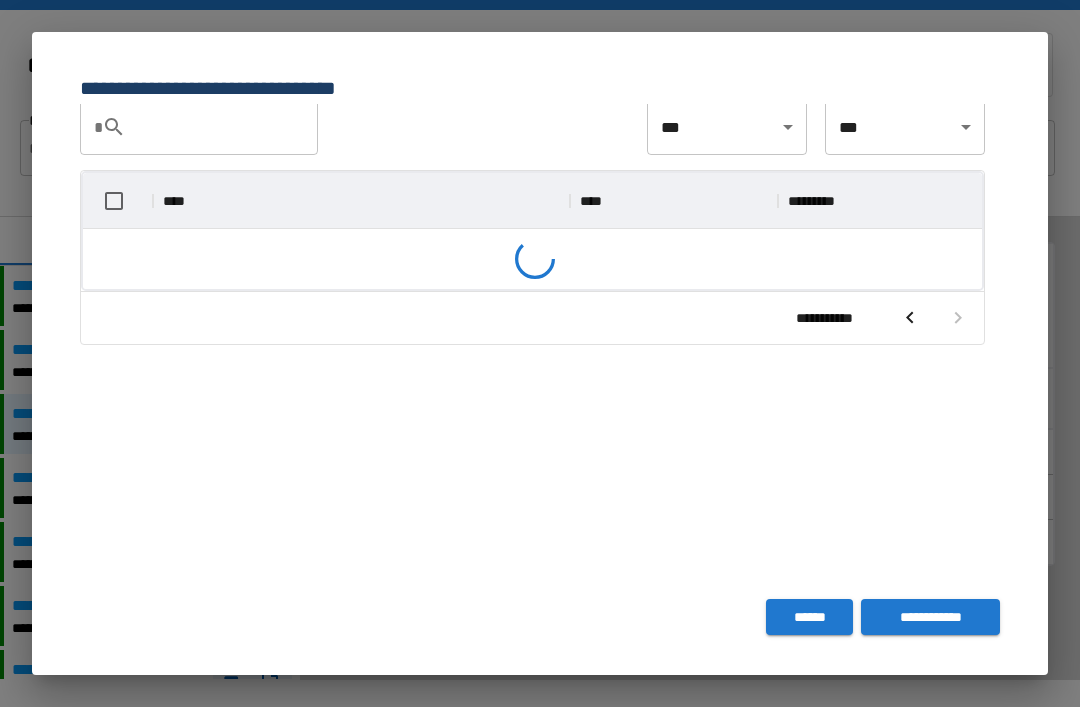 scroll, scrollTop: 135, scrollLeft: 0, axis: vertical 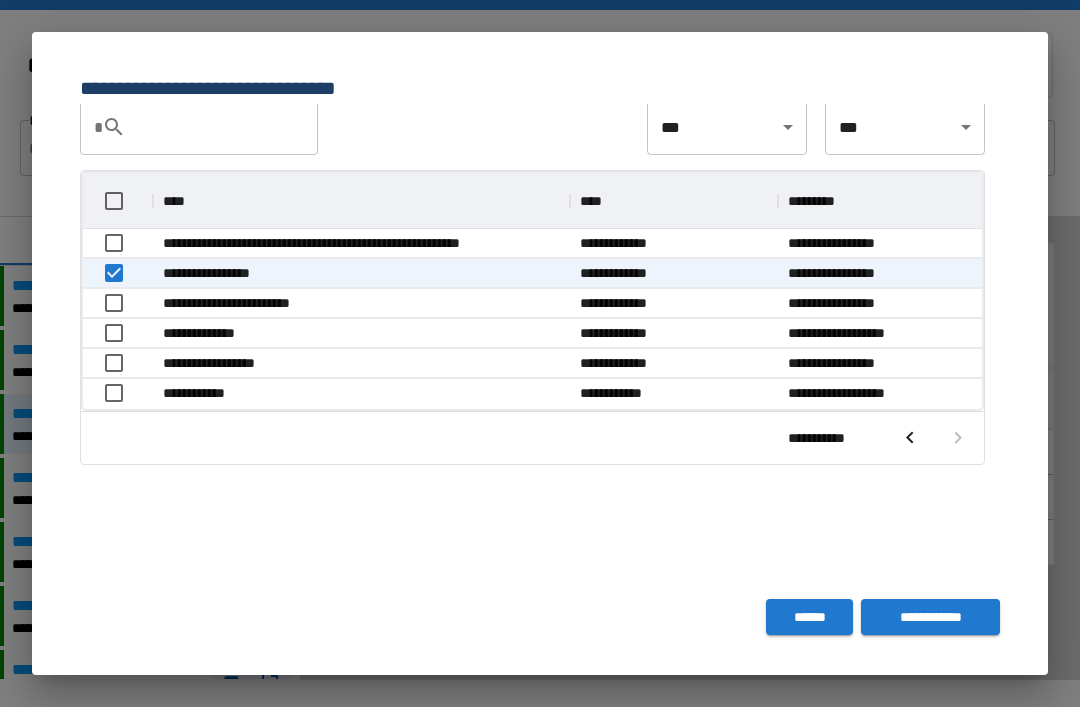 click on "**********" at bounding box center (930, 617) 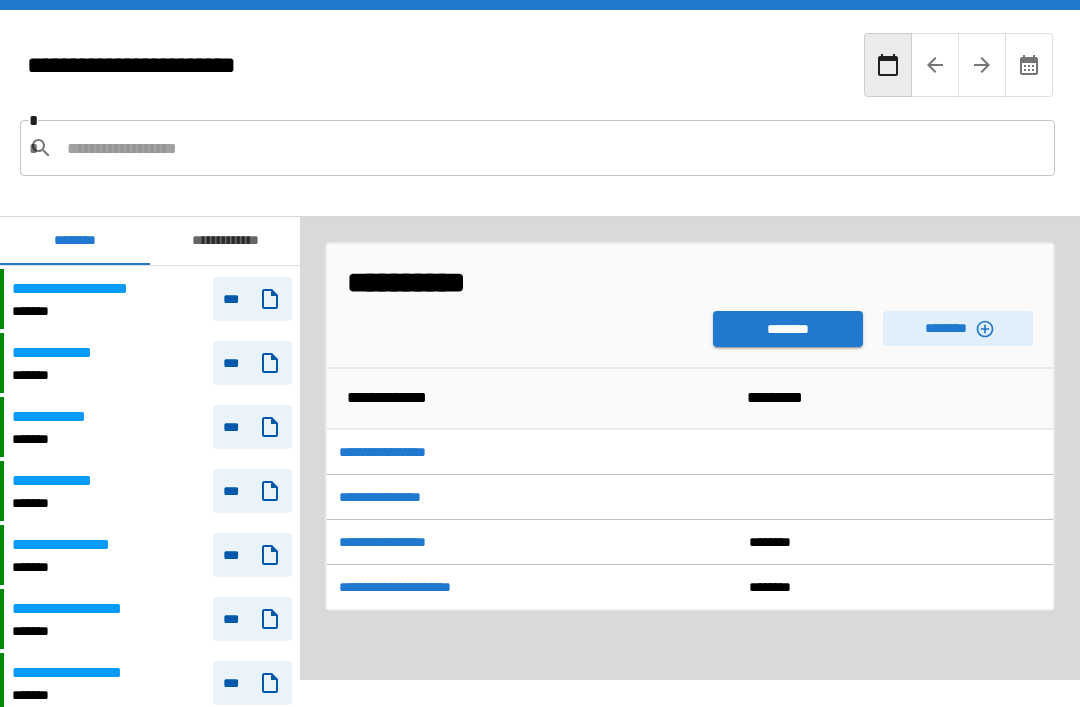 scroll, scrollTop: 271, scrollLeft: 0, axis: vertical 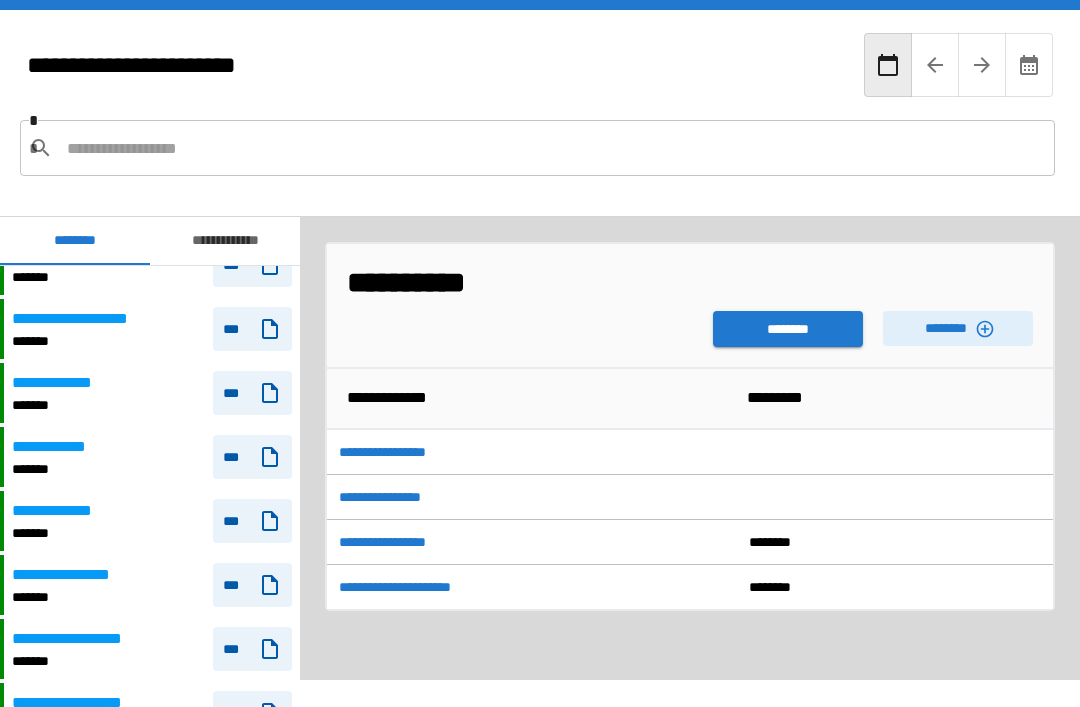 click on "**********" at bounding box center [63, 511] 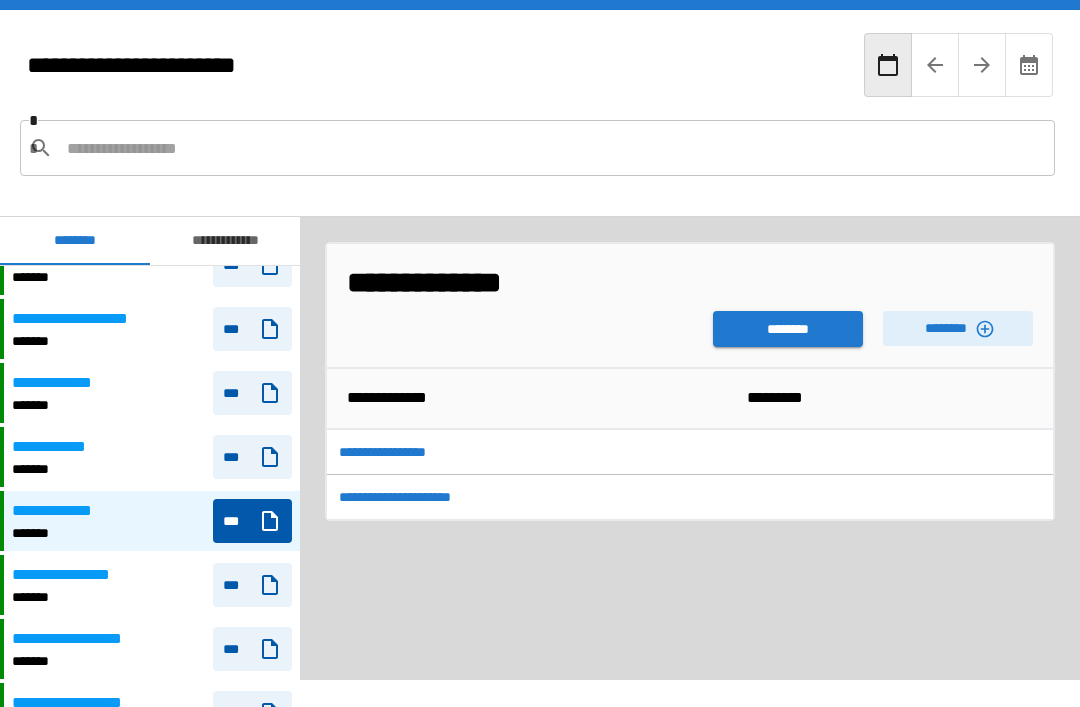 click on "********" at bounding box center [788, 329] 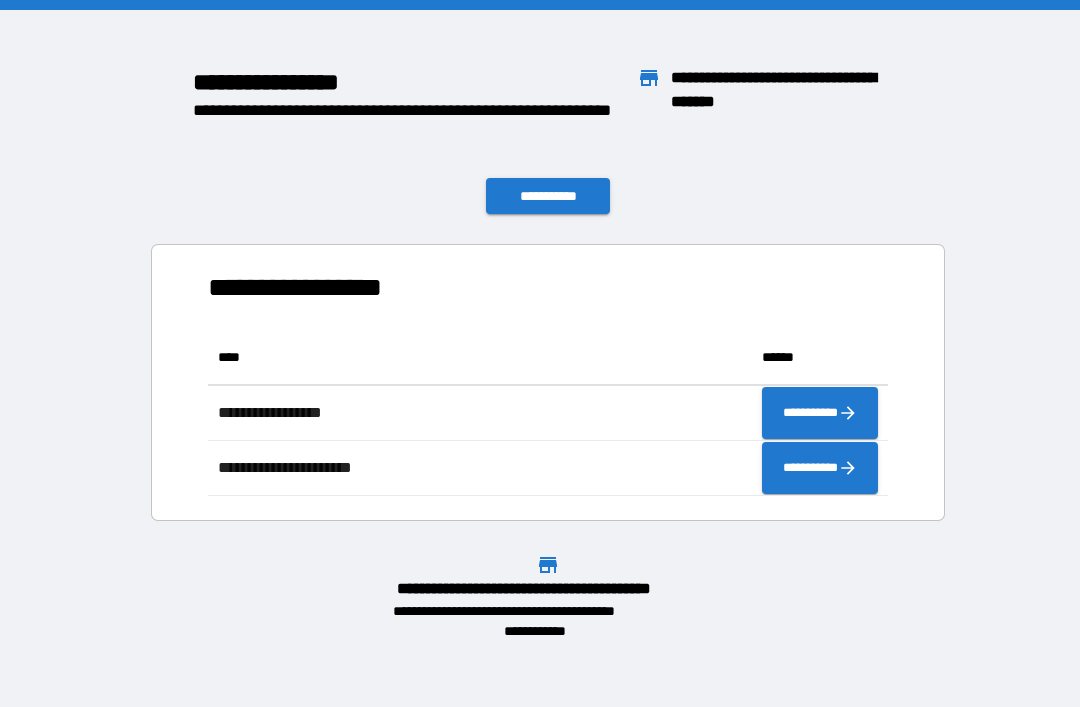 scroll, scrollTop: 1, scrollLeft: 1, axis: both 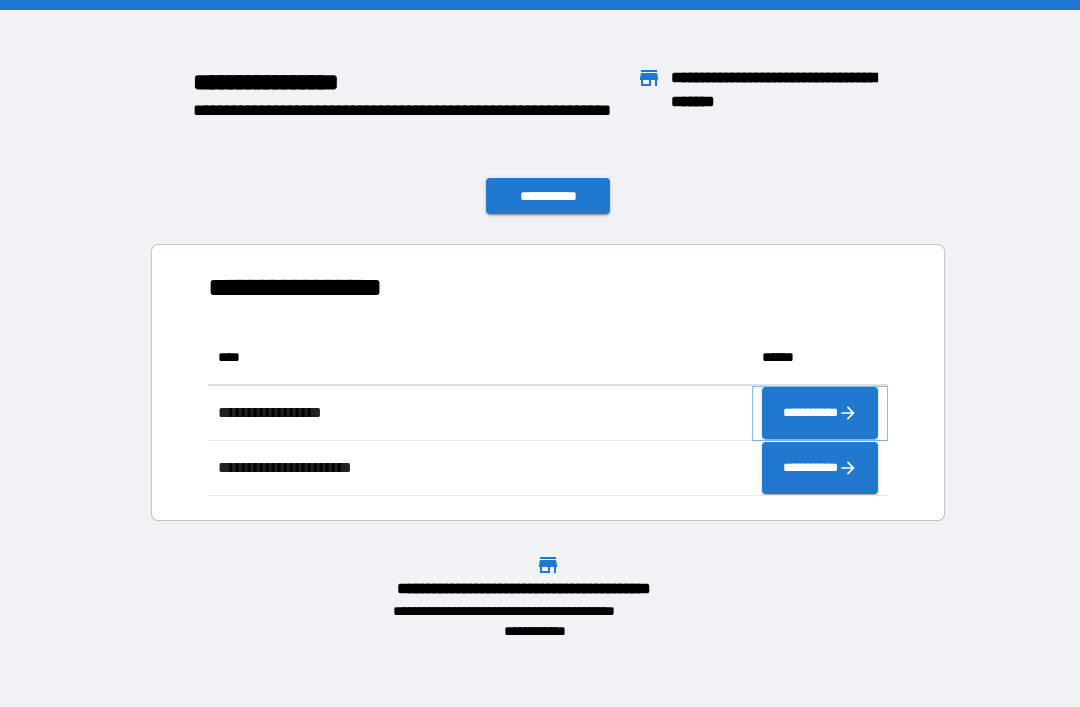 click on "**********" at bounding box center [820, 413] 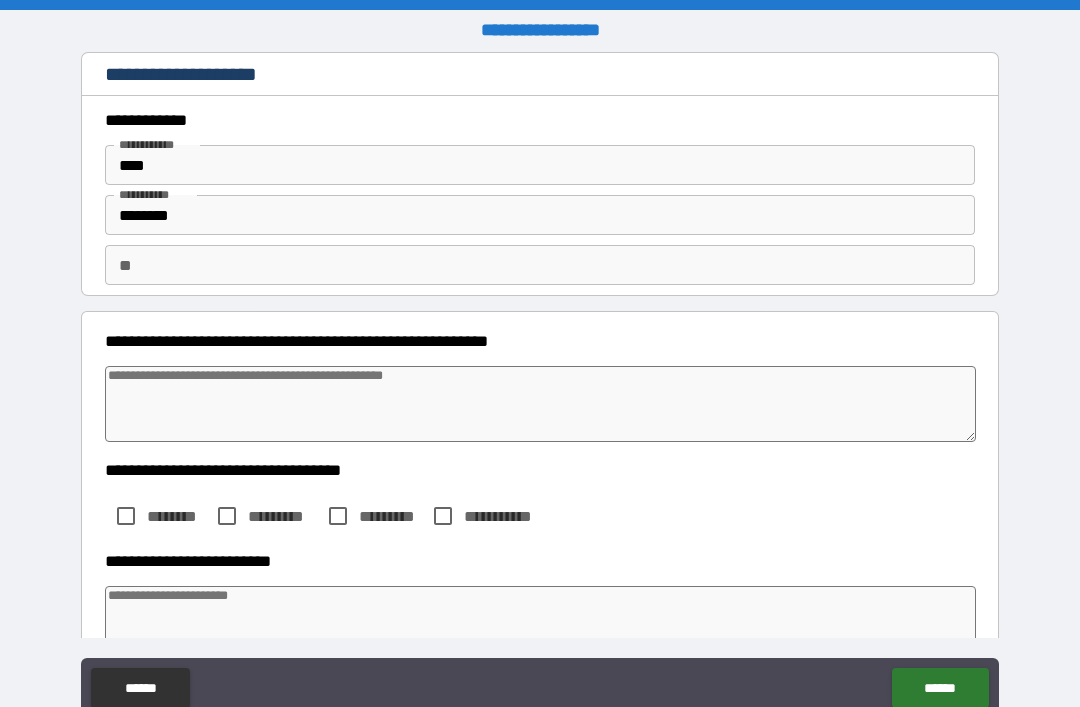 type on "*" 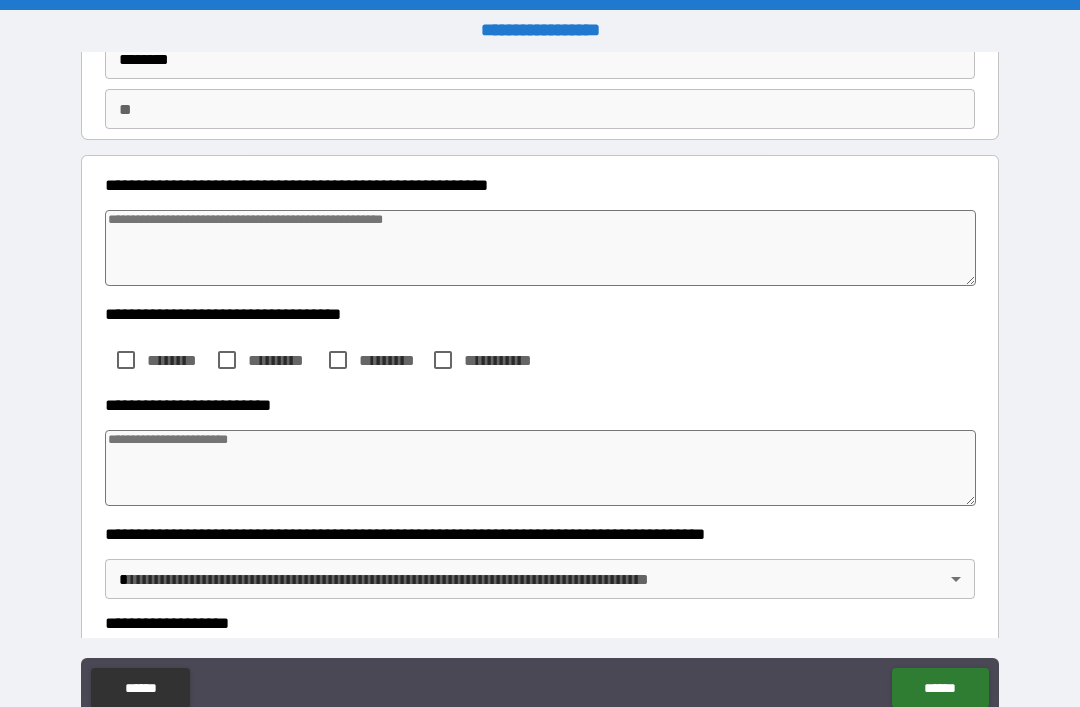scroll, scrollTop: 157, scrollLeft: 0, axis: vertical 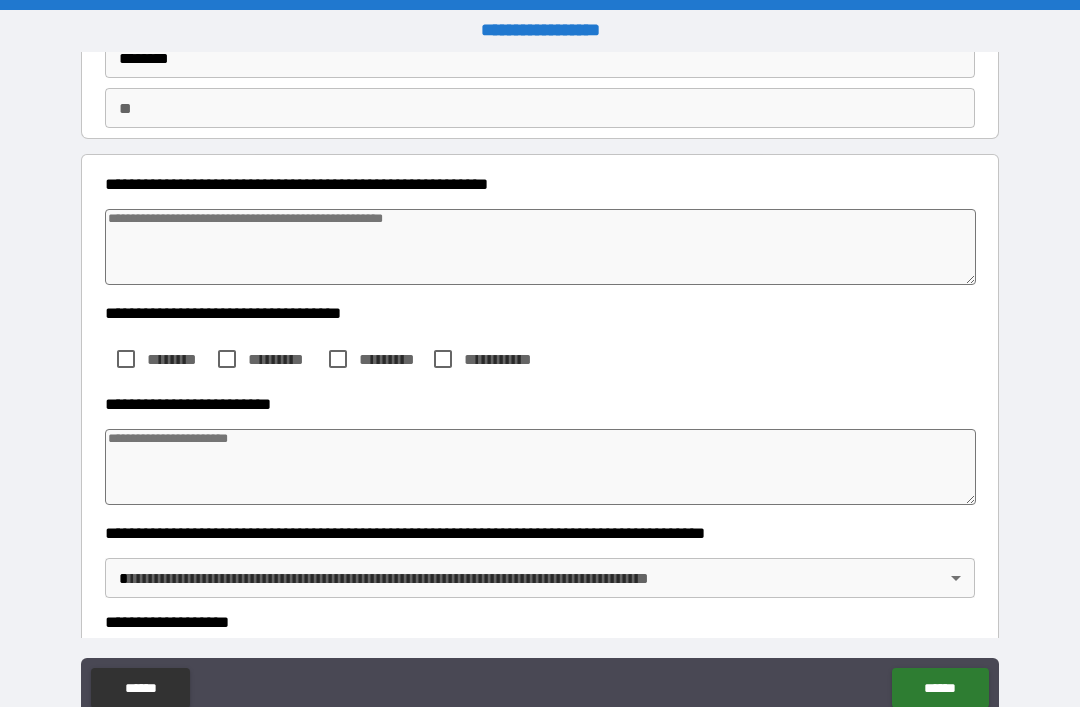 type on "*" 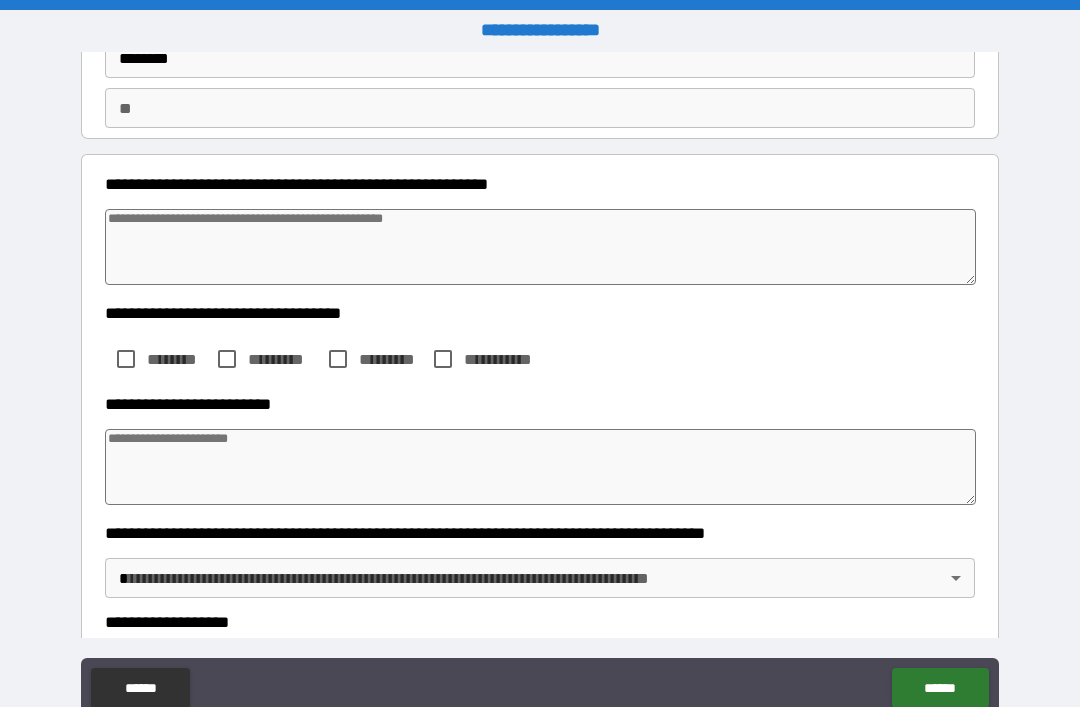 type on "*" 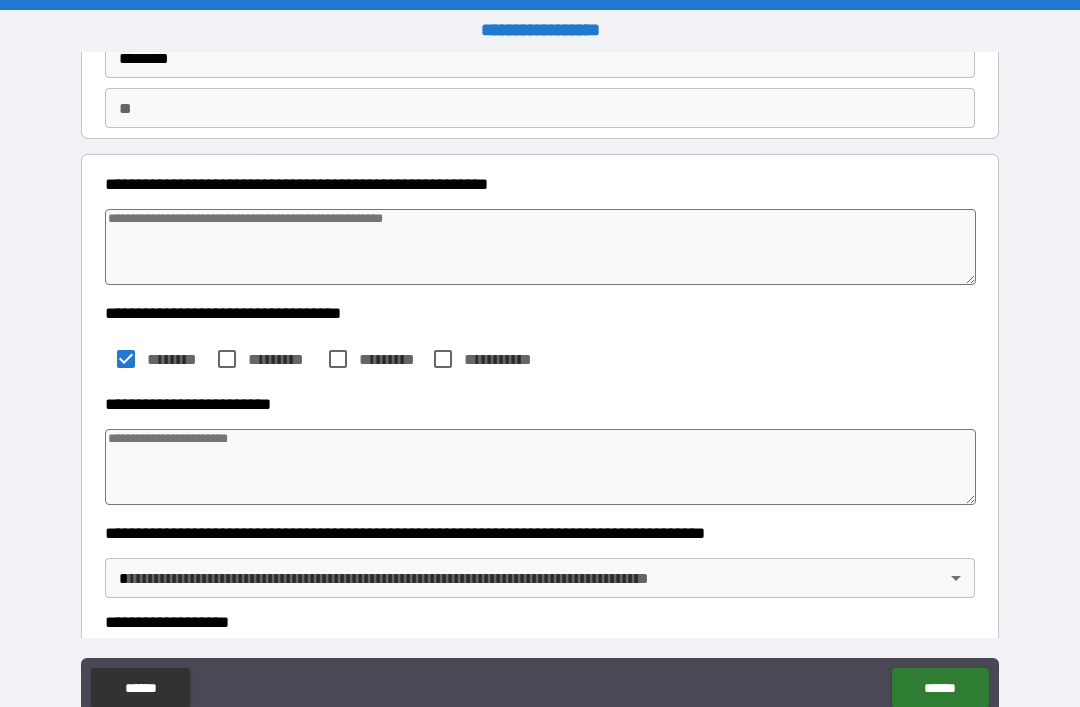 type on "*" 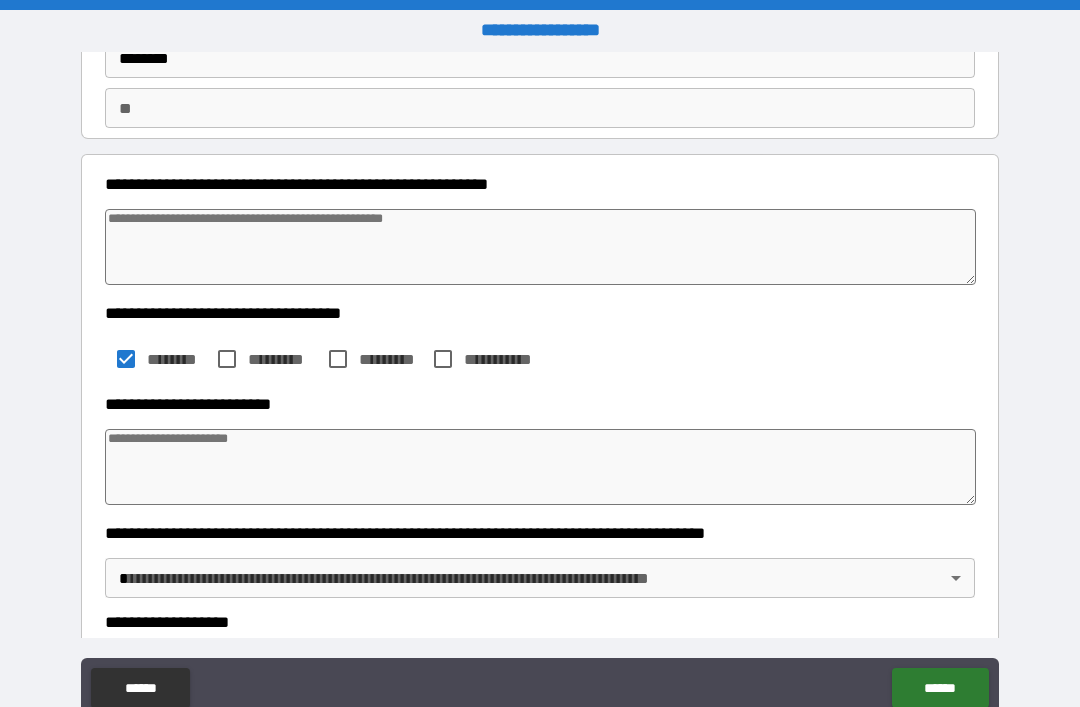 type on "*" 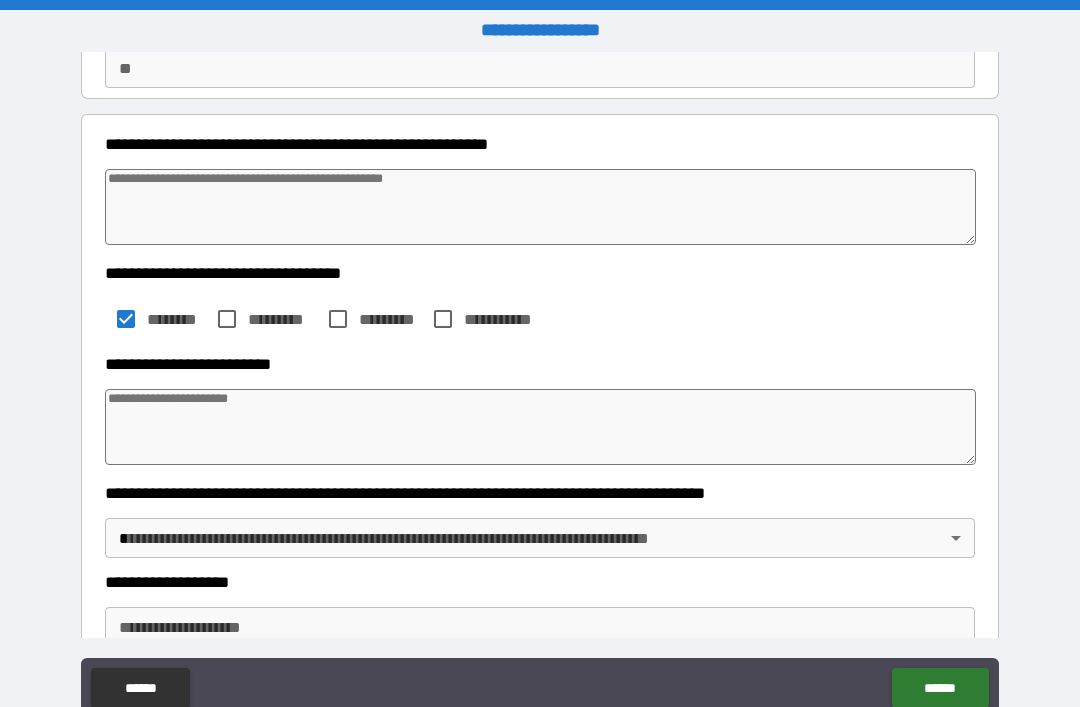 scroll, scrollTop: 211, scrollLeft: 0, axis: vertical 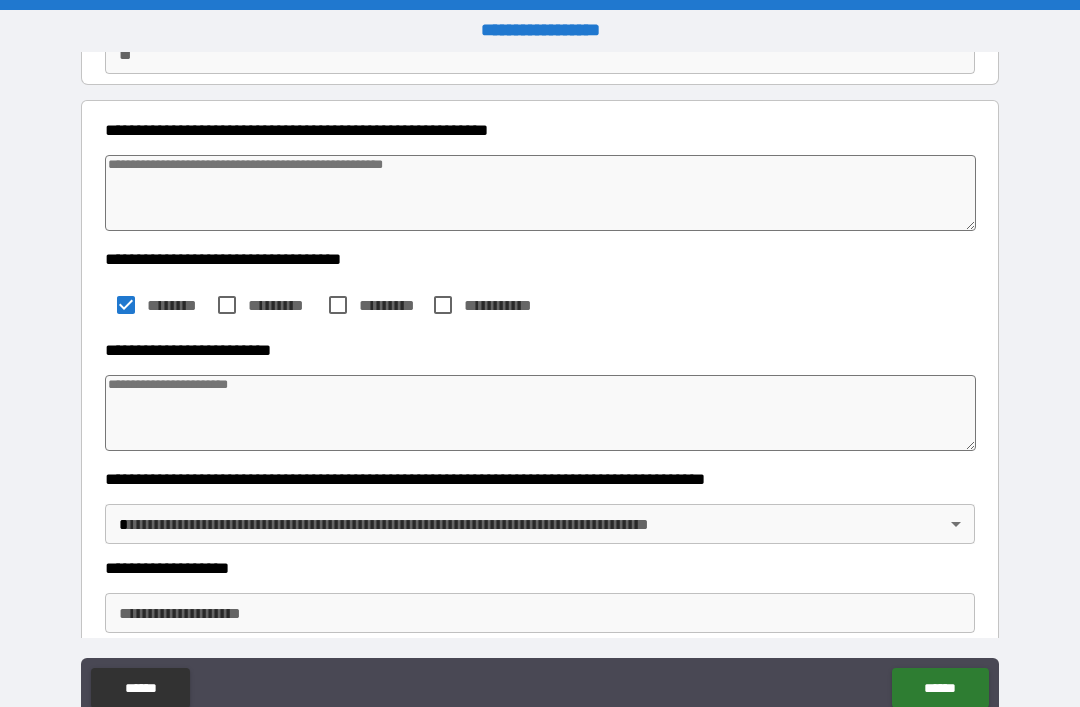 click at bounding box center (540, 413) 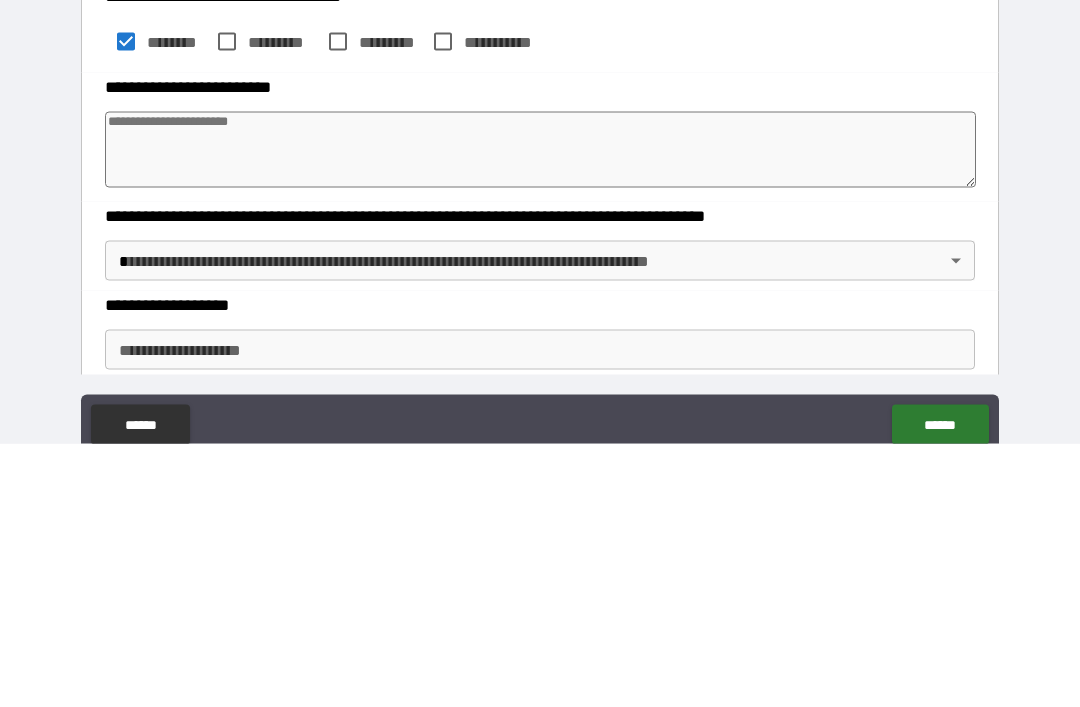 type on "*" 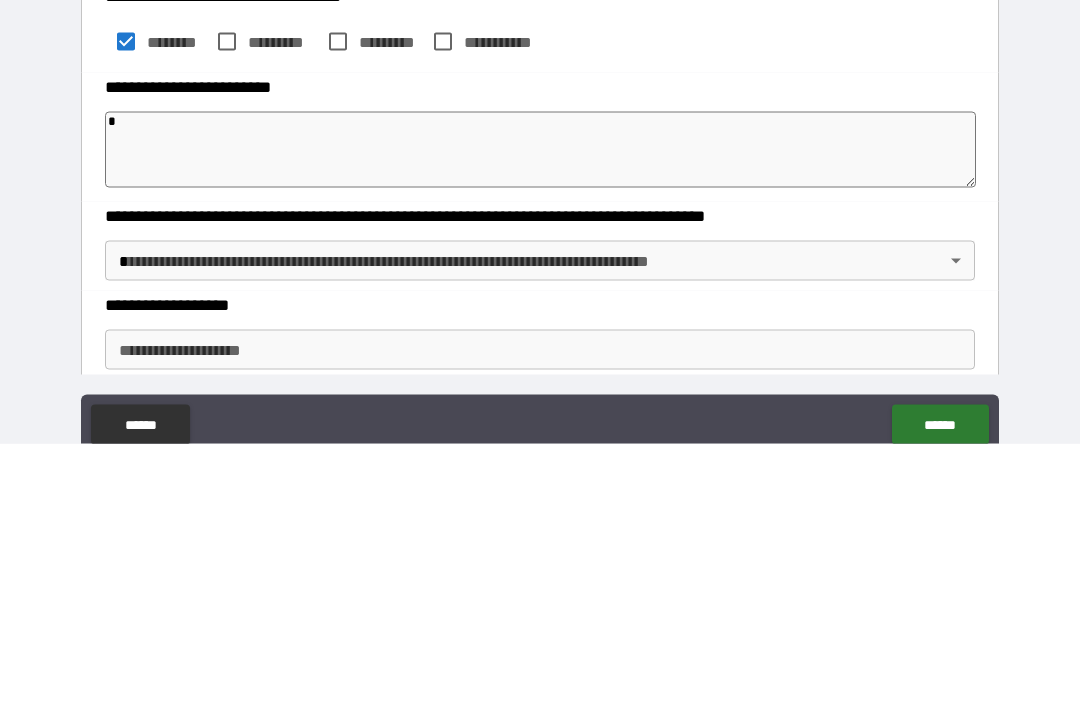 type on "*" 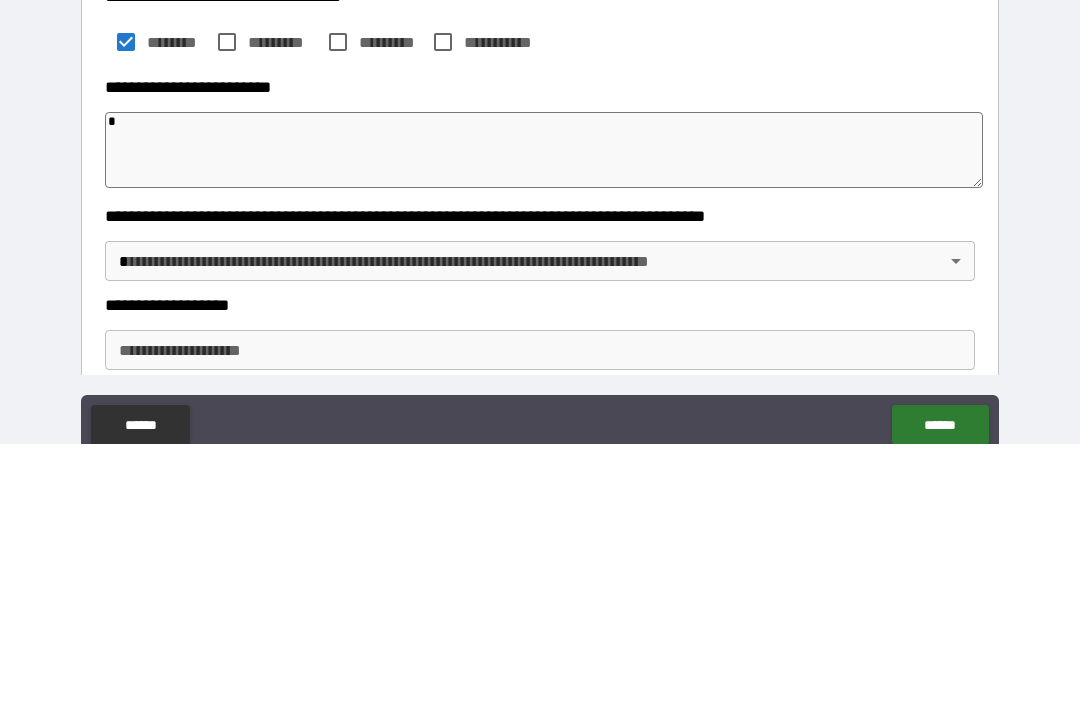 type on "*" 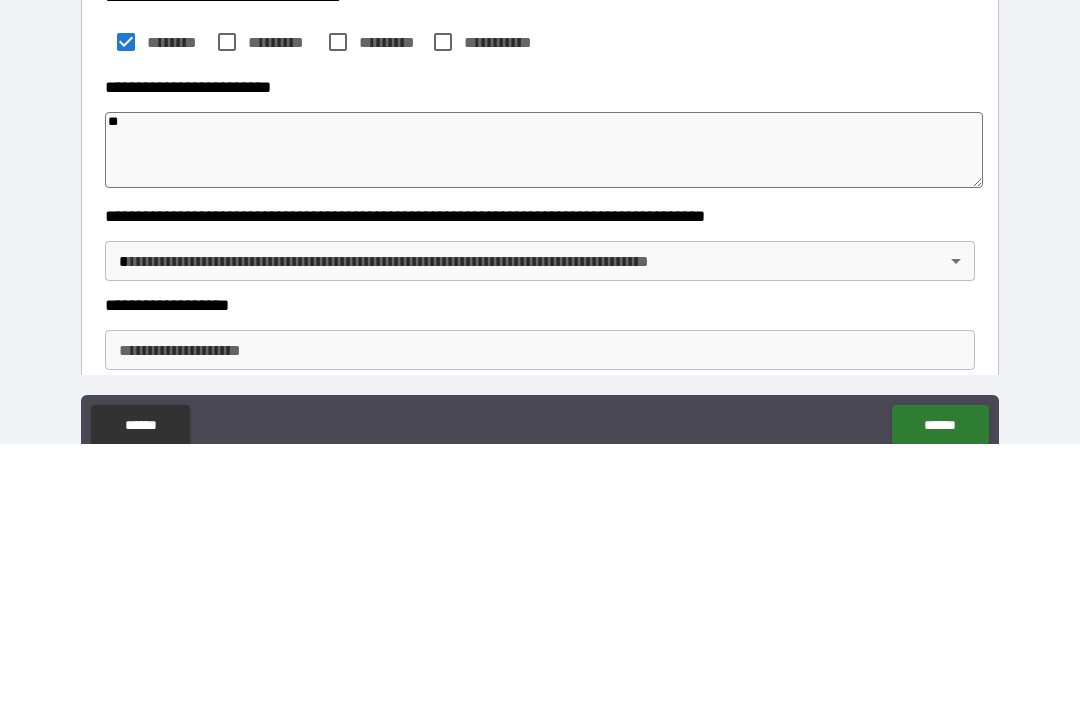 type on "*" 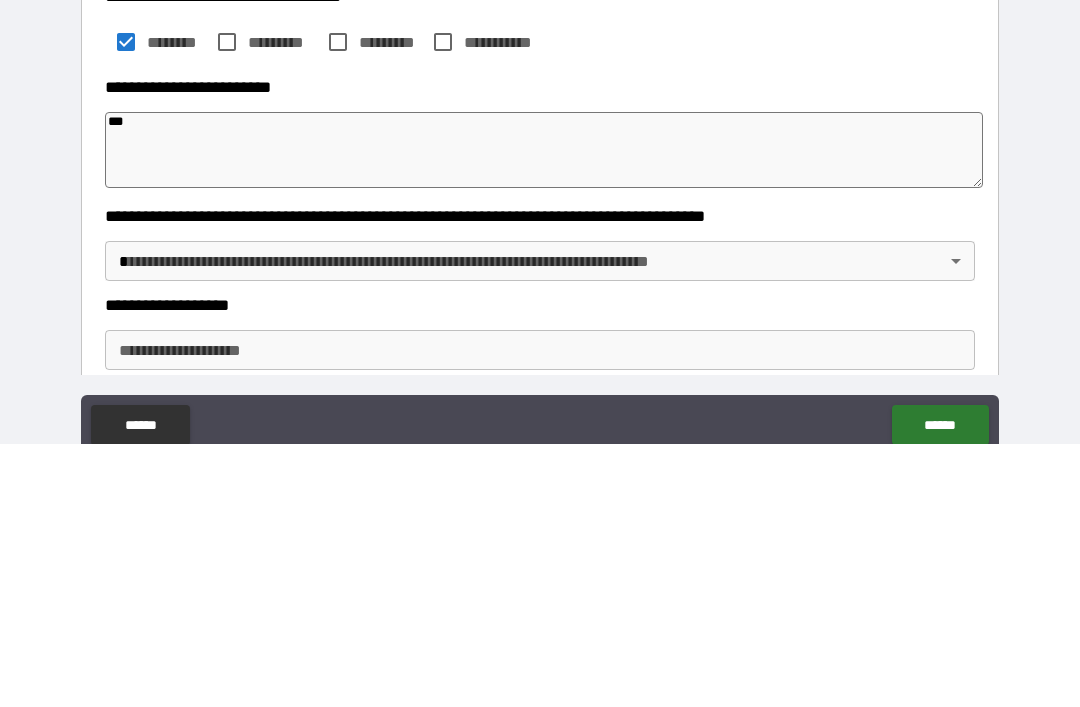 type on "*" 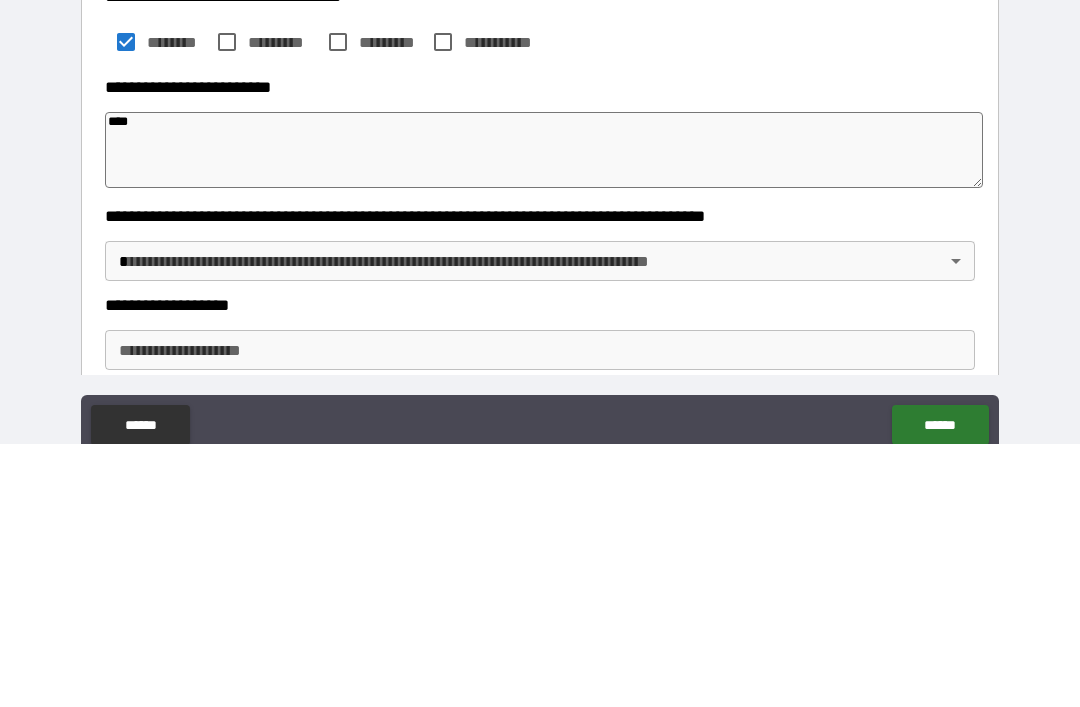 type on "*" 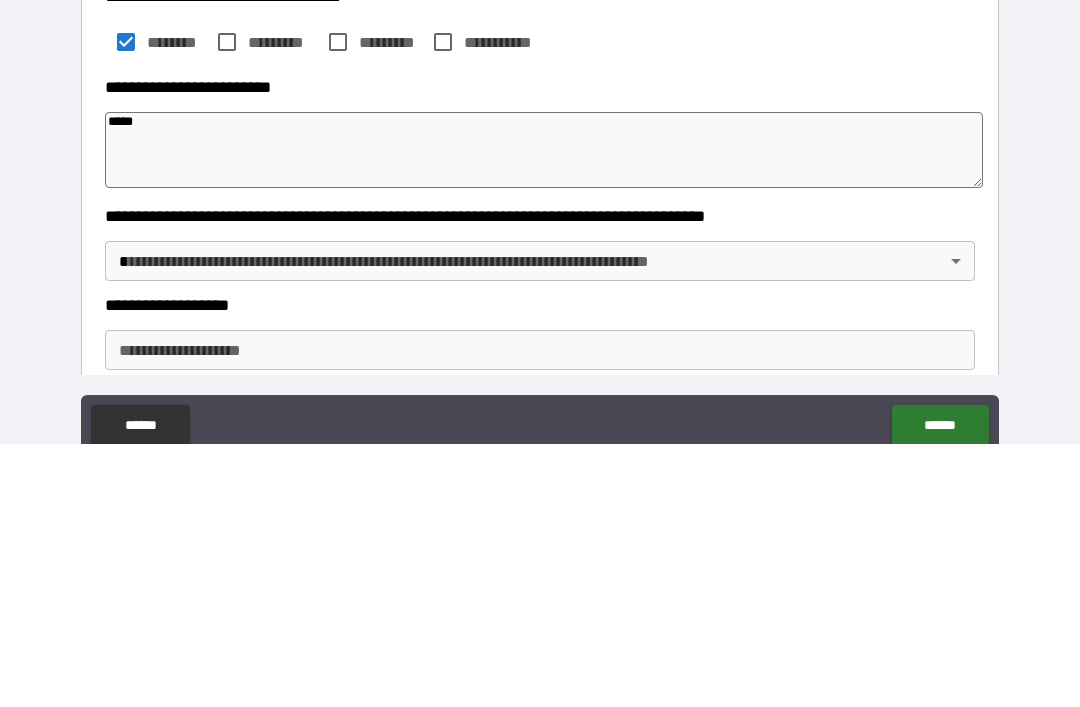 type on "*" 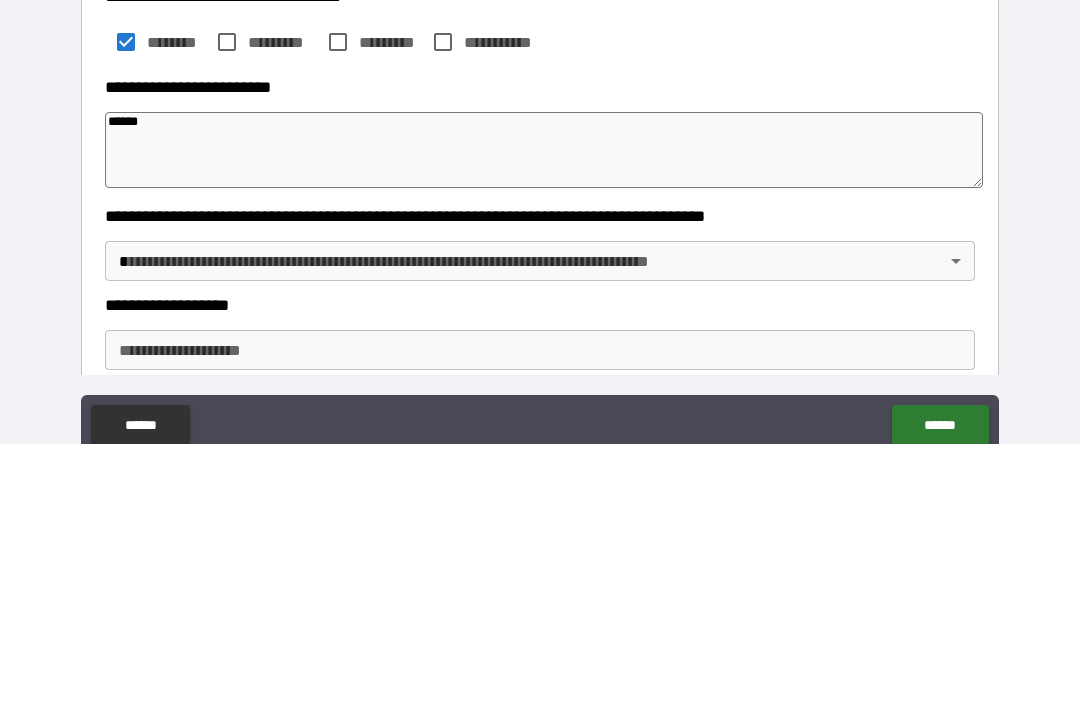 type on "*" 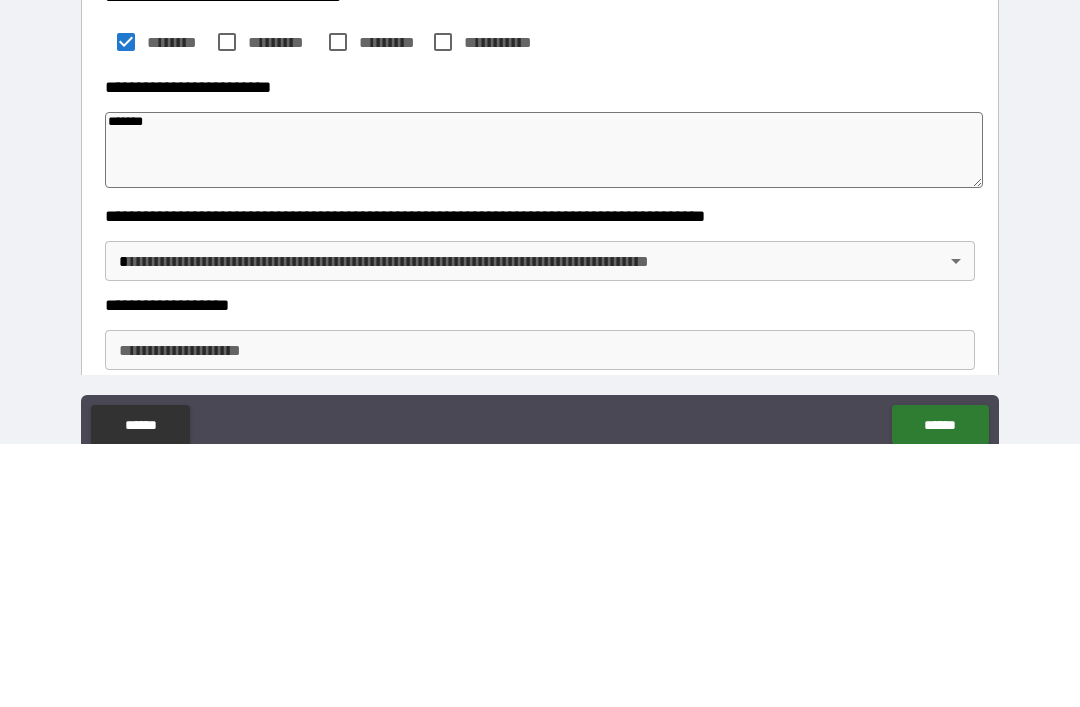 type on "*" 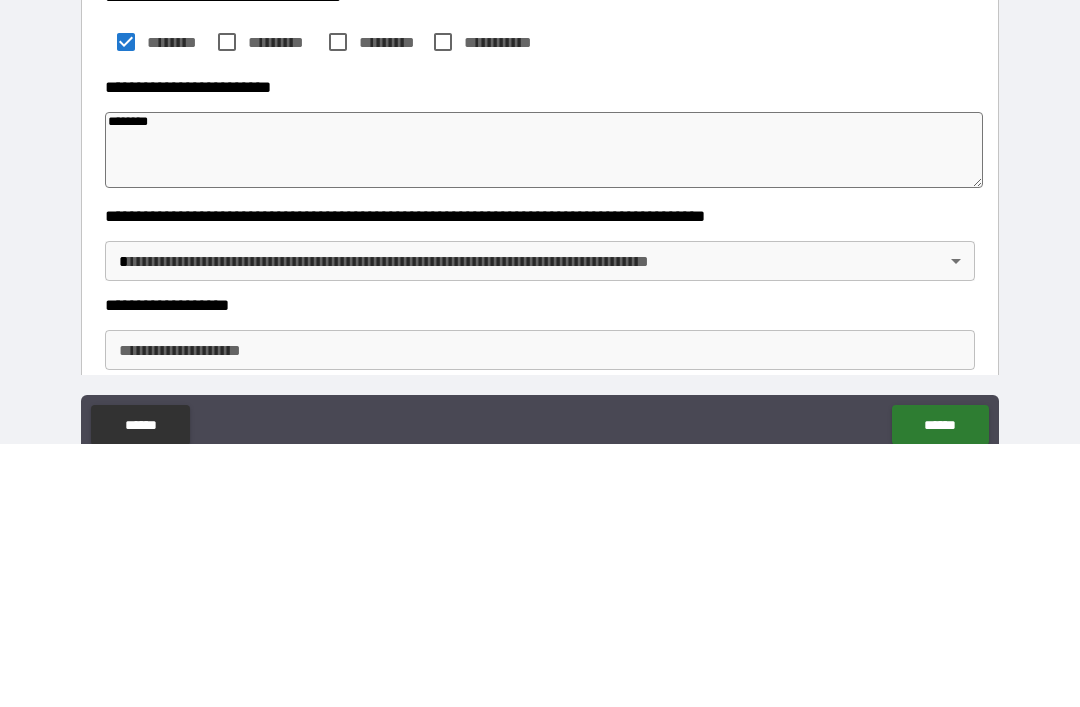 type on "*" 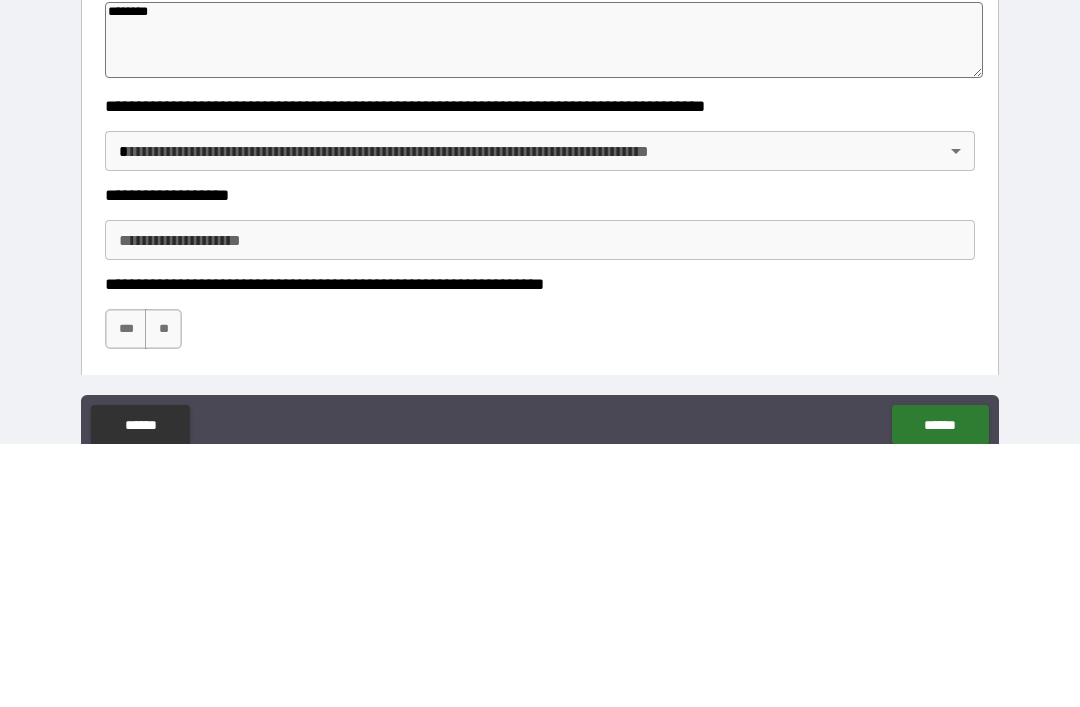 scroll, scrollTop: 329, scrollLeft: 0, axis: vertical 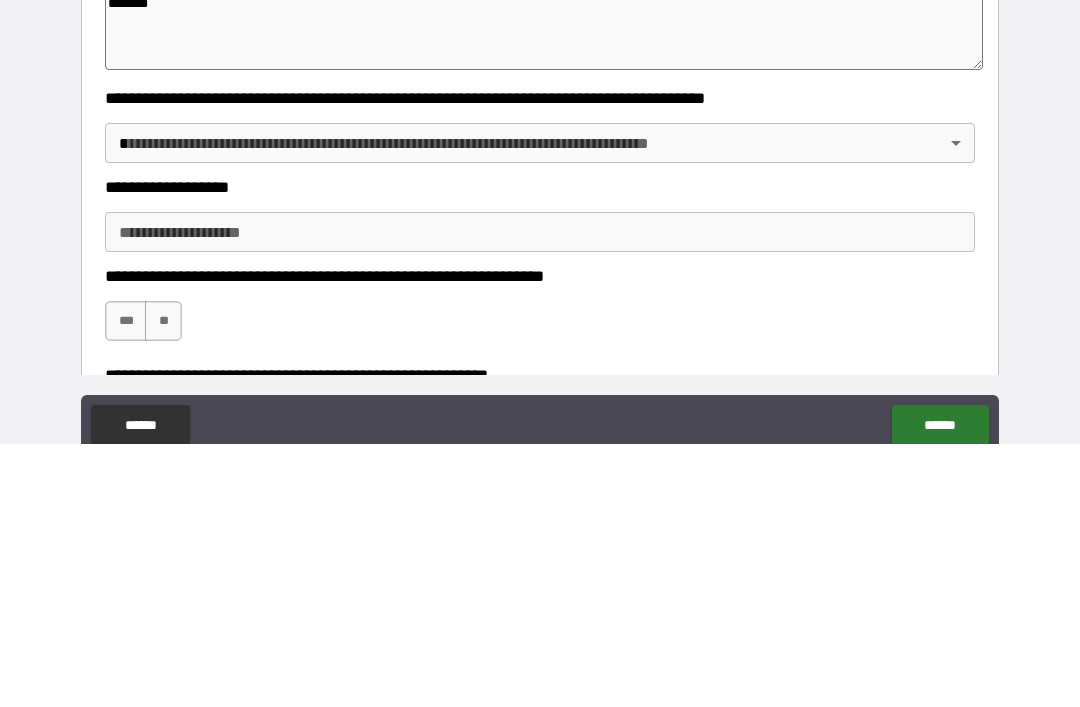 type on "********" 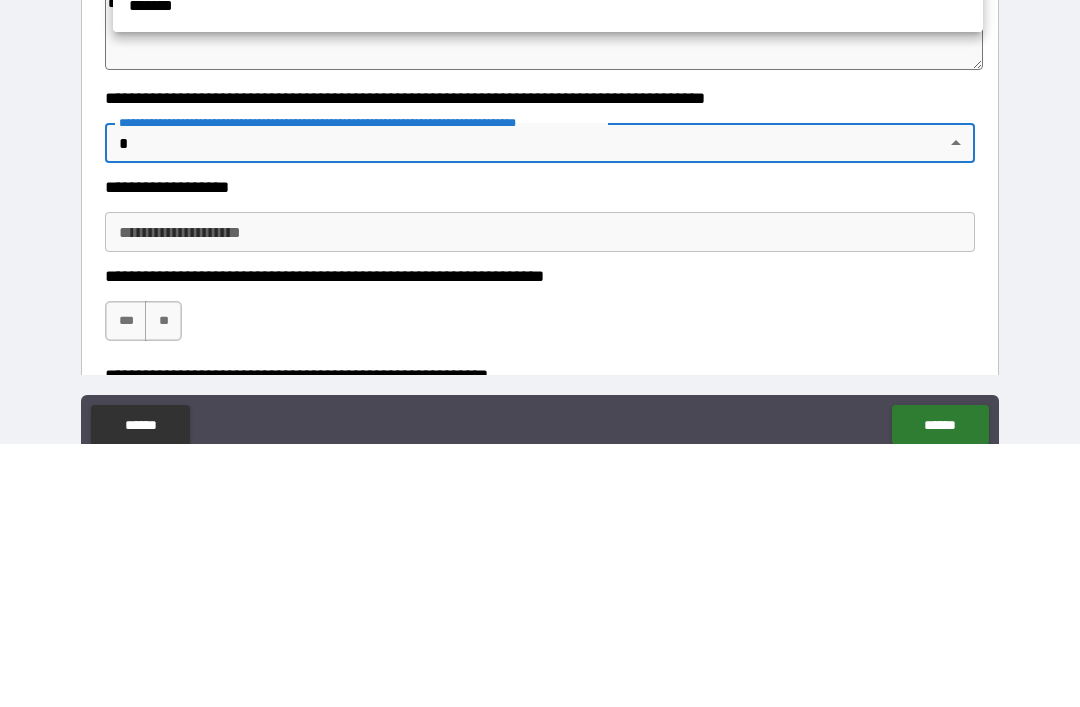 scroll, scrollTop: 64, scrollLeft: 0, axis: vertical 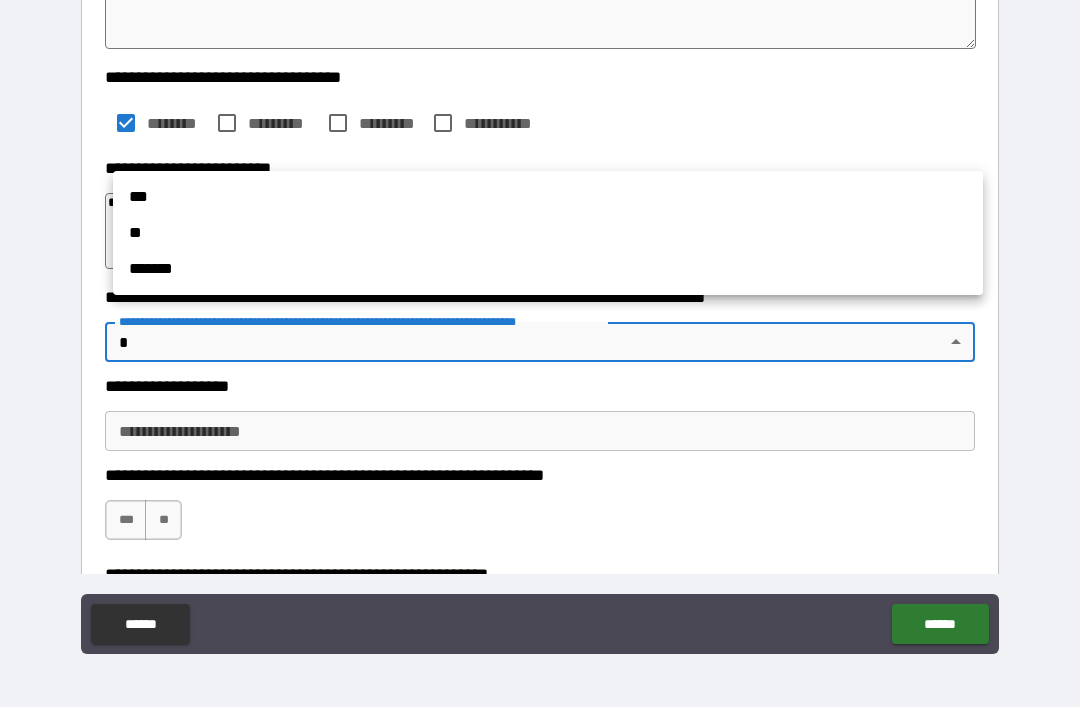 click on "**" at bounding box center (548, 233) 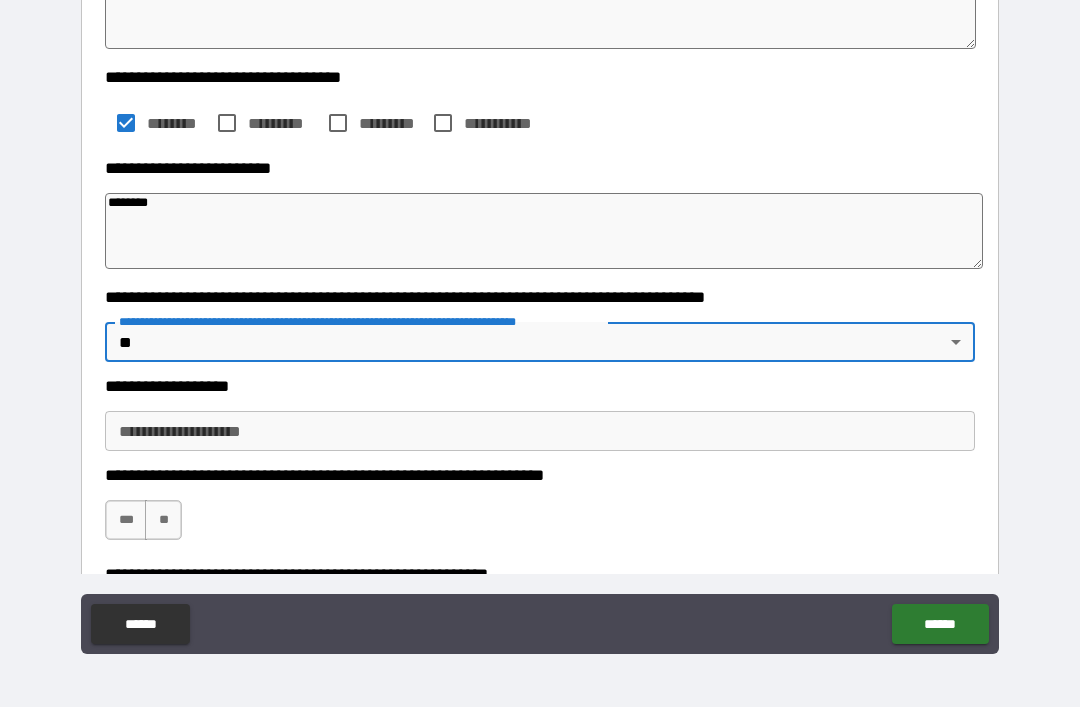 type on "*" 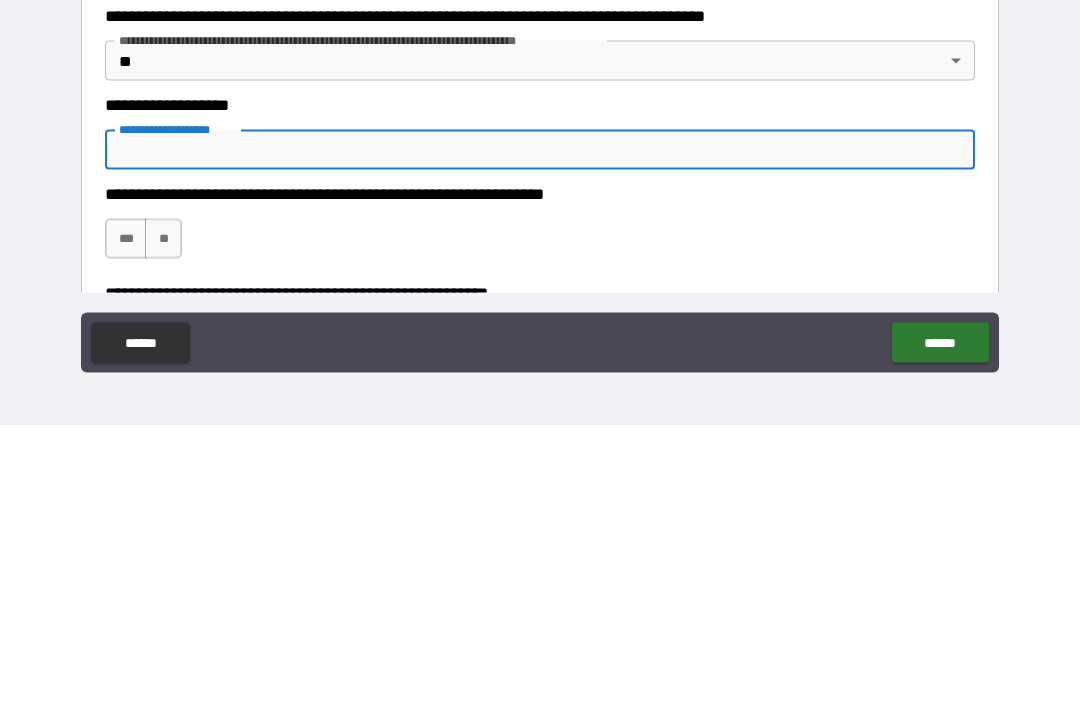 type on "*" 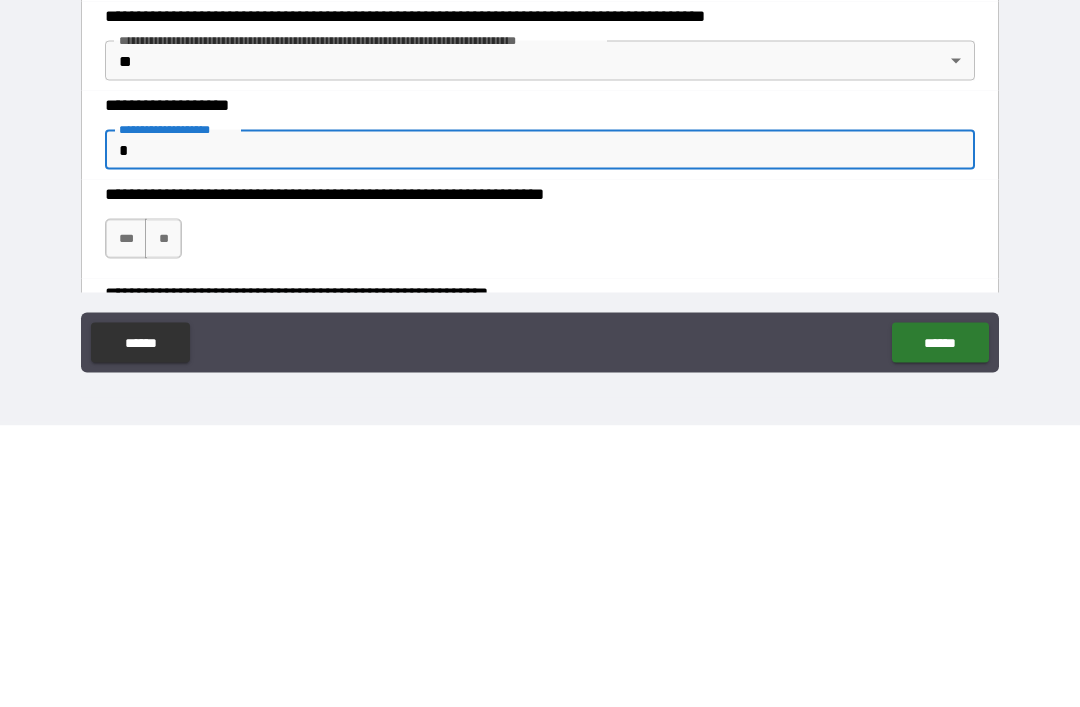 type on "*" 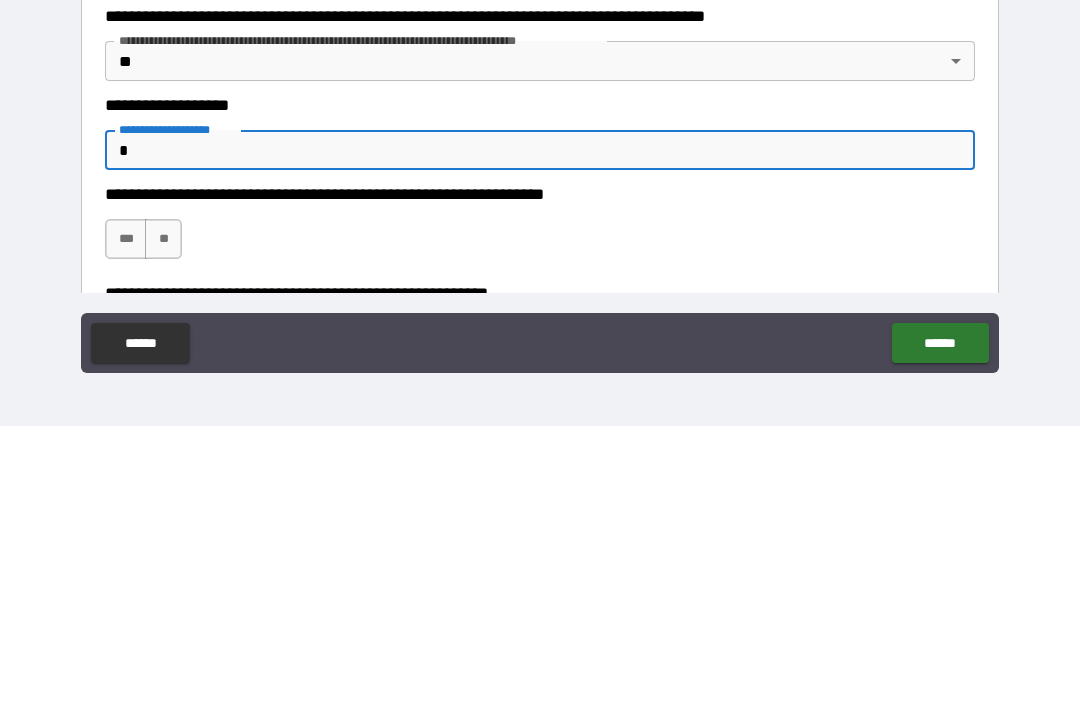 type on "*" 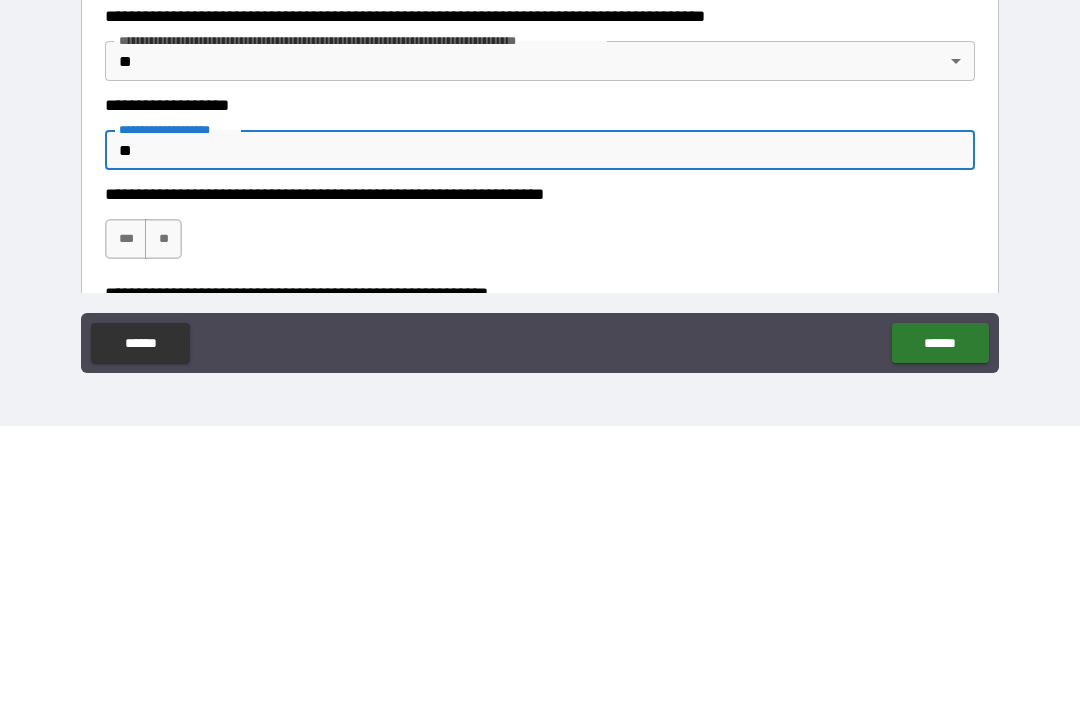 type on "*" 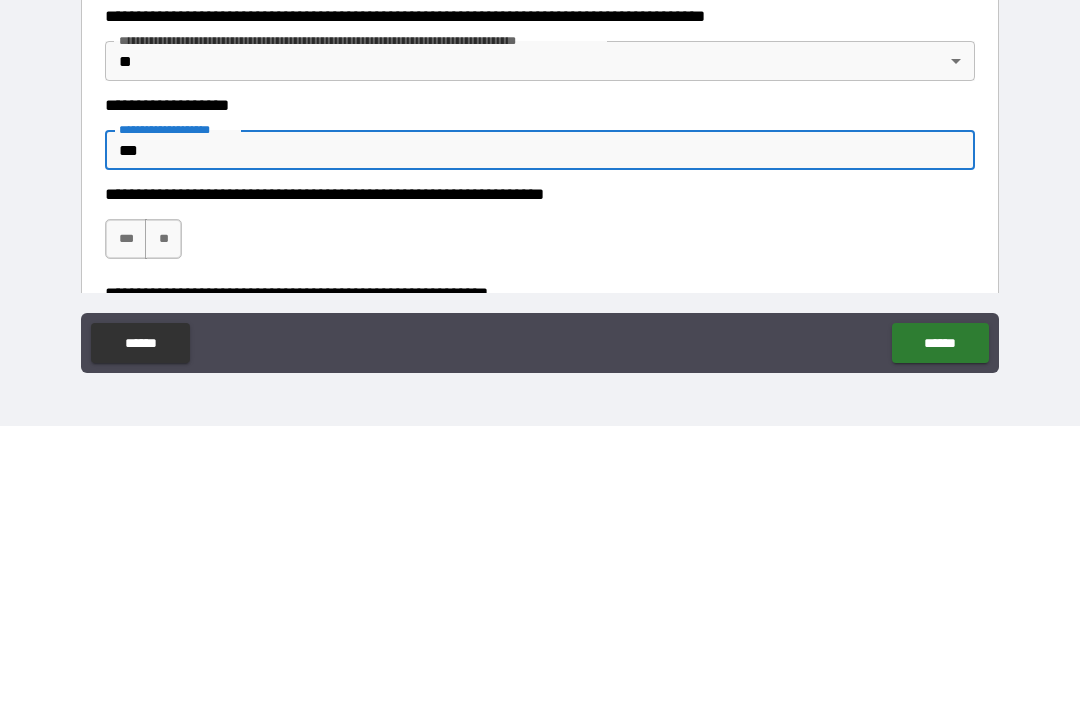 type on "*" 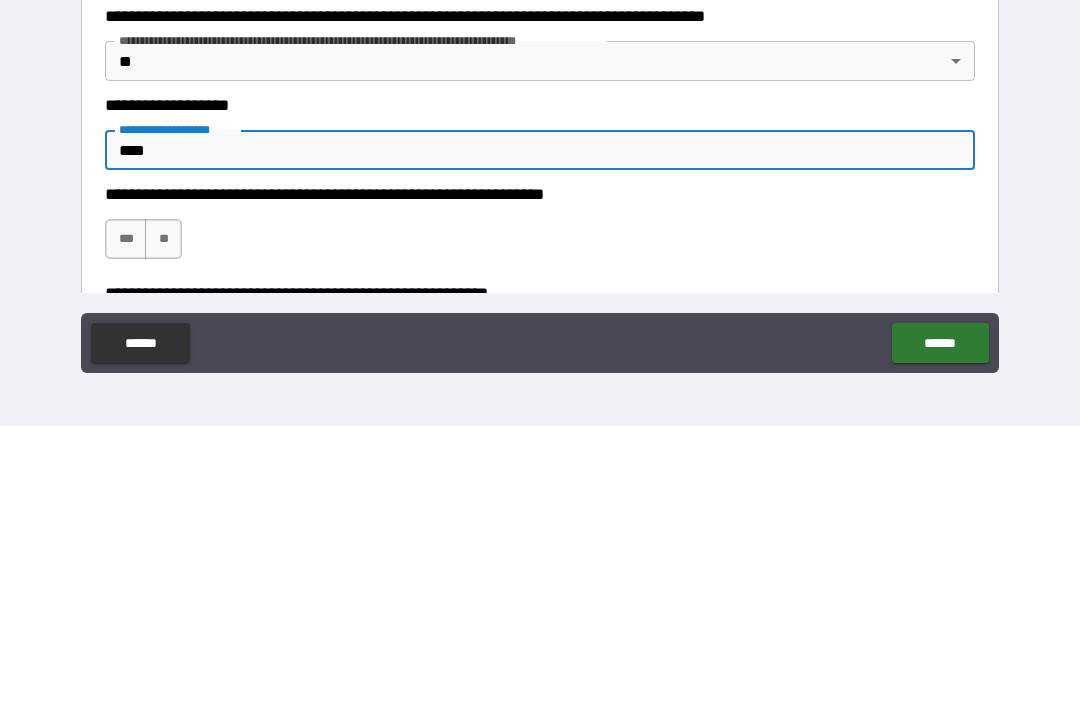 type on "*" 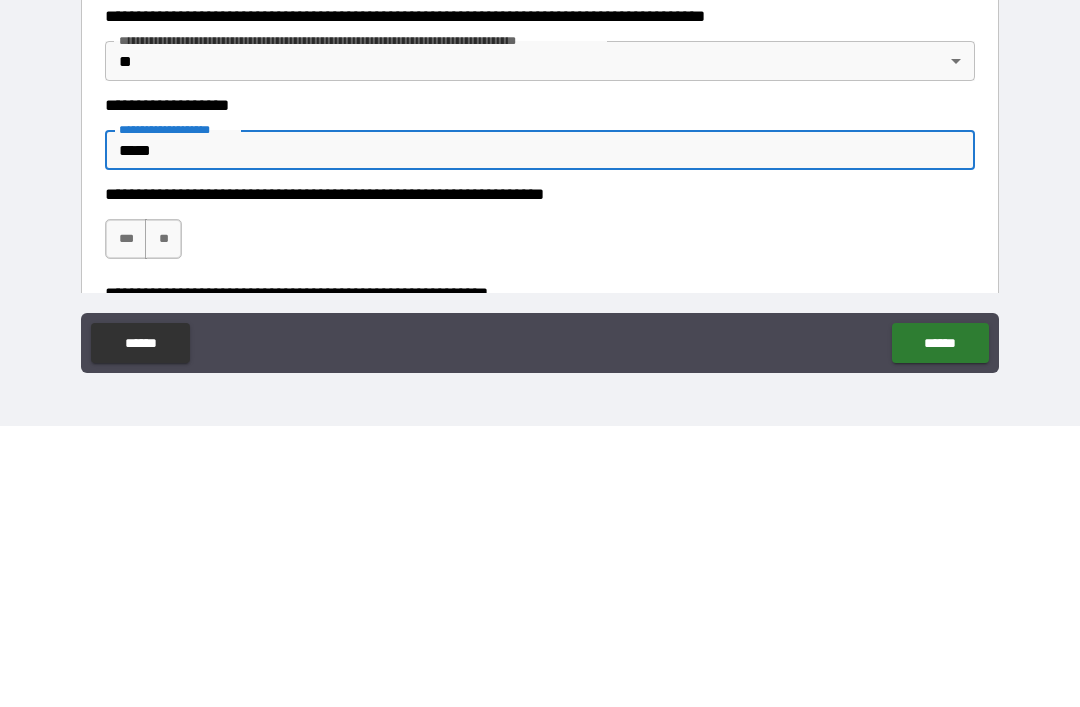 type on "*" 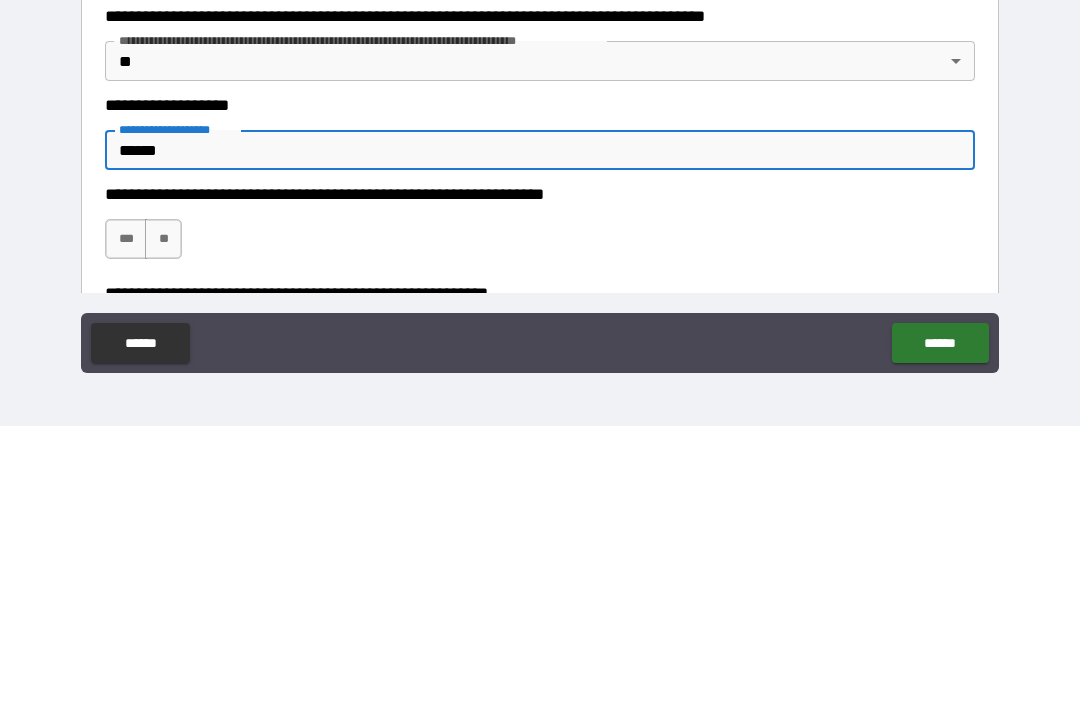 type on "*" 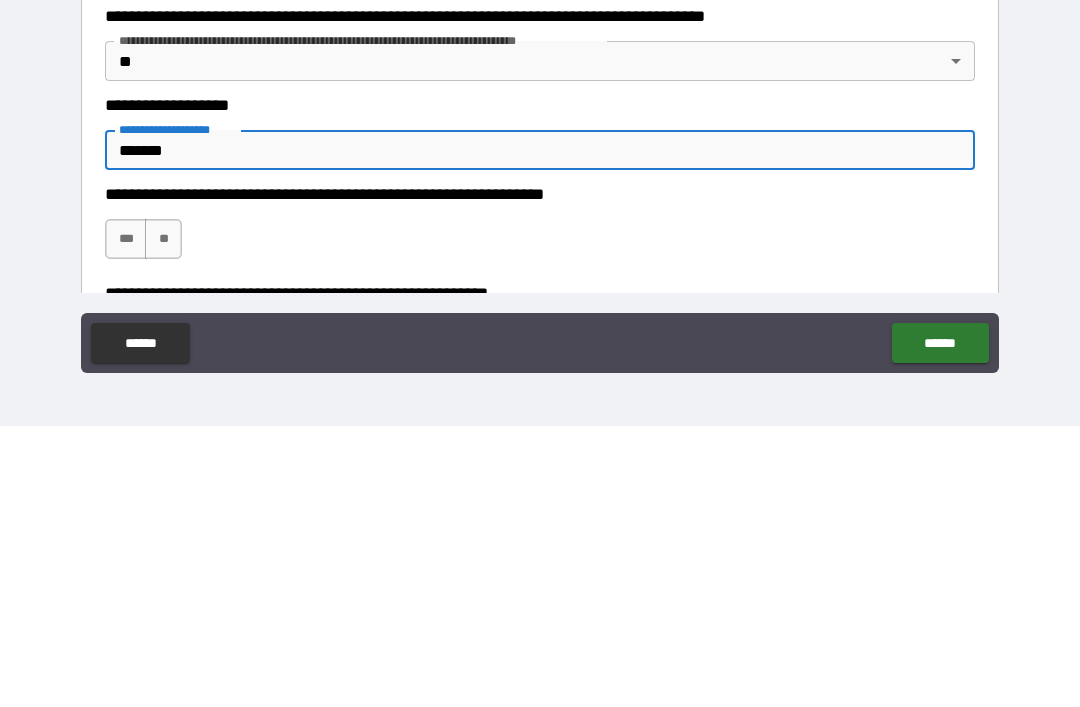 type on "*" 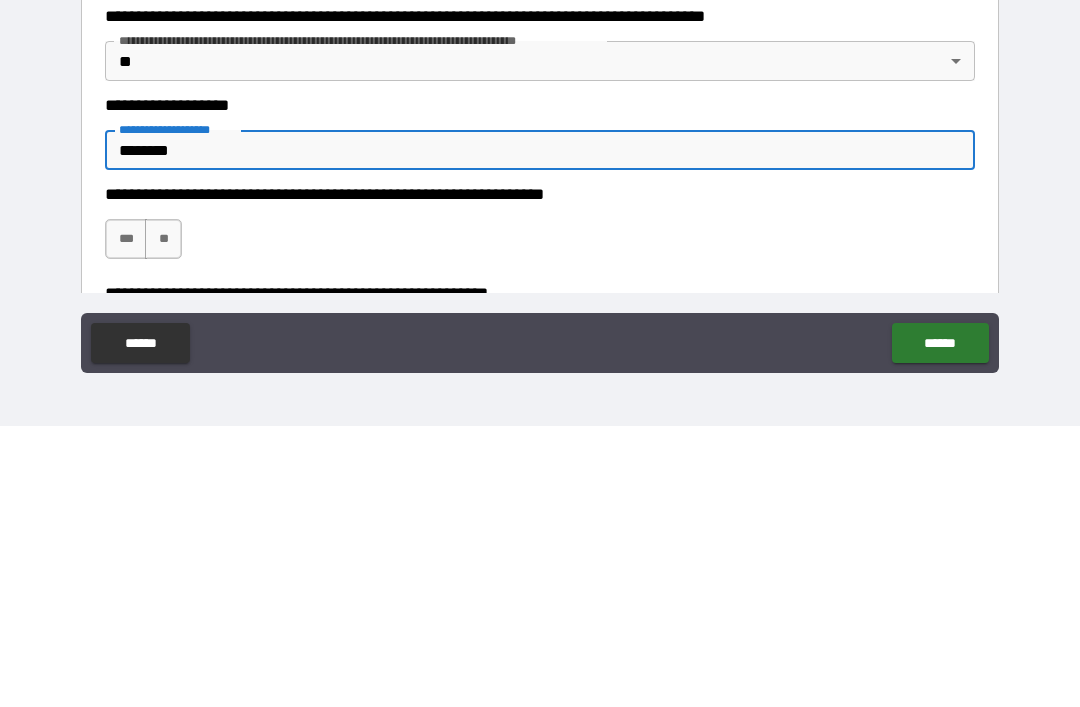 type on "*" 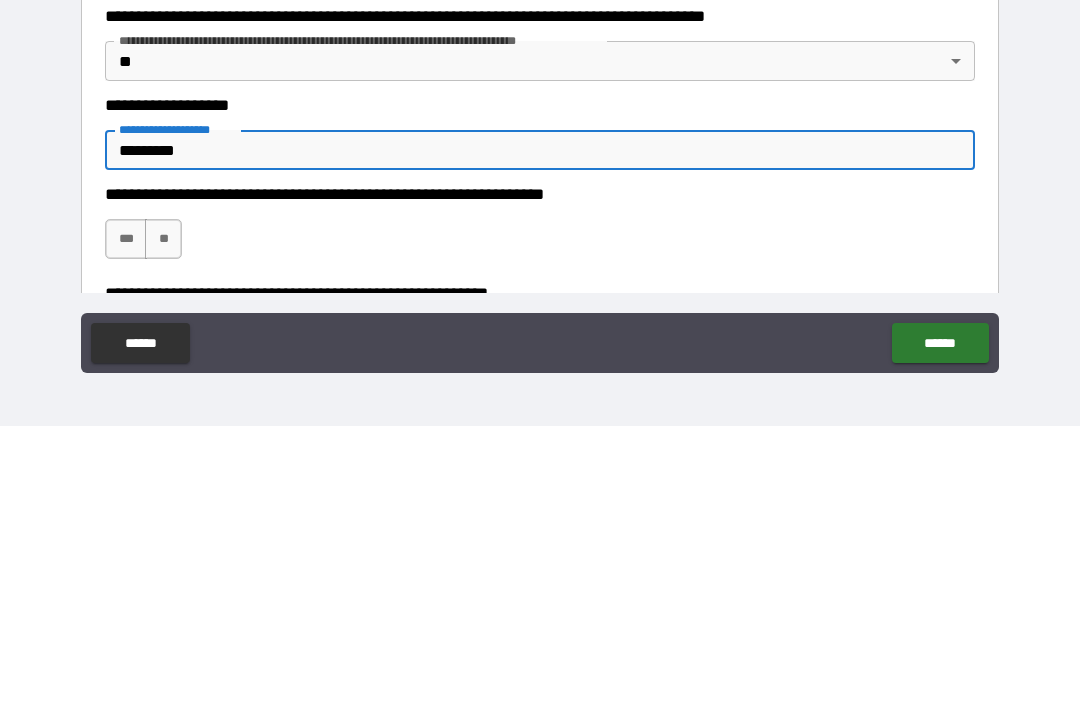 type on "*" 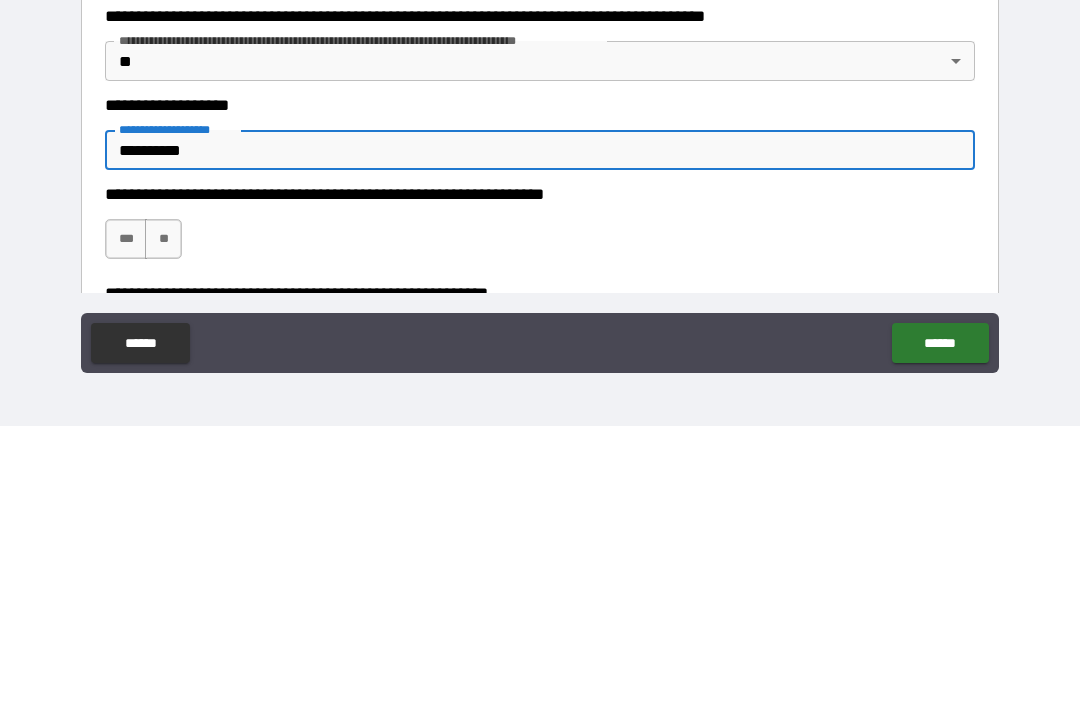 type on "*" 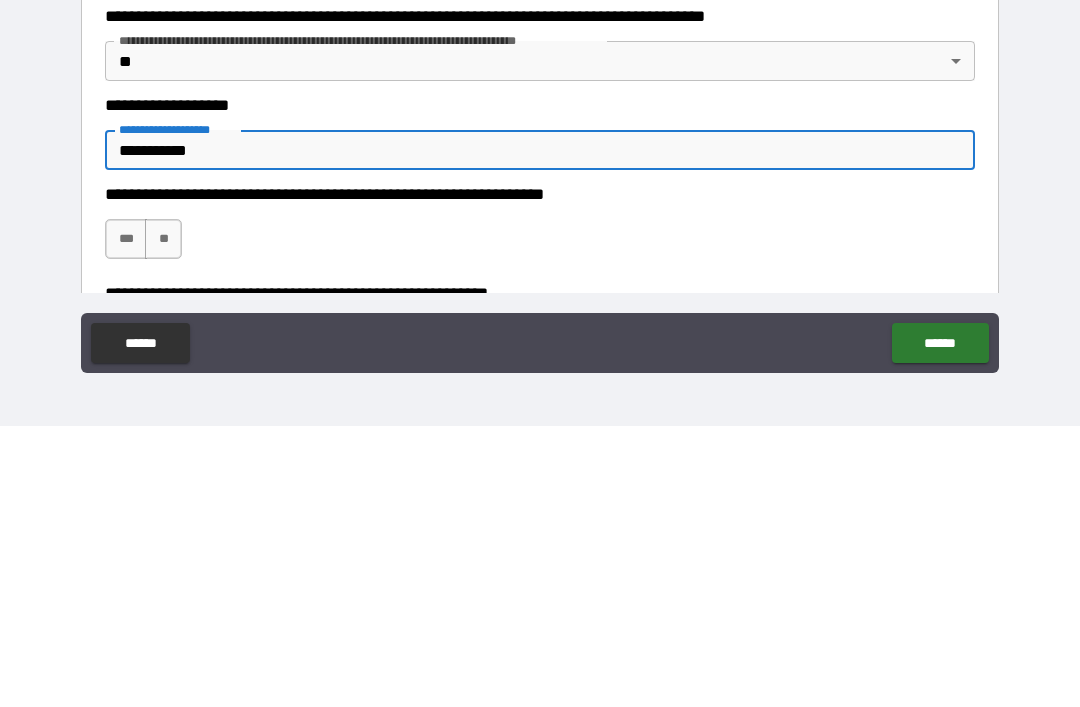 type on "*" 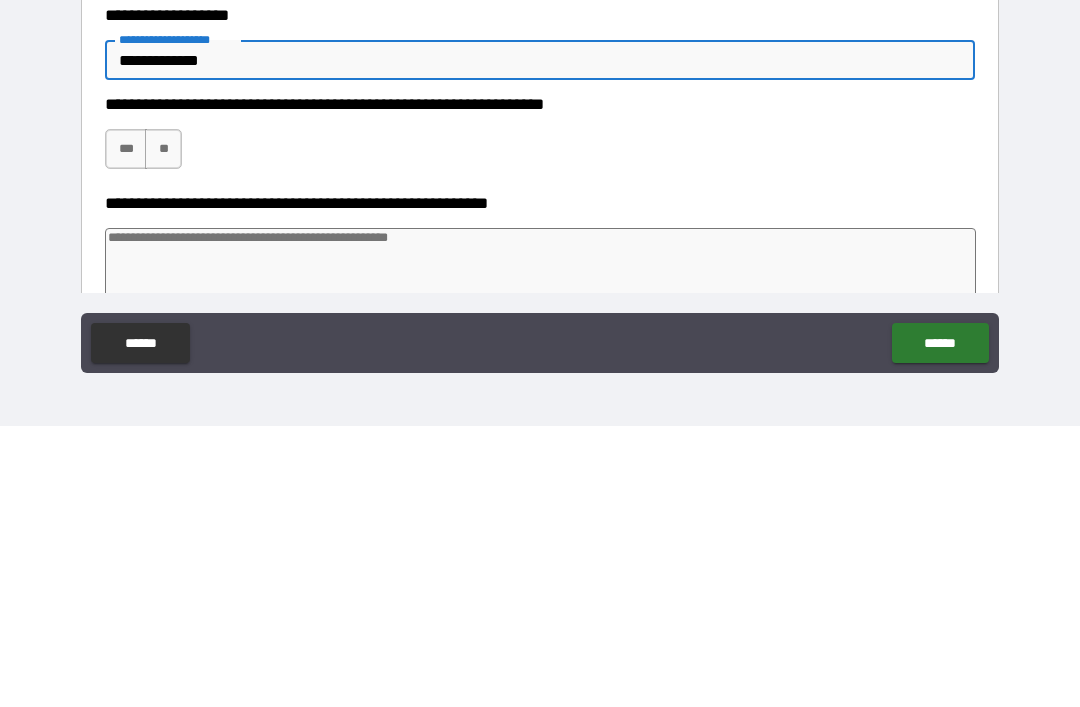 scroll, scrollTop: 420, scrollLeft: 0, axis: vertical 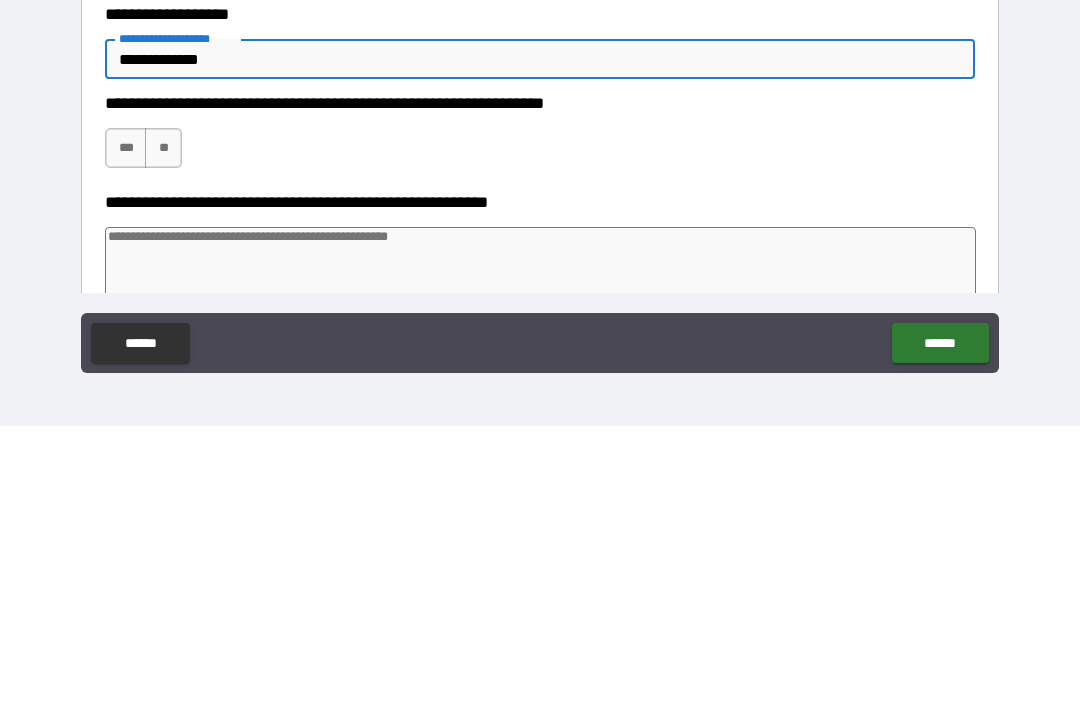 click on "***" at bounding box center [126, 429] 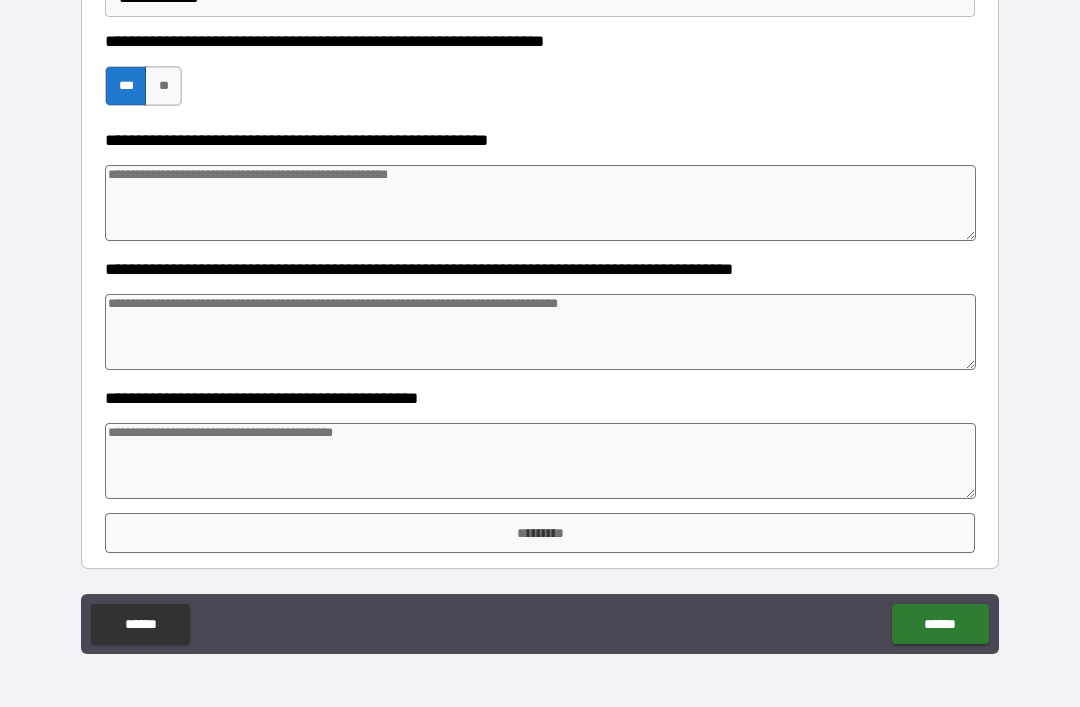 scroll, scrollTop: 763, scrollLeft: 0, axis: vertical 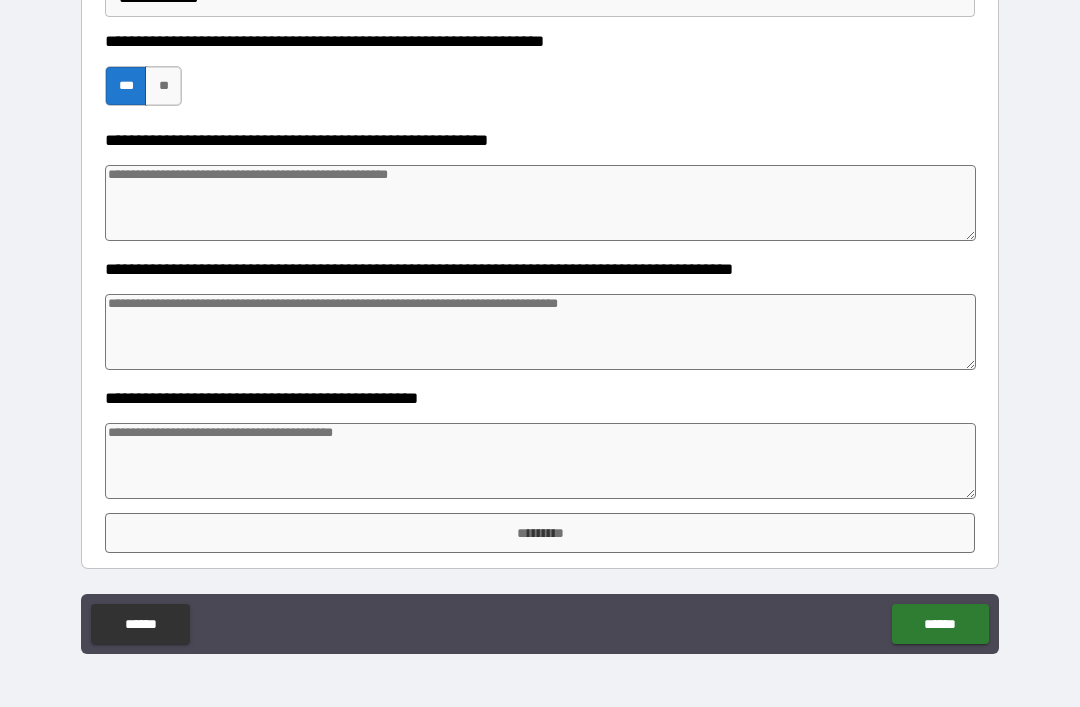 click at bounding box center (540, 461) 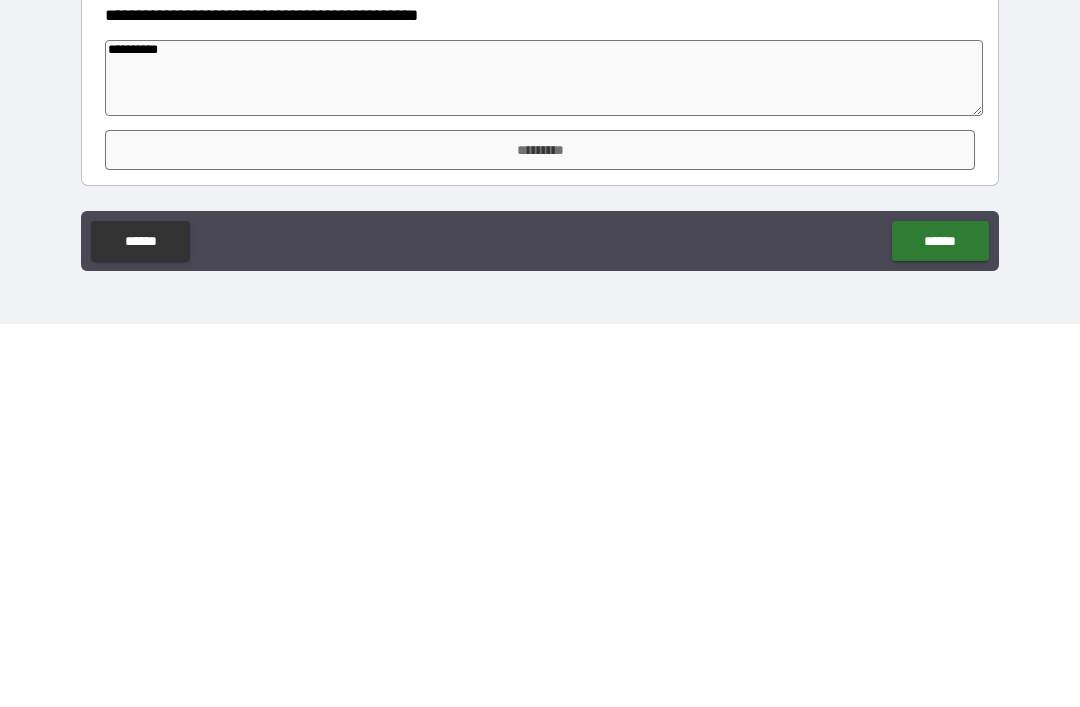click on "*********" at bounding box center (540, 533) 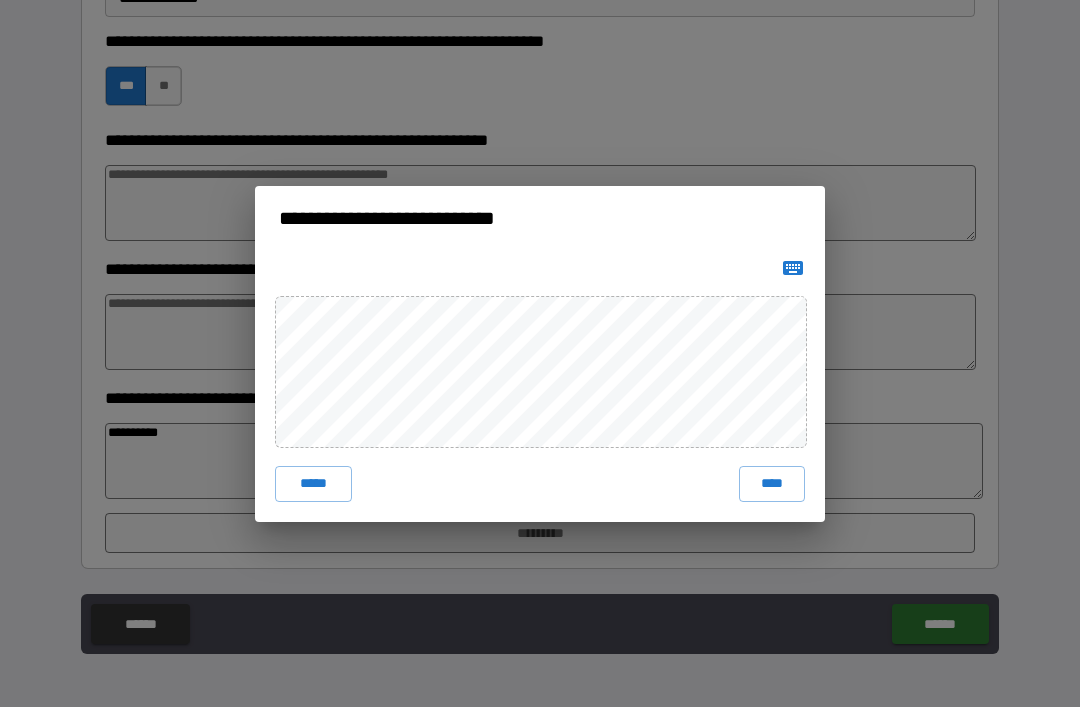 click on "****" at bounding box center [772, 484] 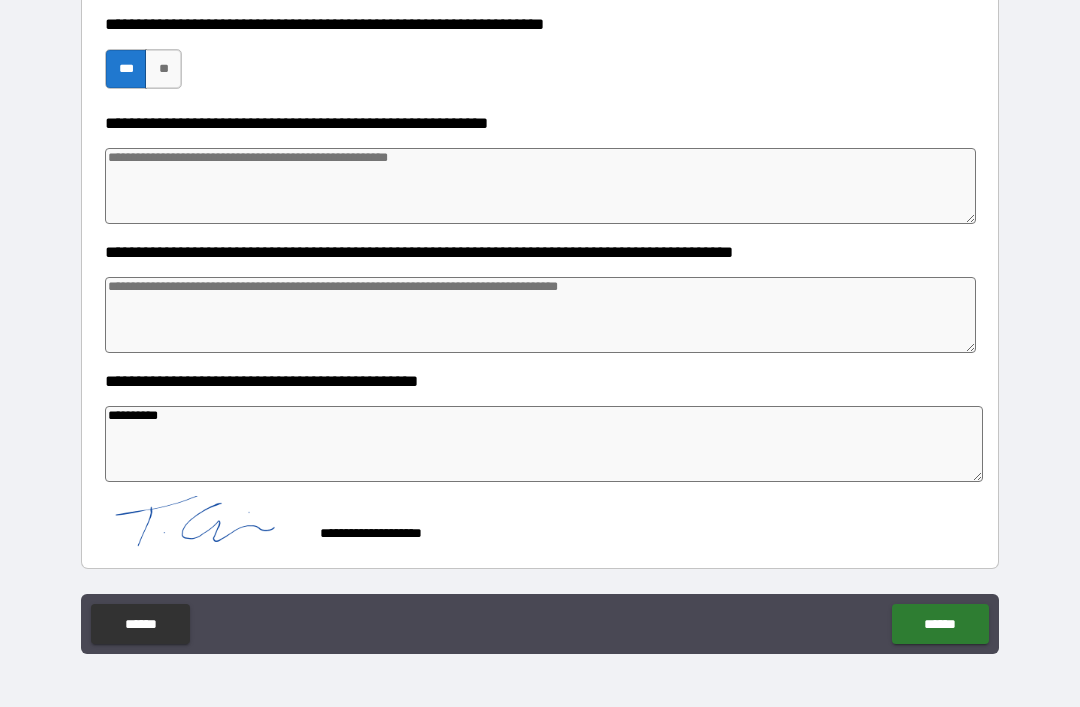 scroll, scrollTop: 780, scrollLeft: 0, axis: vertical 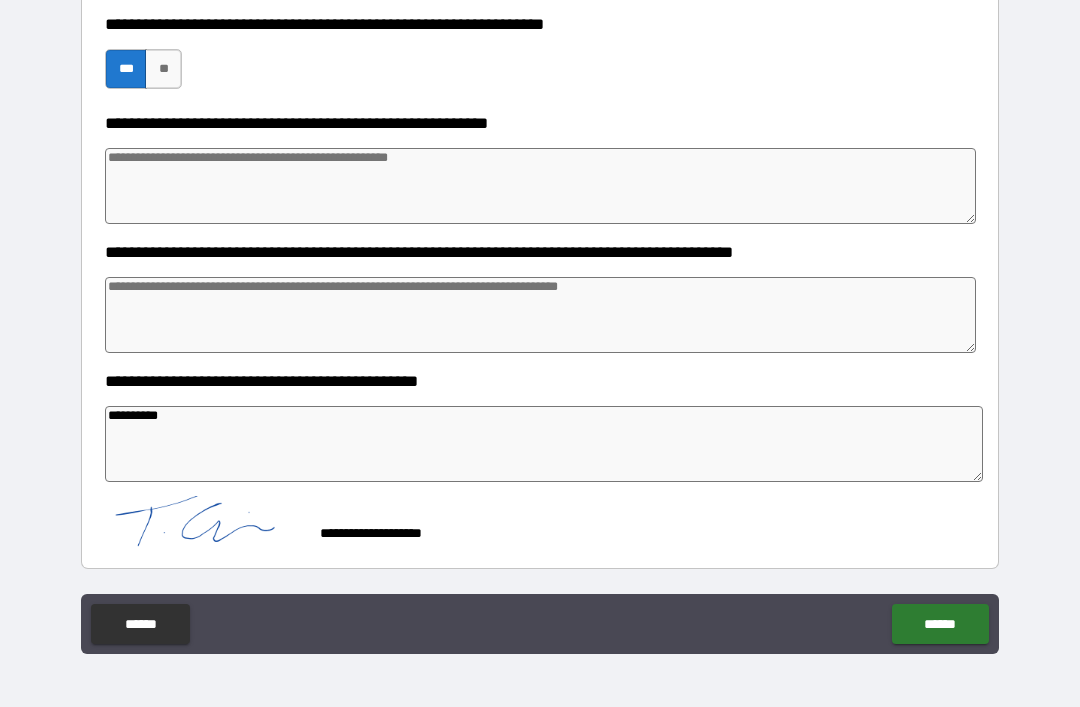 click on "******" at bounding box center (940, 624) 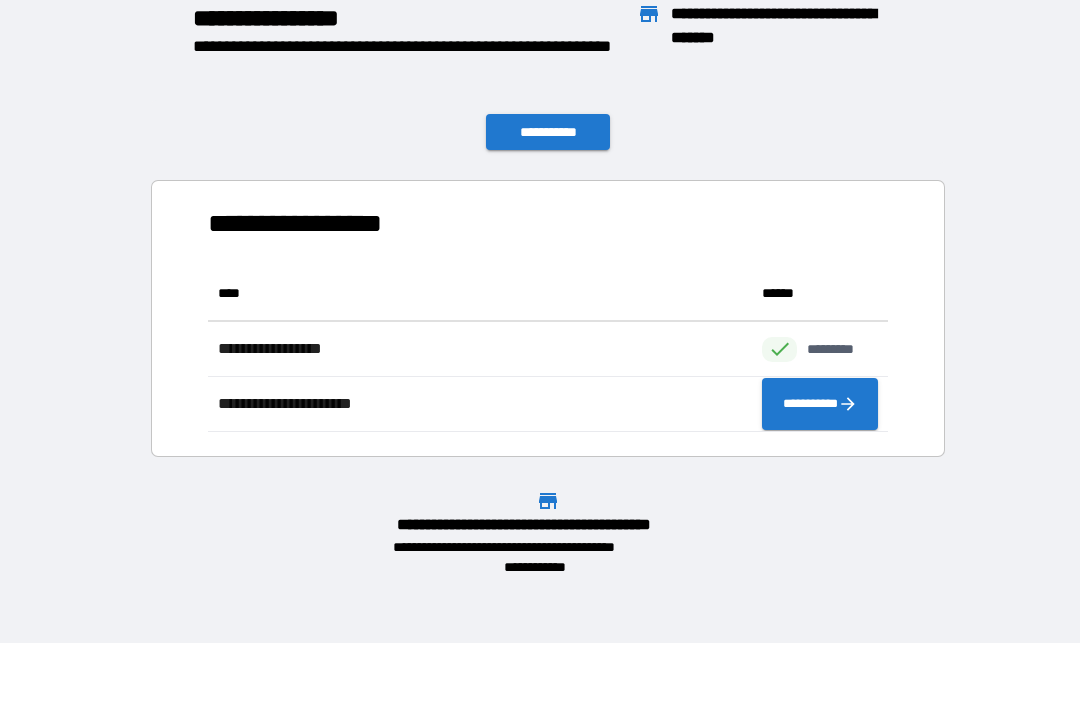 scroll, scrollTop: 166, scrollLeft: 680, axis: both 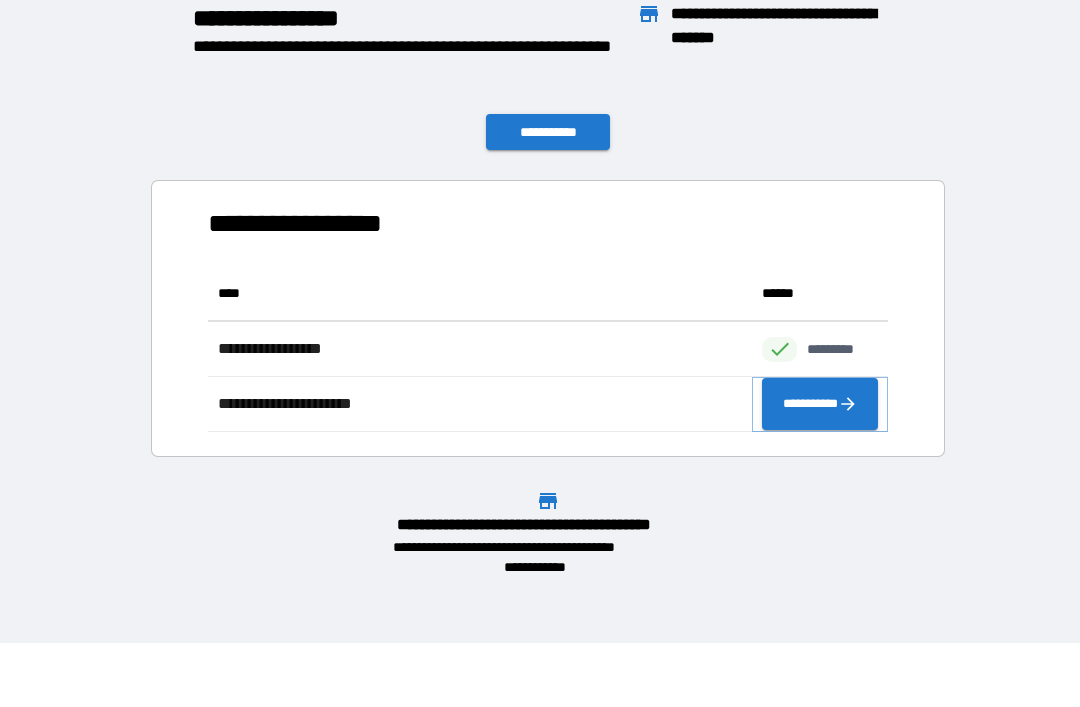 click on "**********" at bounding box center (820, 404) 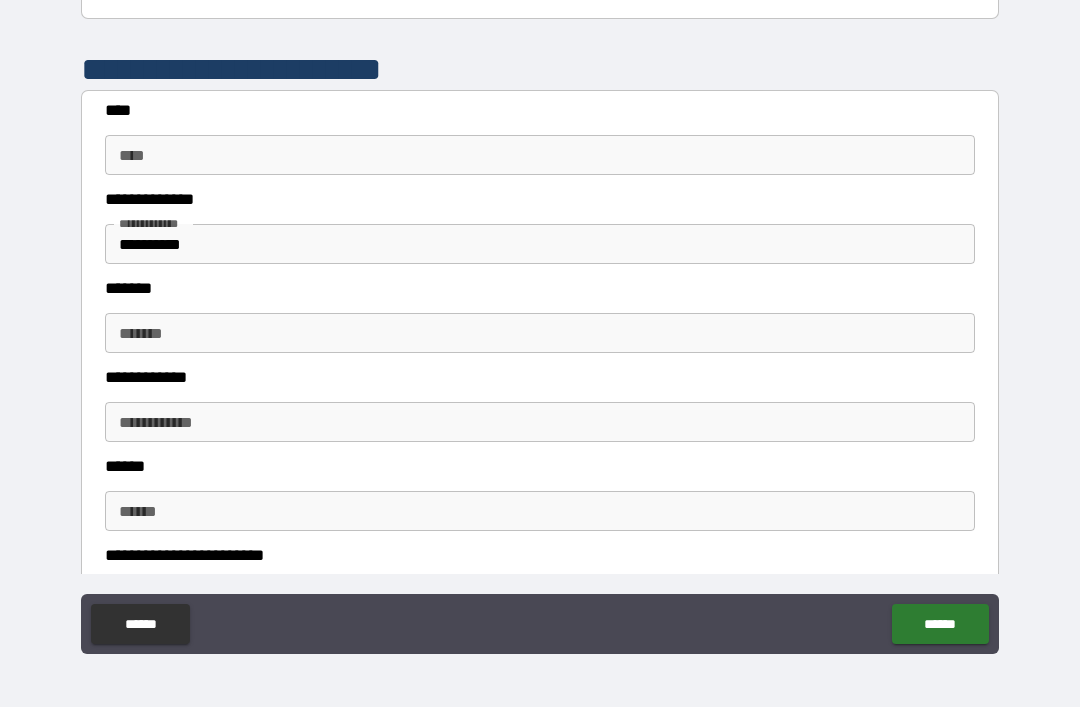 scroll, scrollTop: 371, scrollLeft: 0, axis: vertical 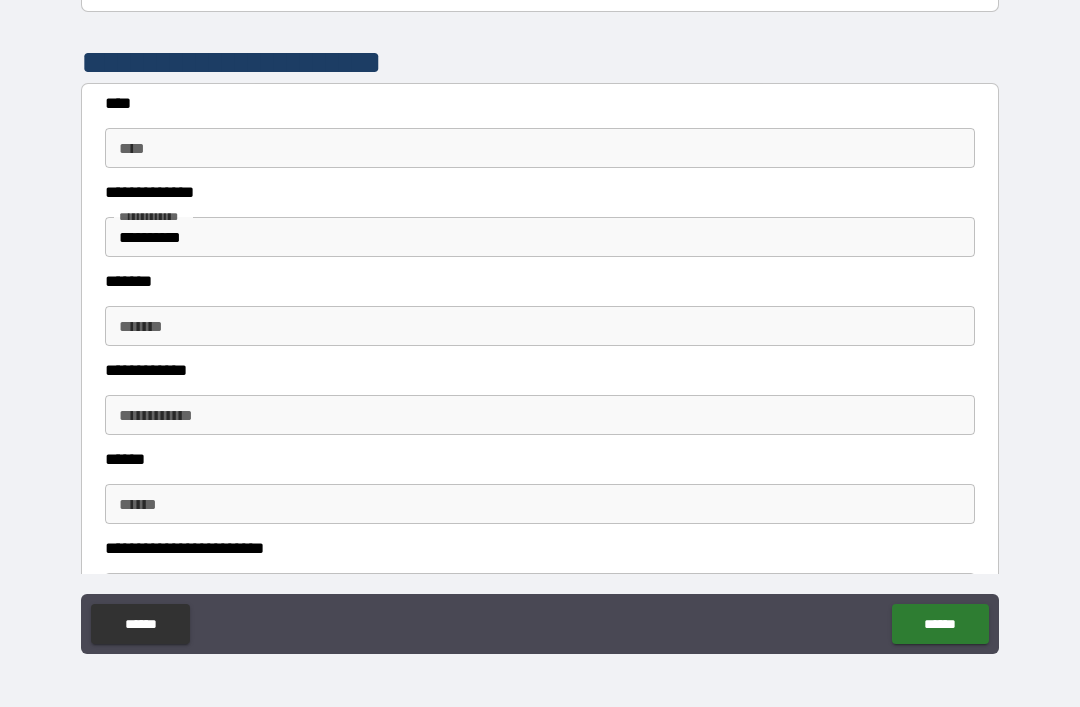 click on "*******" at bounding box center [540, 326] 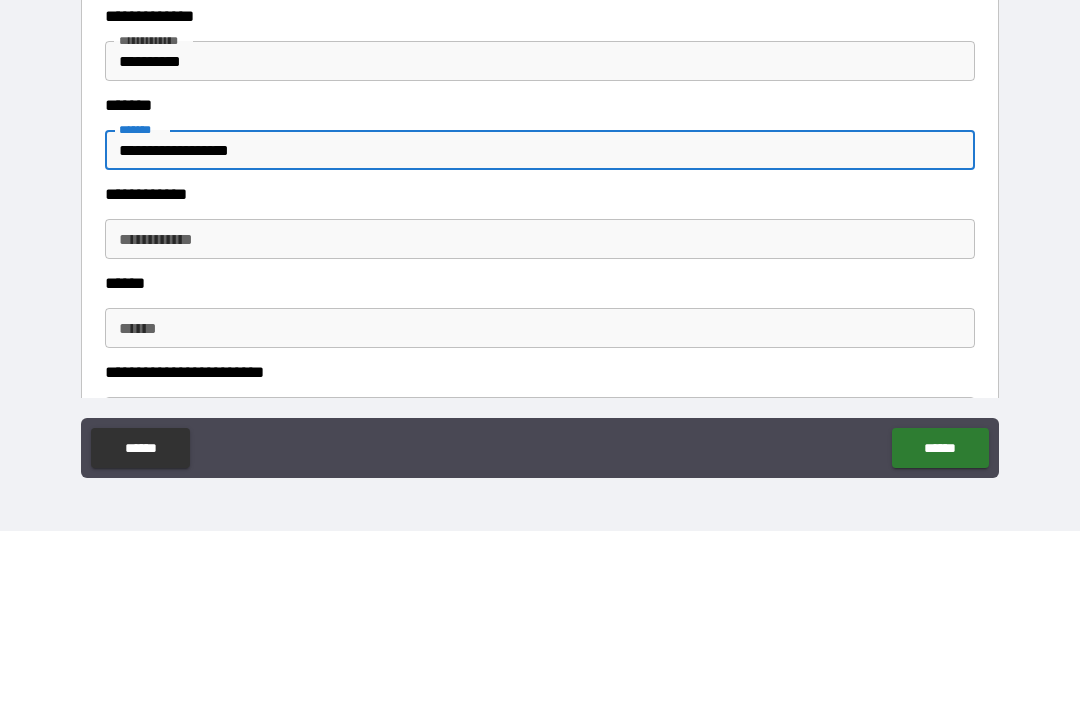 click on "**********" at bounding box center (540, 326) 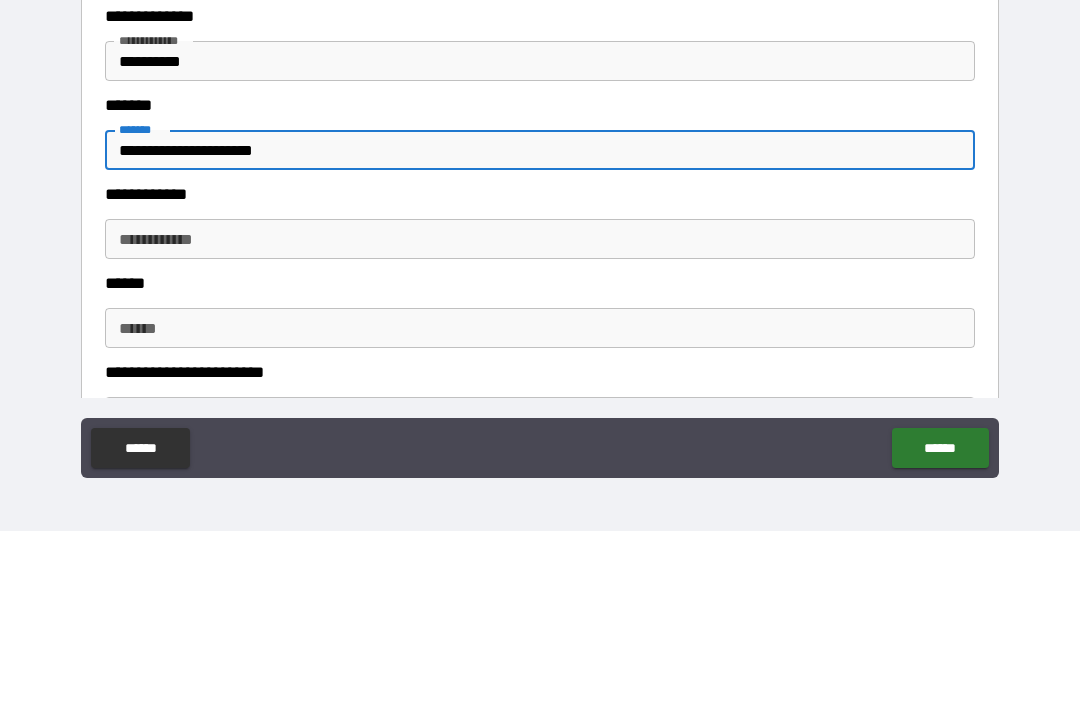 click on "**********" at bounding box center (540, 415) 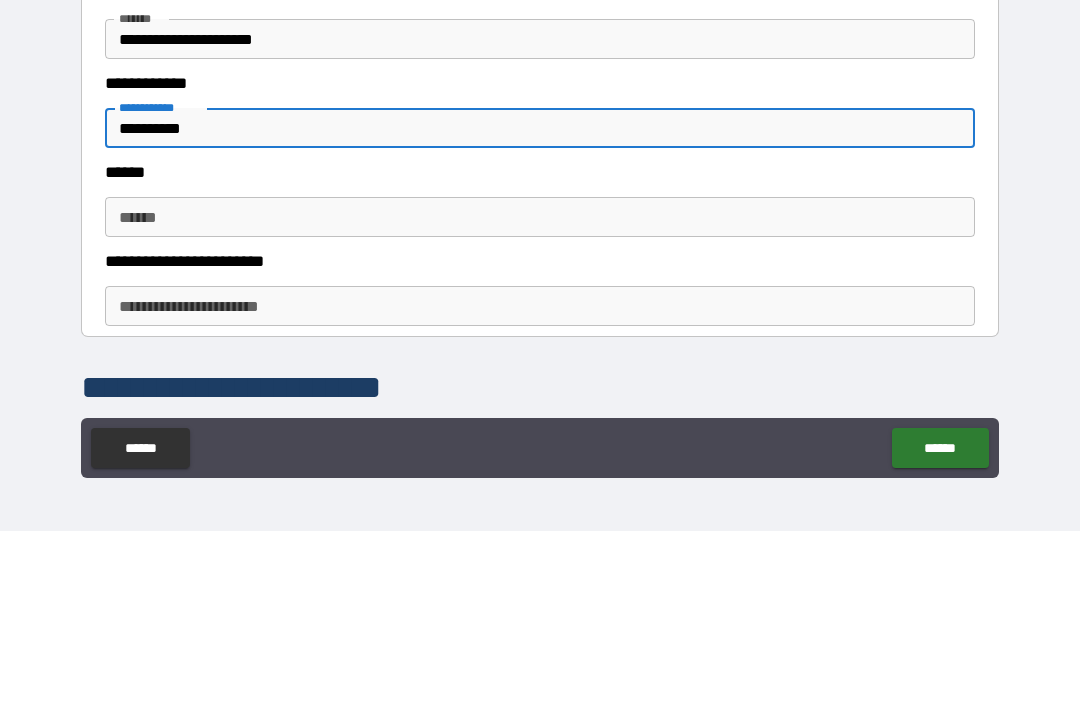 scroll, scrollTop: 518, scrollLeft: 0, axis: vertical 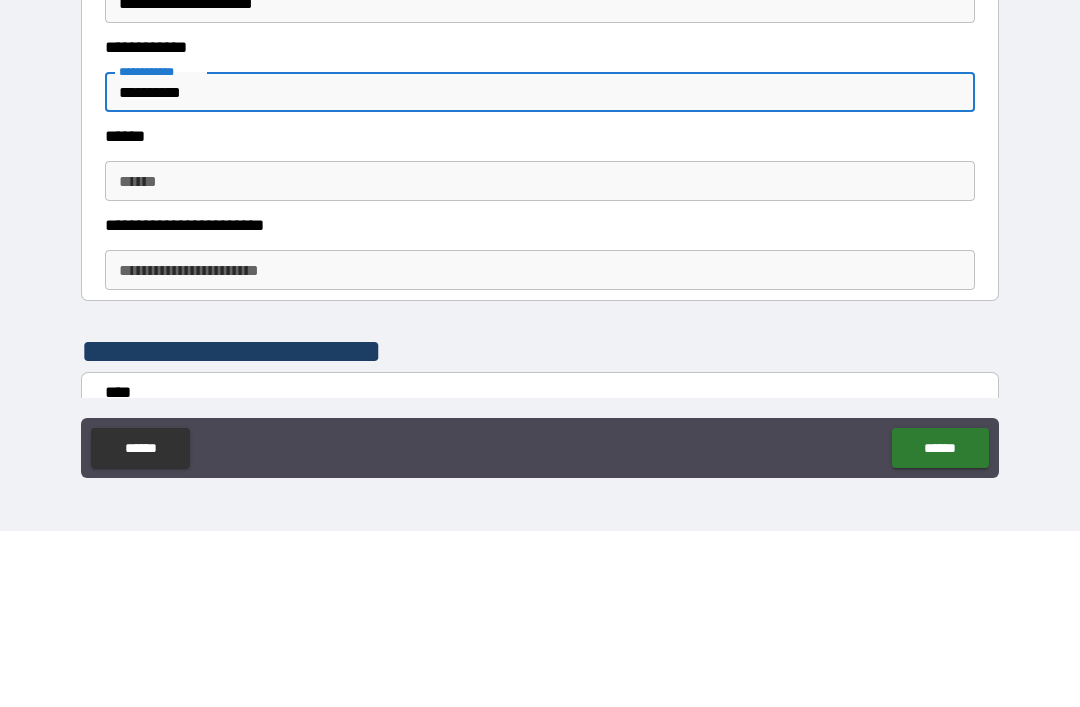 click on "******" at bounding box center [540, 357] 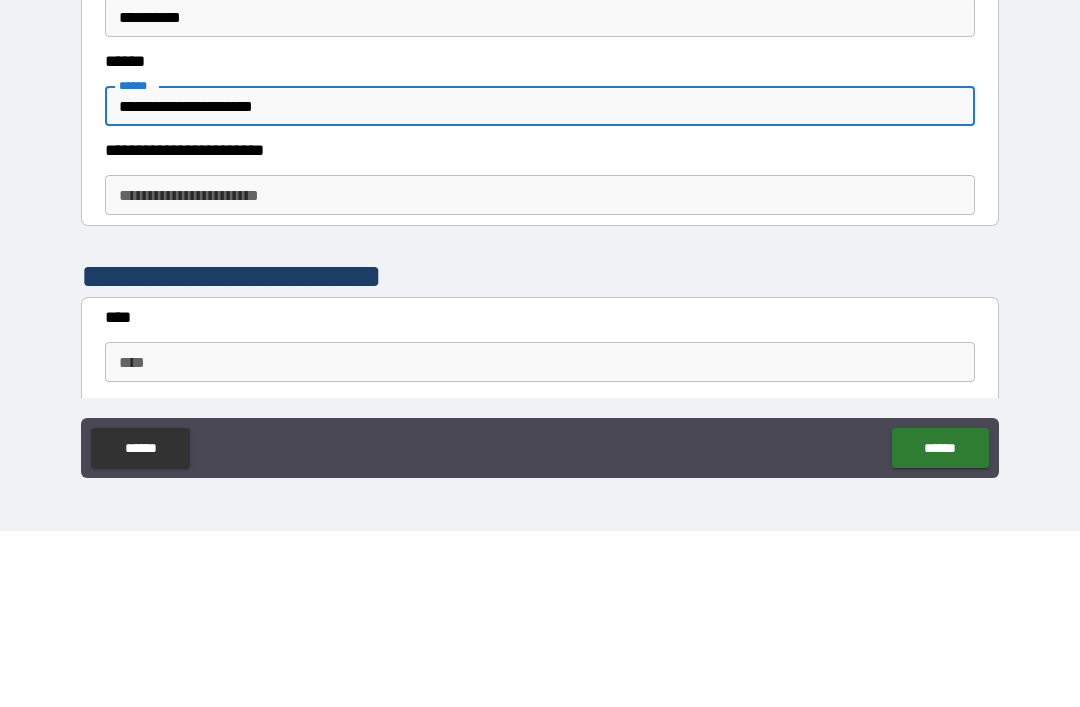 scroll, scrollTop: 608, scrollLeft: 0, axis: vertical 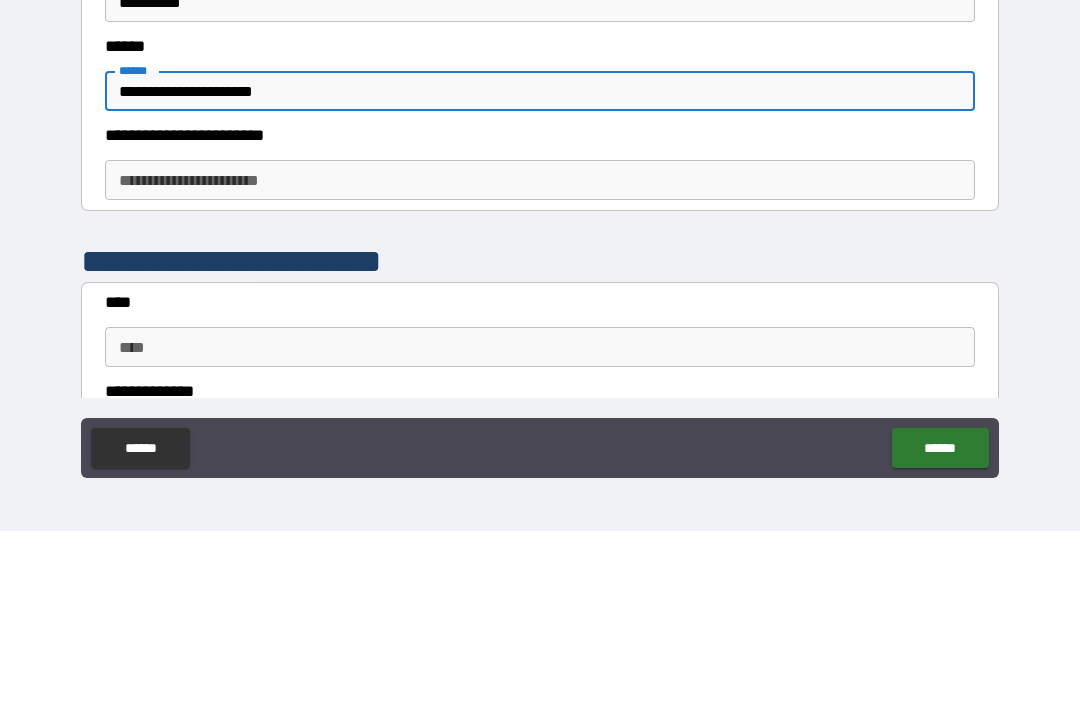 click on "**********" at bounding box center (540, 356) 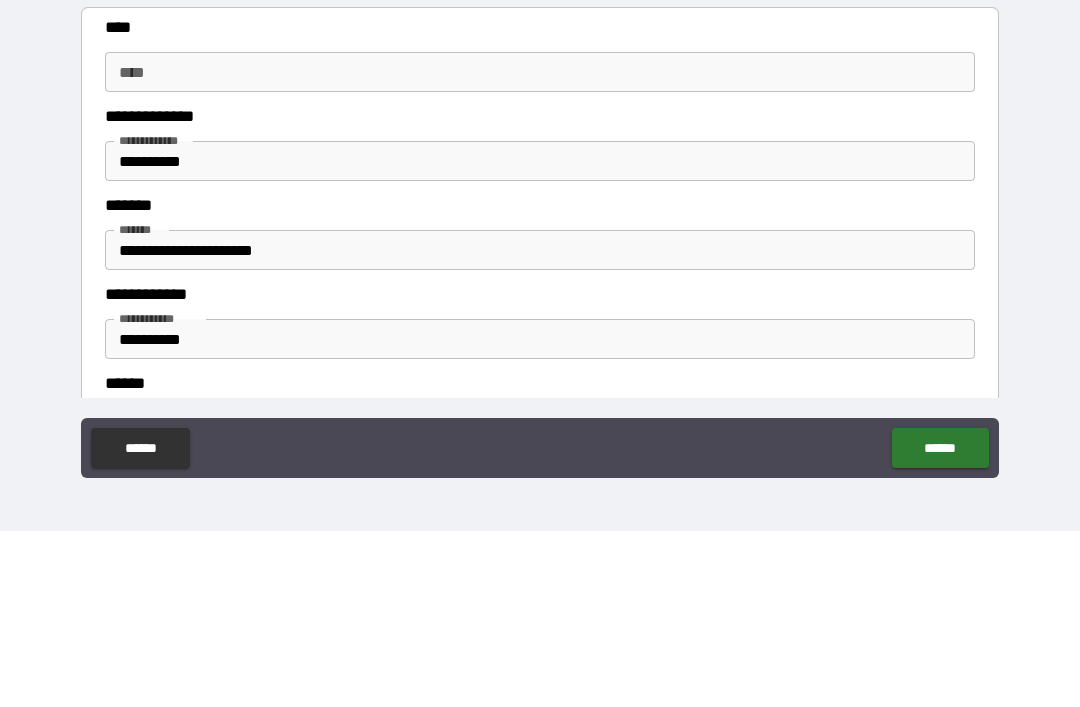 scroll, scrollTop: 272, scrollLeft: 0, axis: vertical 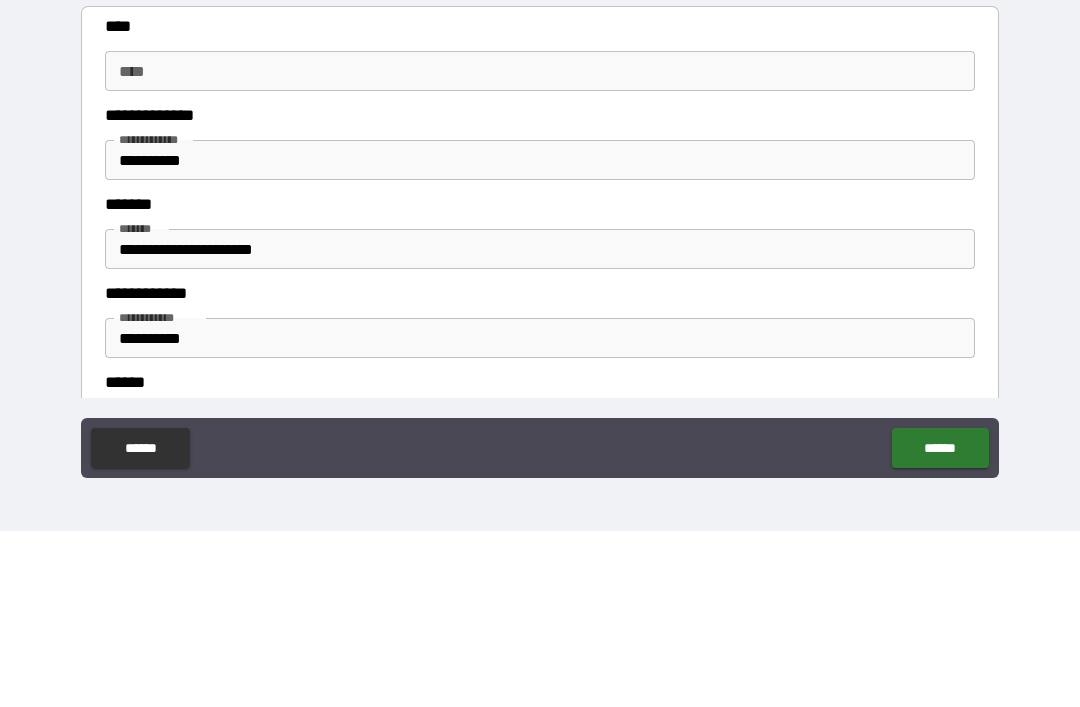 click on "**********" at bounding box center [540, 336] 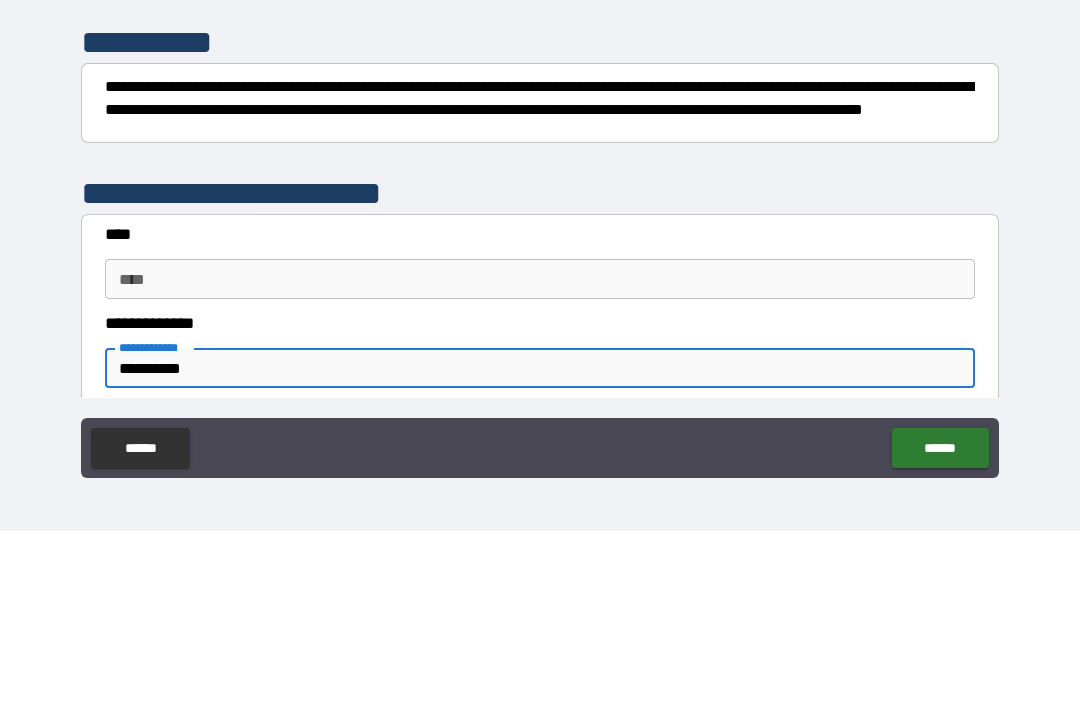 scroll, scrollTop: 65, scrollLeft: 0, axis: vertical 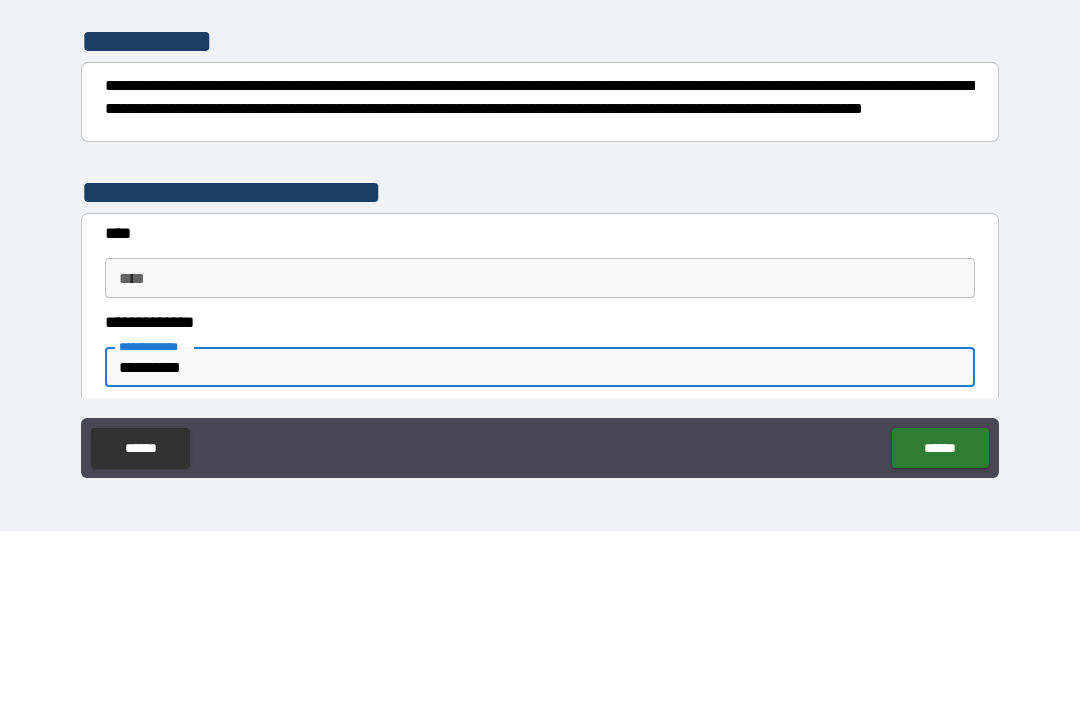click on "****" at bounding box center [540, 454] 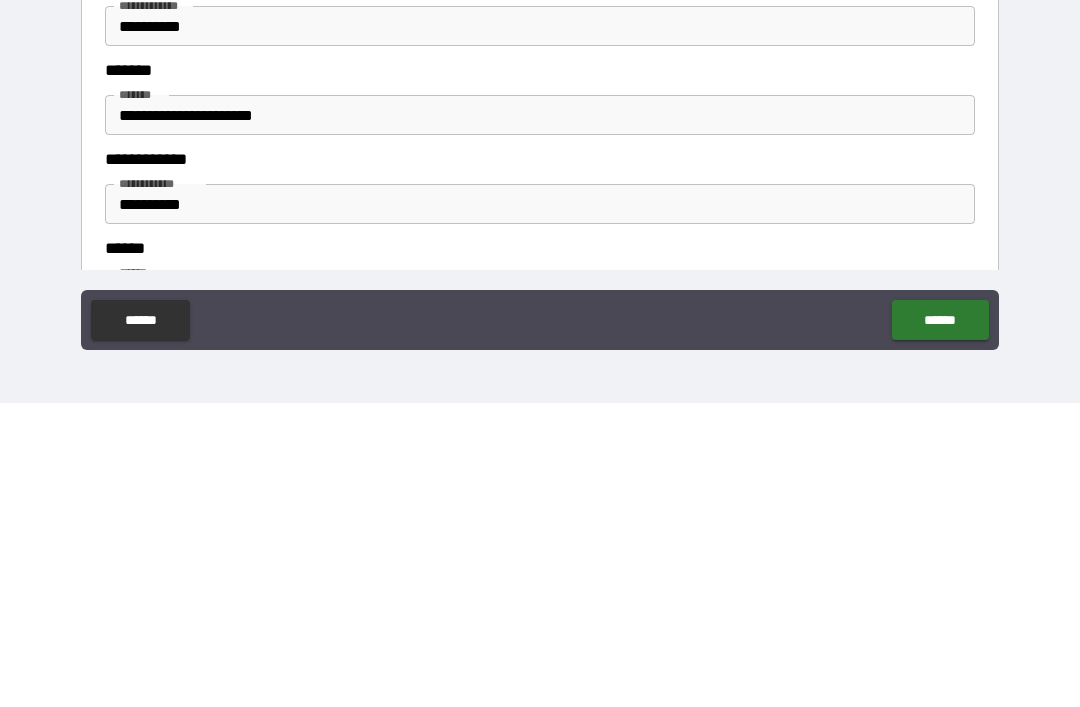 scroll, scrollTop: 248, scrollLeft: 0, axis: vertical 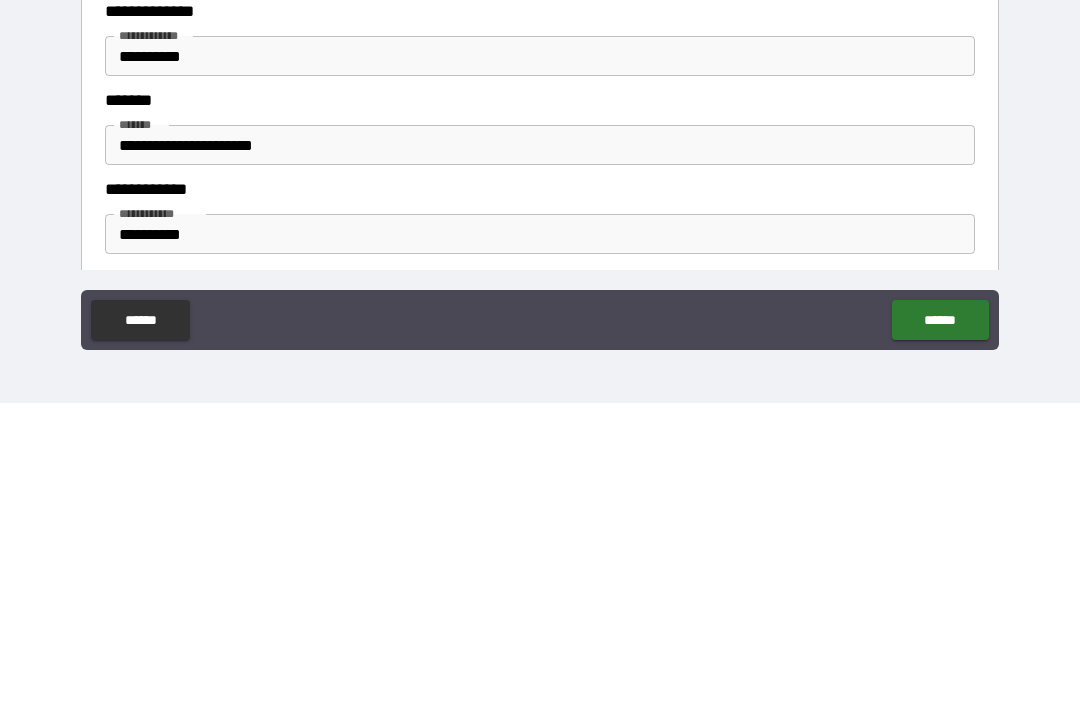 click on "**********" at bounding box center (540, 360) 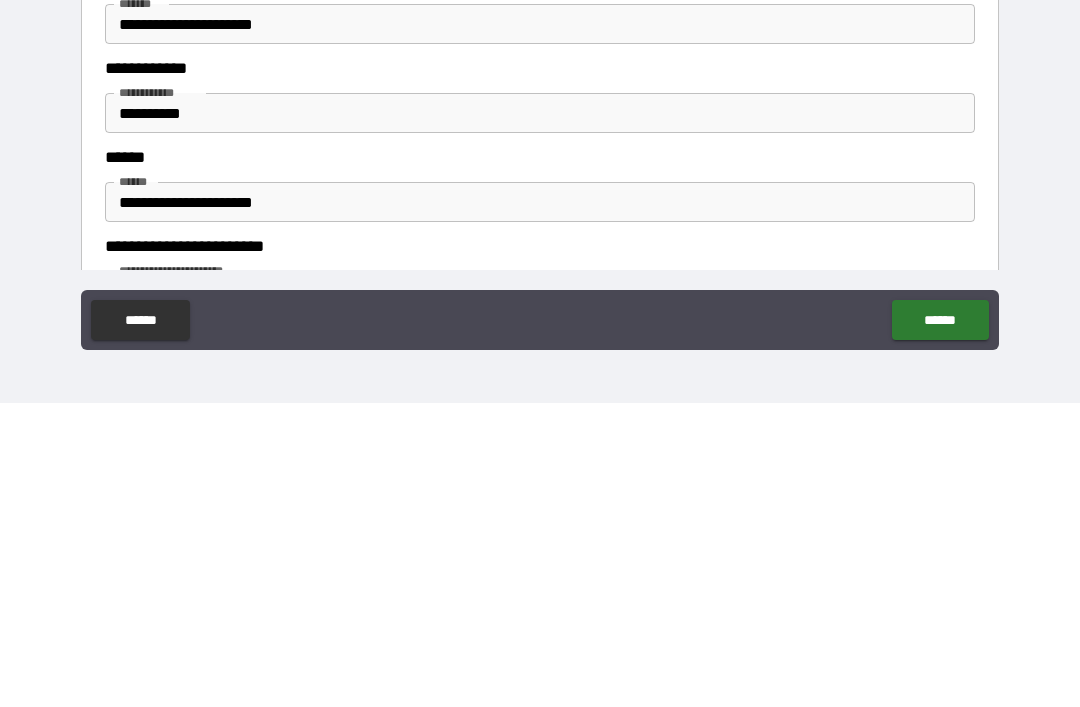 scroll, scrollTop: 370, scrollLeft: 0, axis: vertical 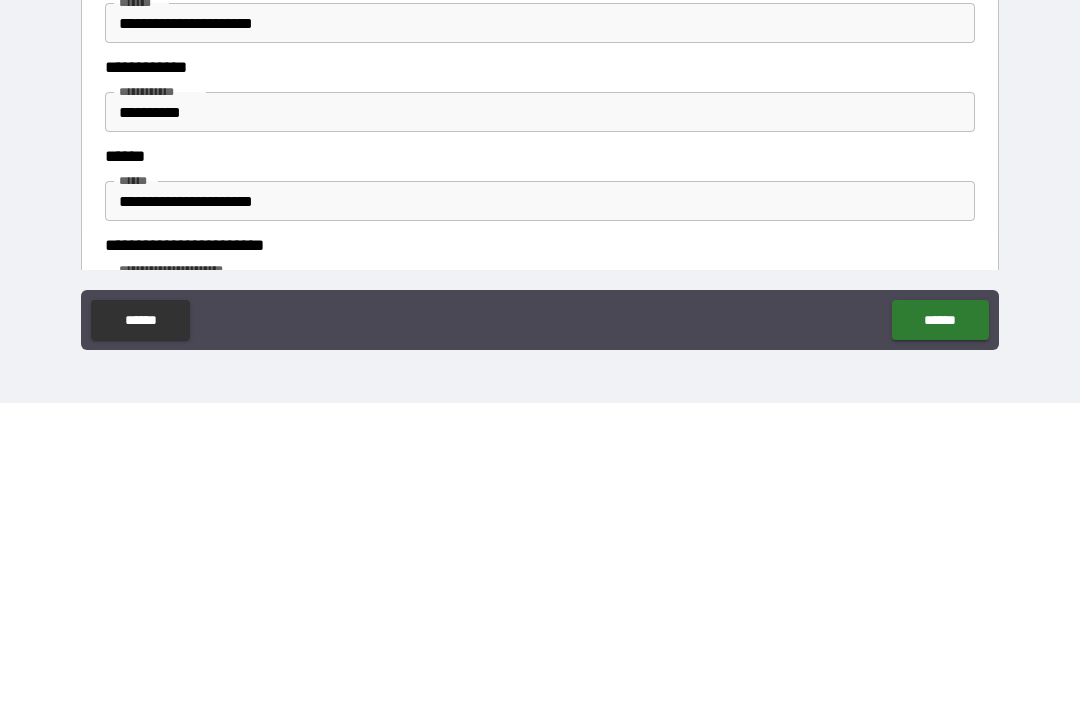 click on "**********" at bounding box center [540, 327] 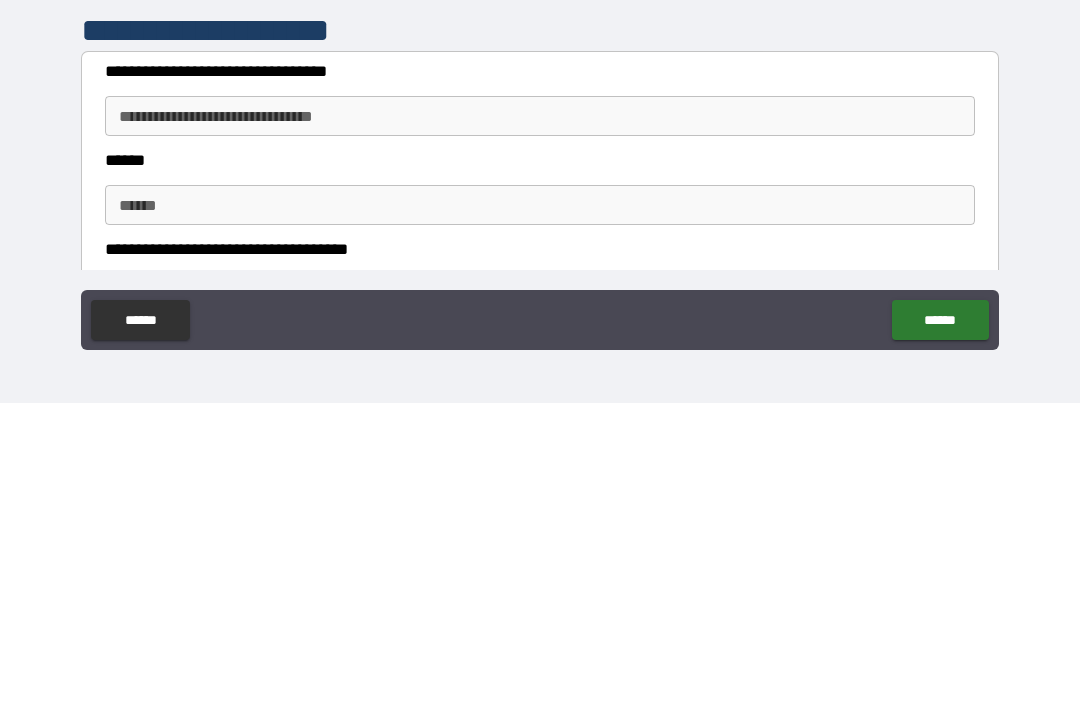 scroll, scrollTop: 1326, scrollLeft: 0, axis: vertical 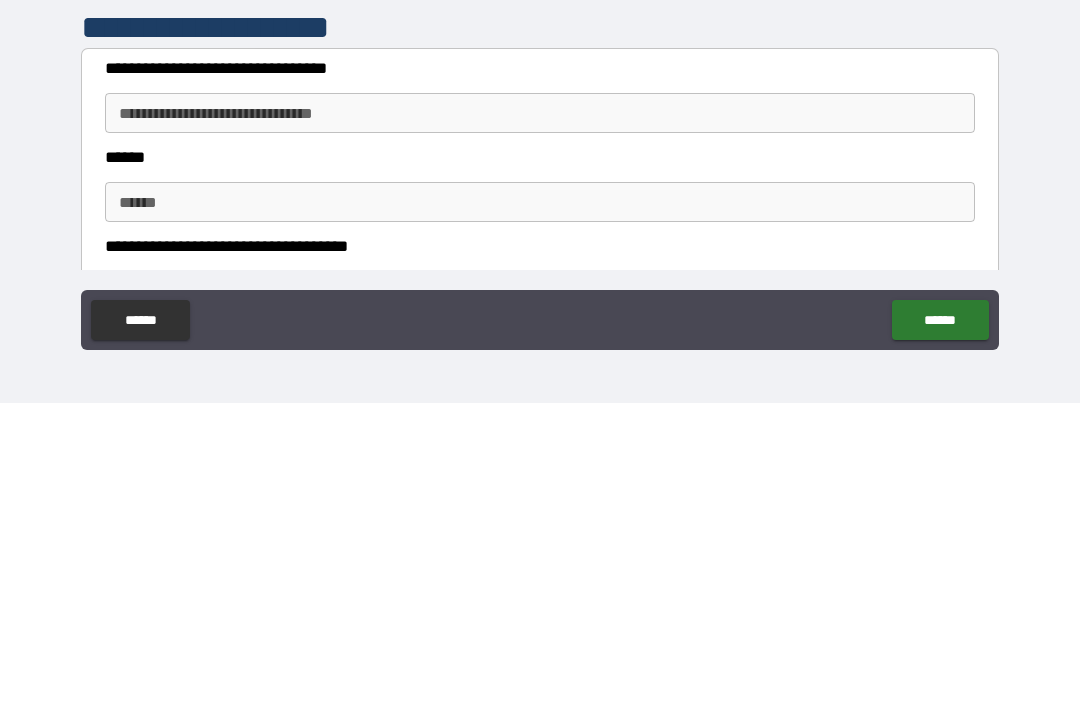 click on "**********" at bounding box center (540, 417) 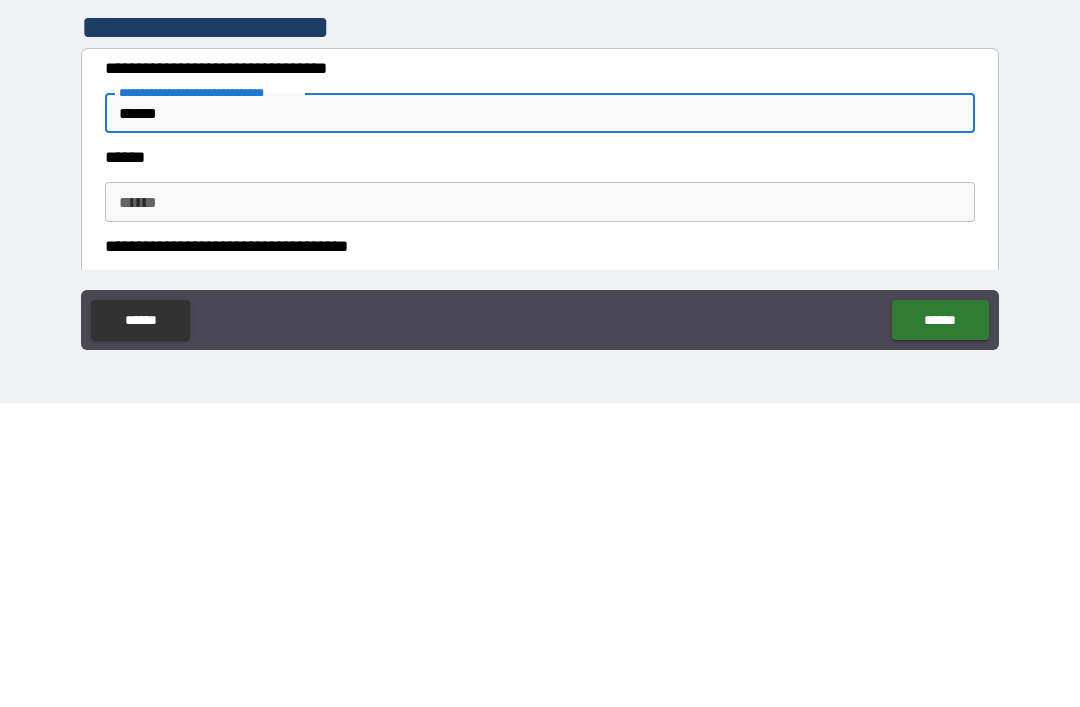 click on "******" at bounding box center (540, 506) 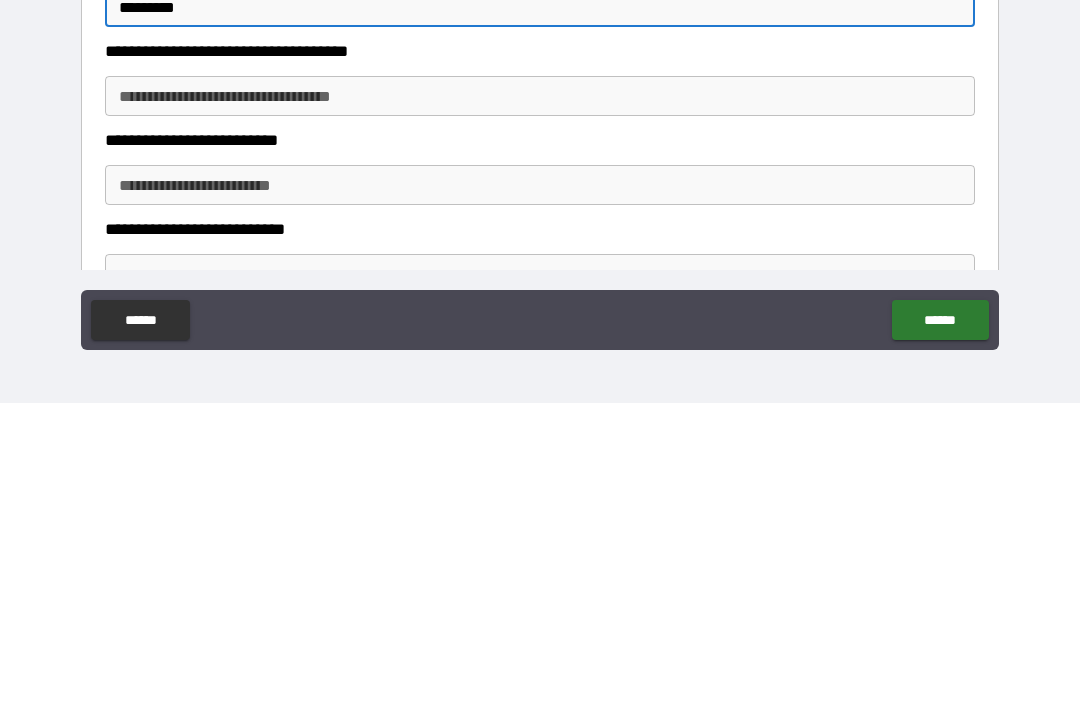 scroll, scrollTop: 1520, scrollLeft: 0, axis: vertical 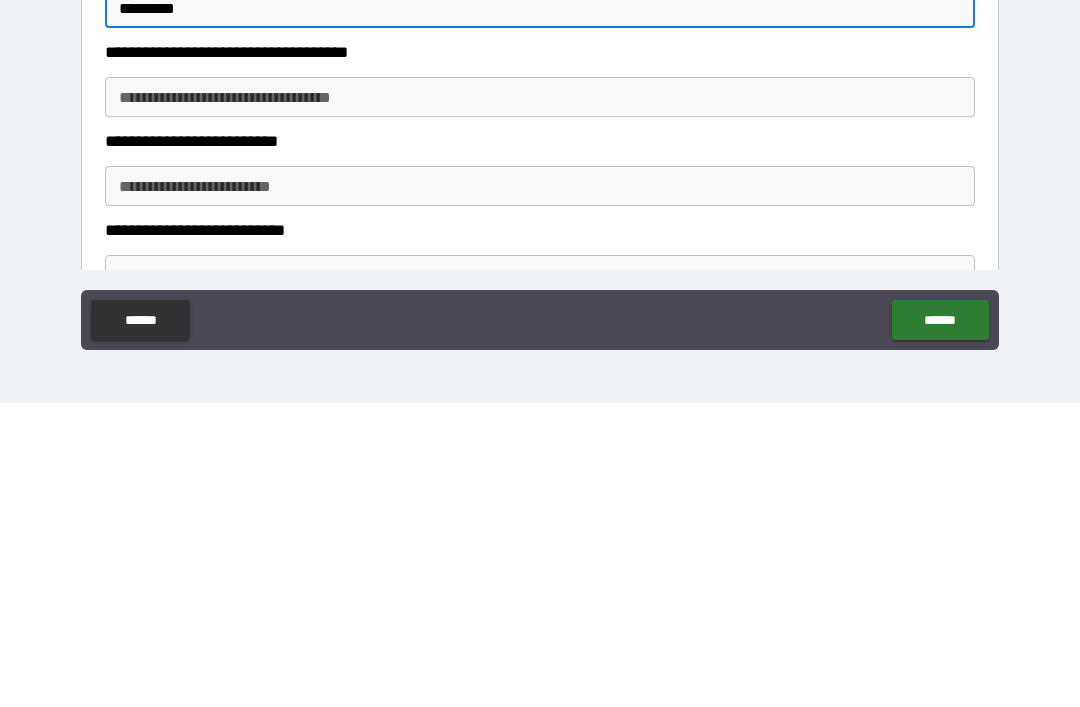 click on "**********" at bounding box center (540, 490) 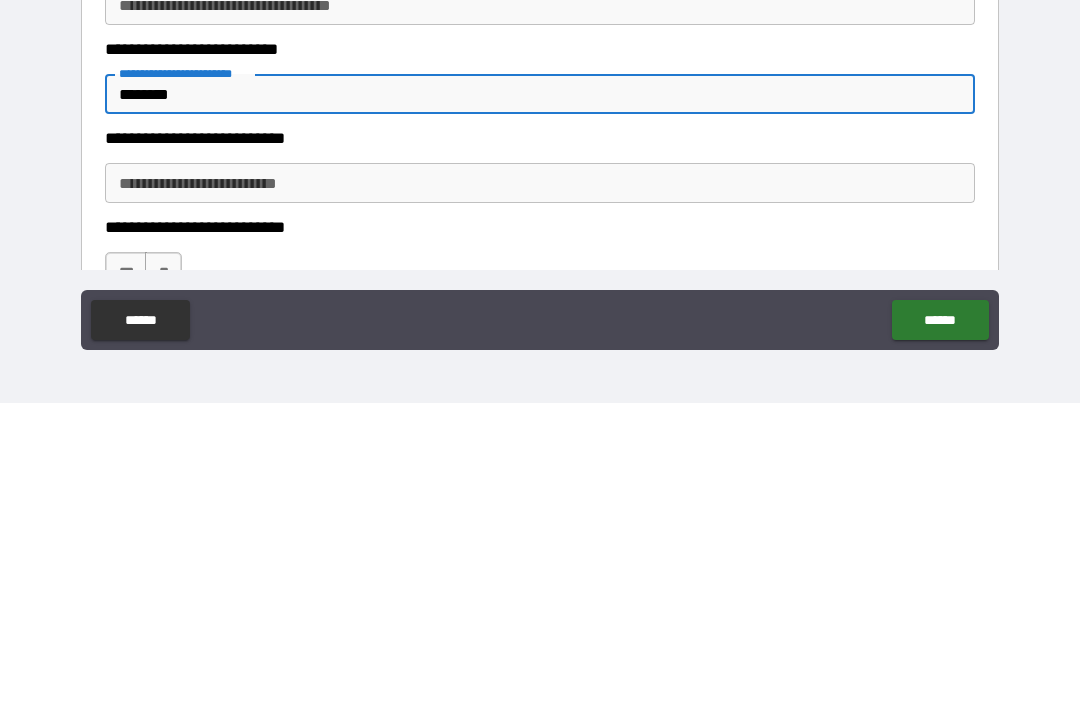 scroll, scrollTop: 1617, scrollLeft: 0, axis: vertical 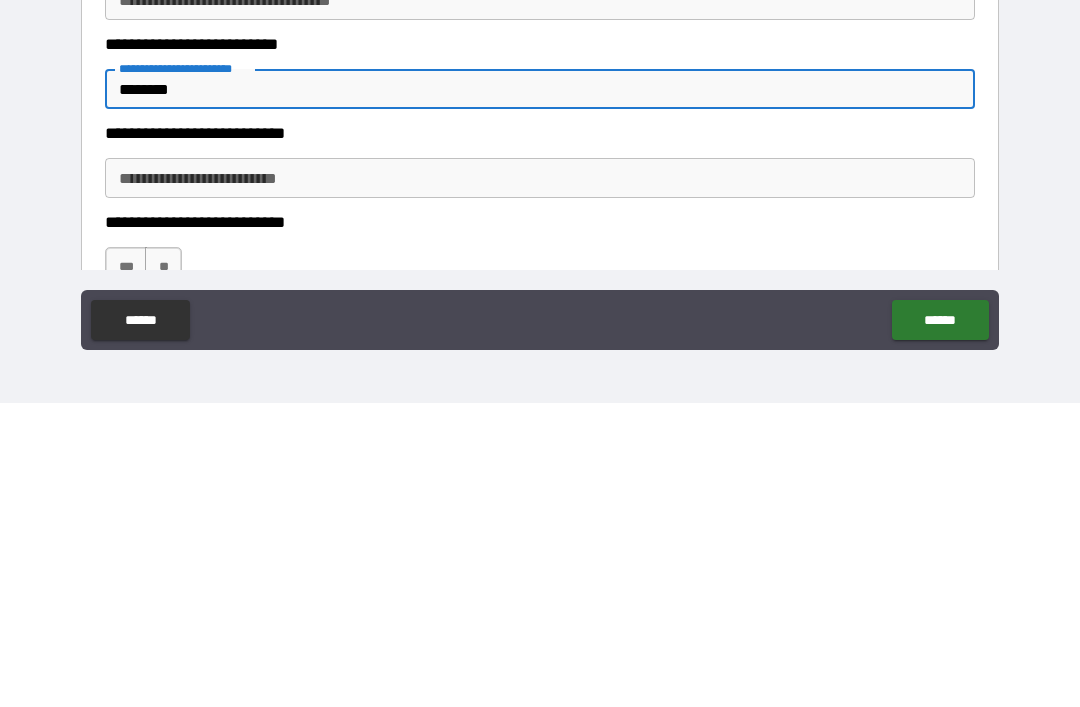 click on "**********" at bounding box center (540, 482) 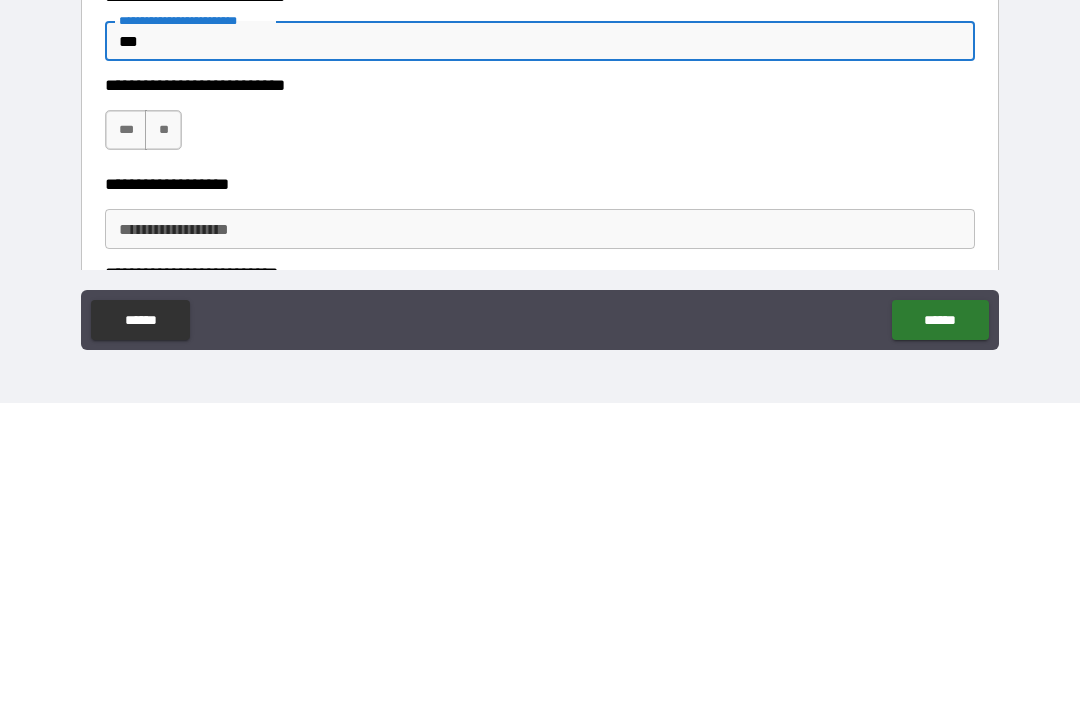 scroll, scrollTop: 1770, scrollLeft: 0, axis: vertical 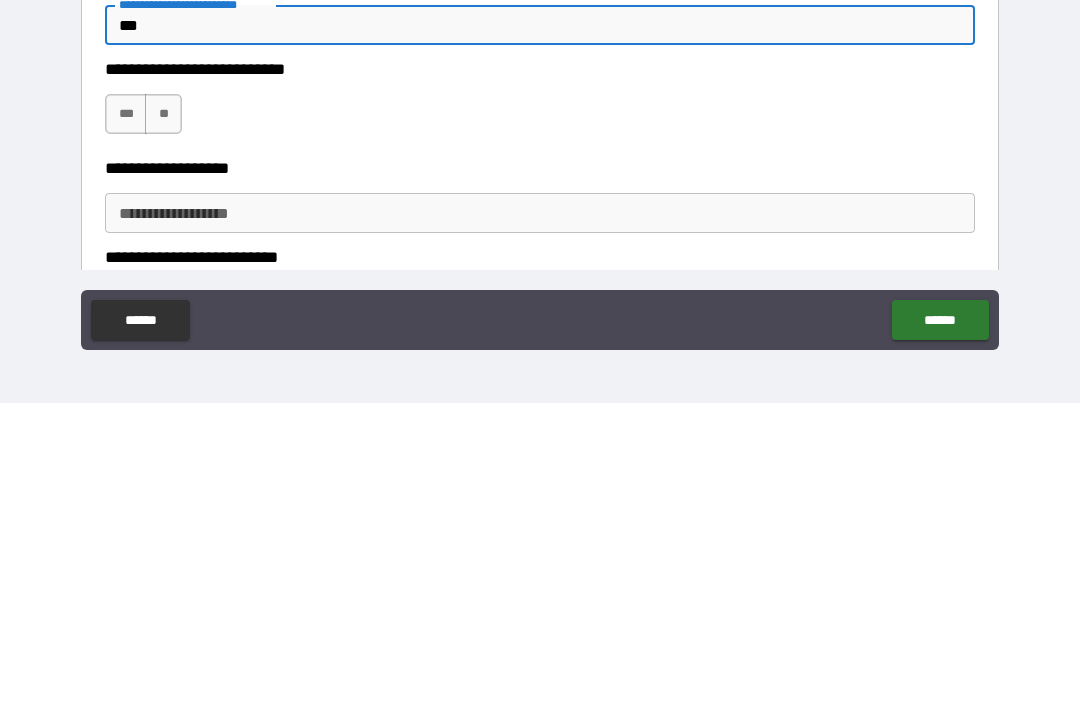 click on "**" at bounding box center [163, 418] 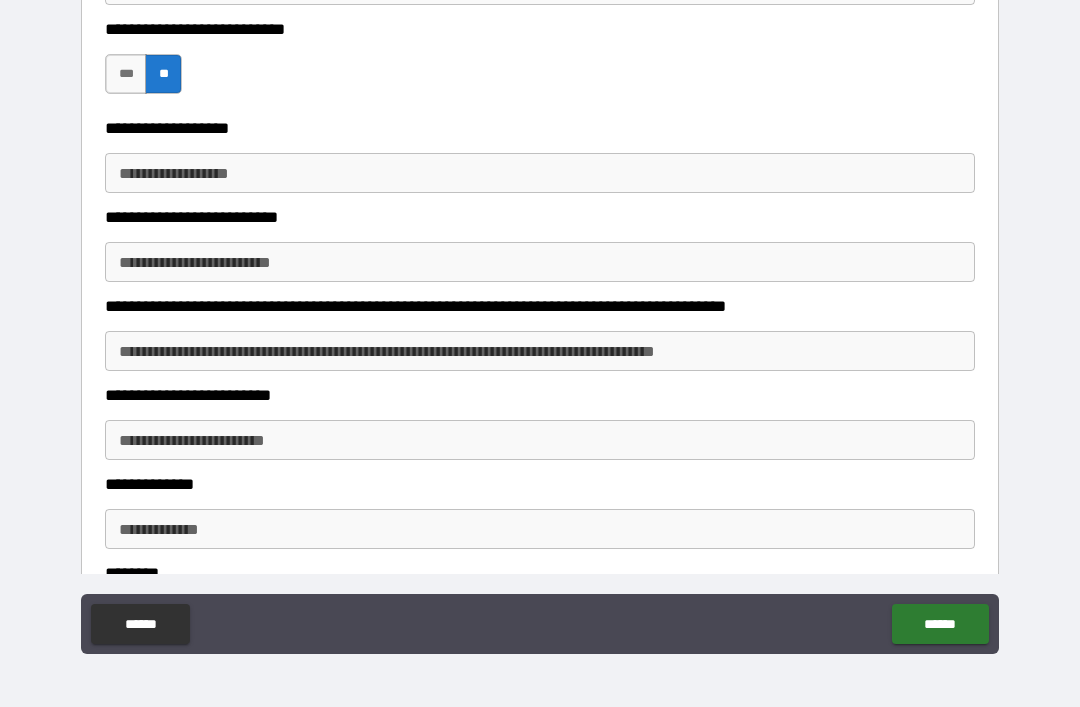 scroll, scrollTop: 2128, scrollLeft: 0, axis: vertical 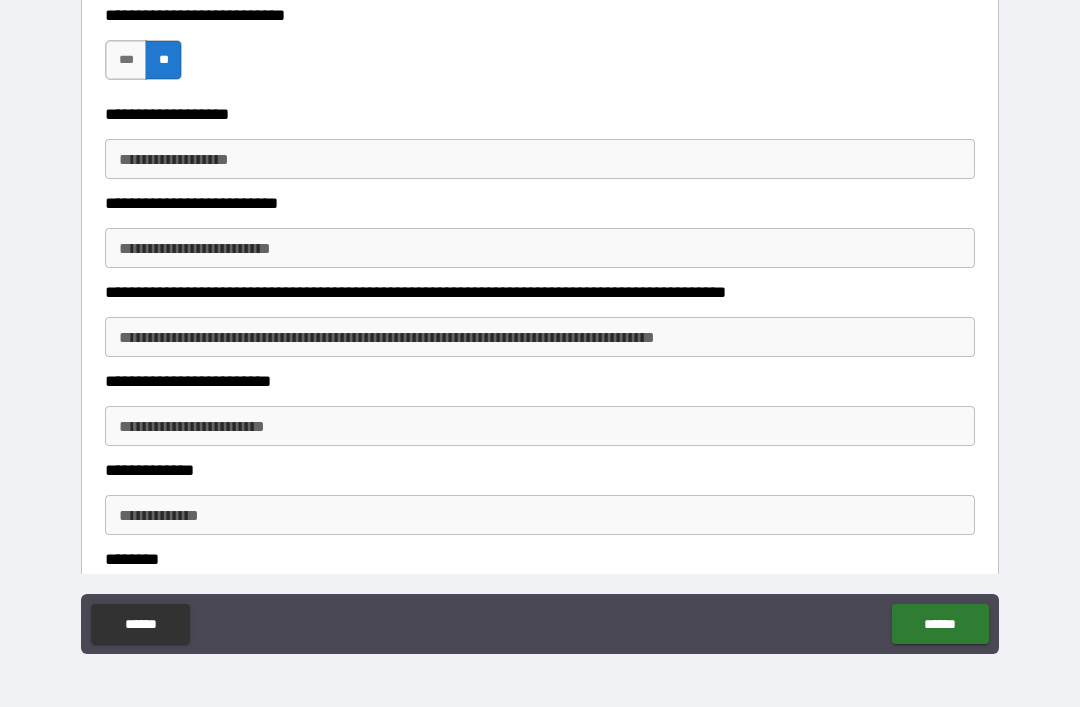 click on "**********" at bounding box center (540, 159) 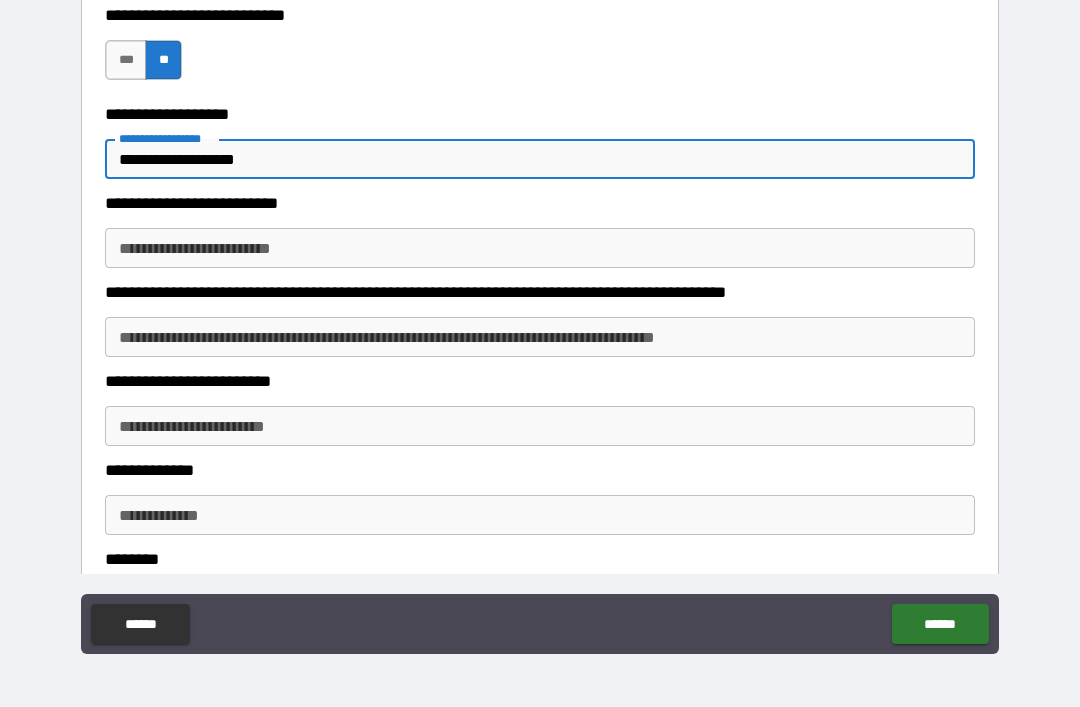 click on "**********" at bounding box center [540, 159] 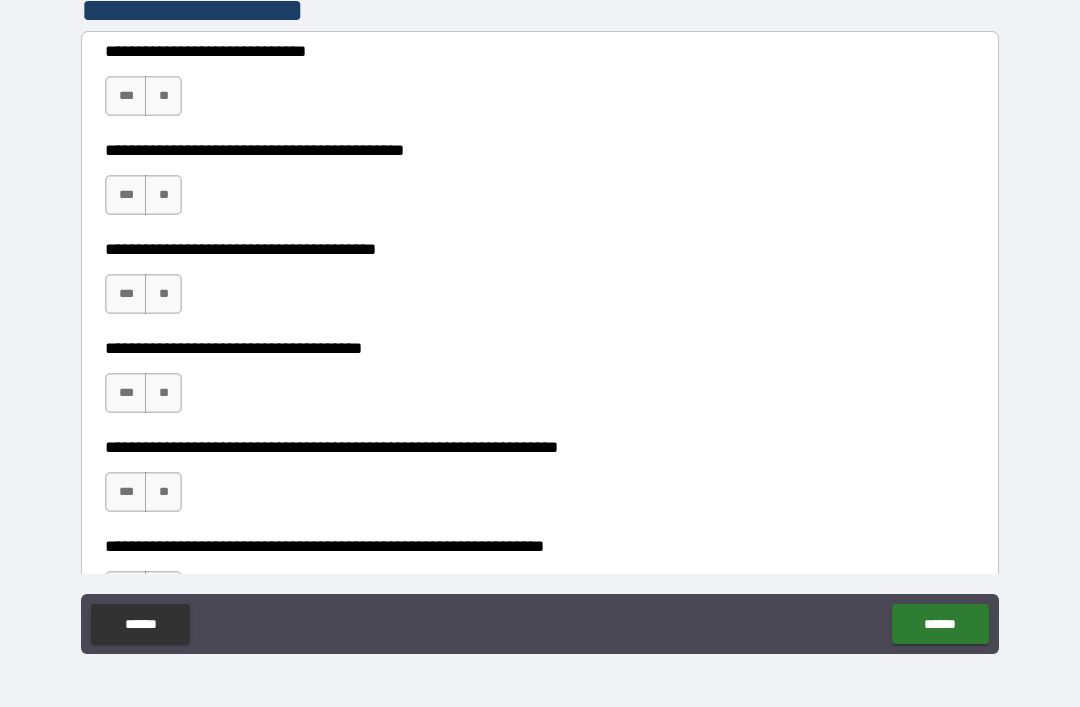 scroll, scrollTop: 2794, scrollLeft: 0, axis: vertical 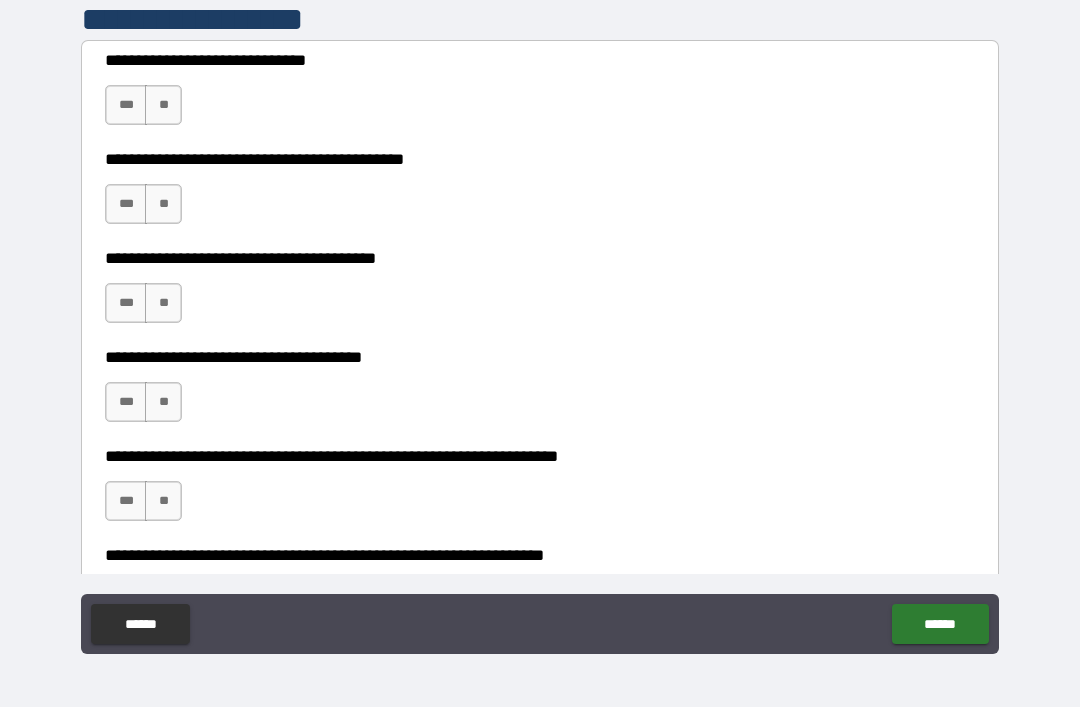 click on "***" at bounding box center [126, 105] 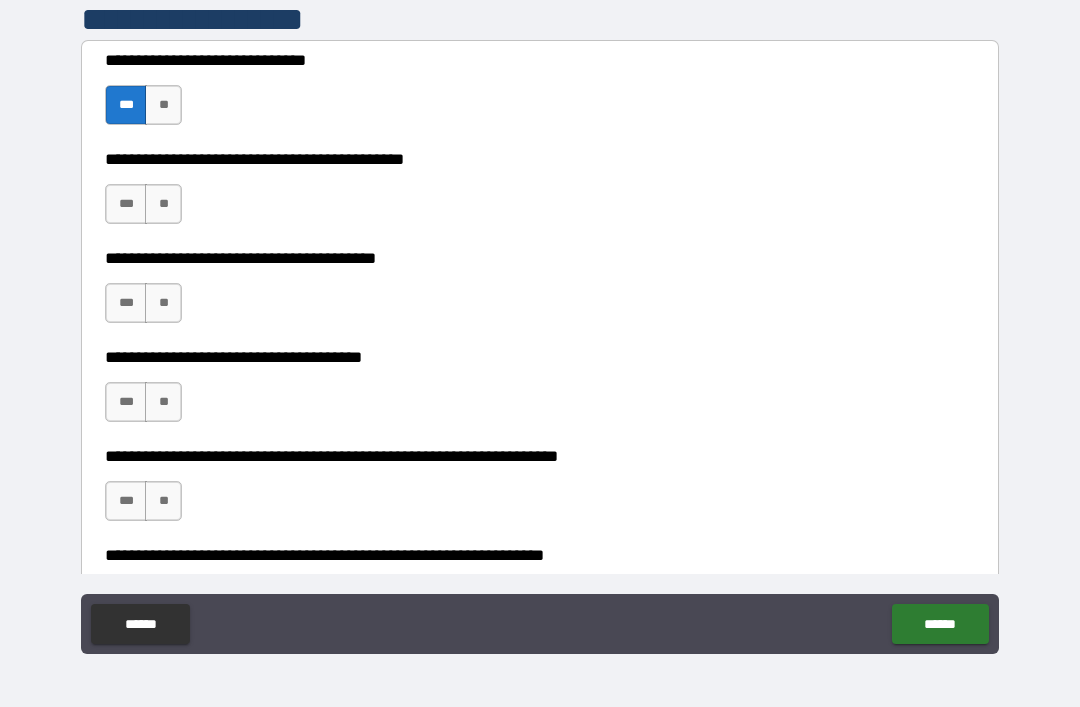 click on "***" at bounding box center [126, 204] 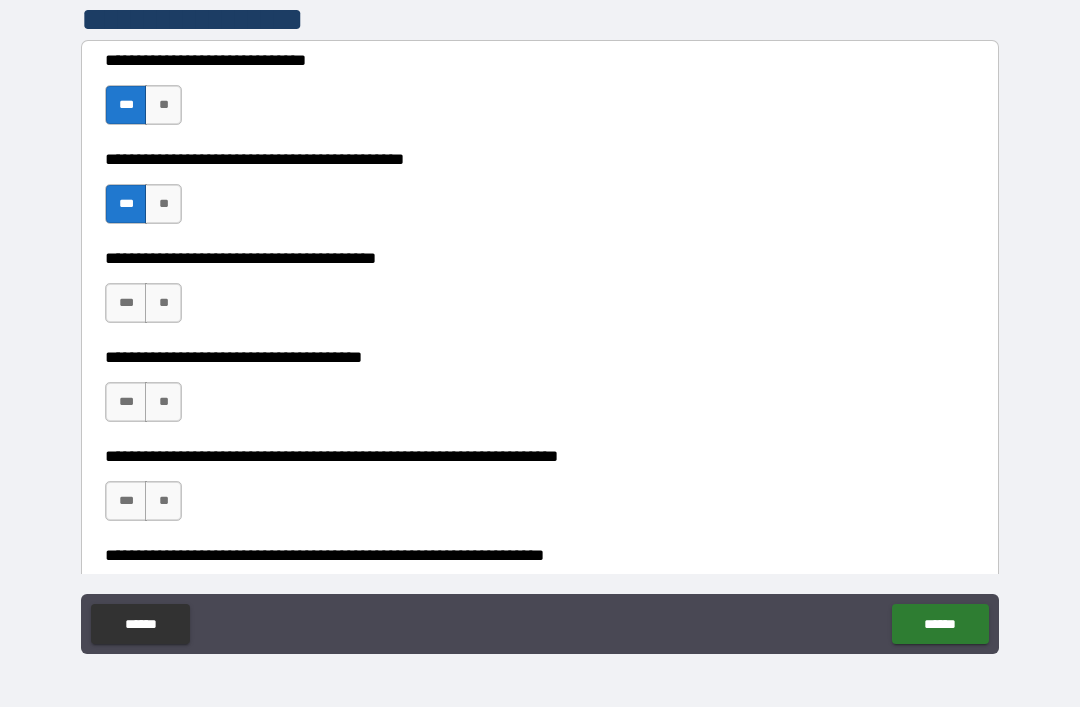 click on "***" at bounding box center [126, 303] 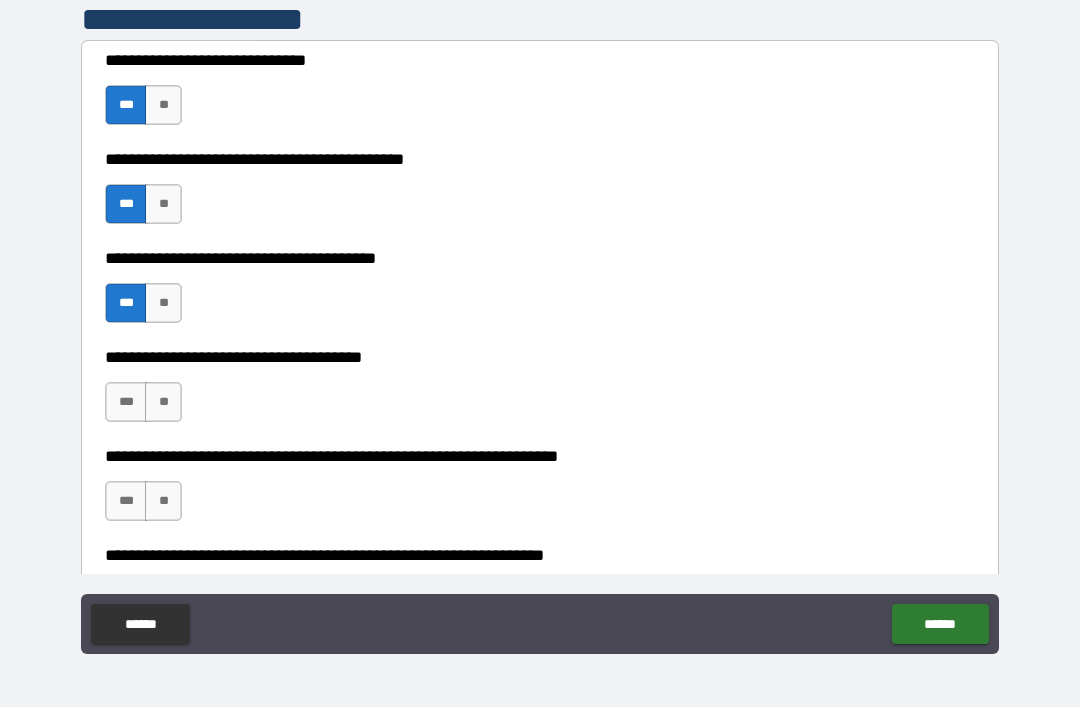 click on "**" at bounding box center [163, 402] 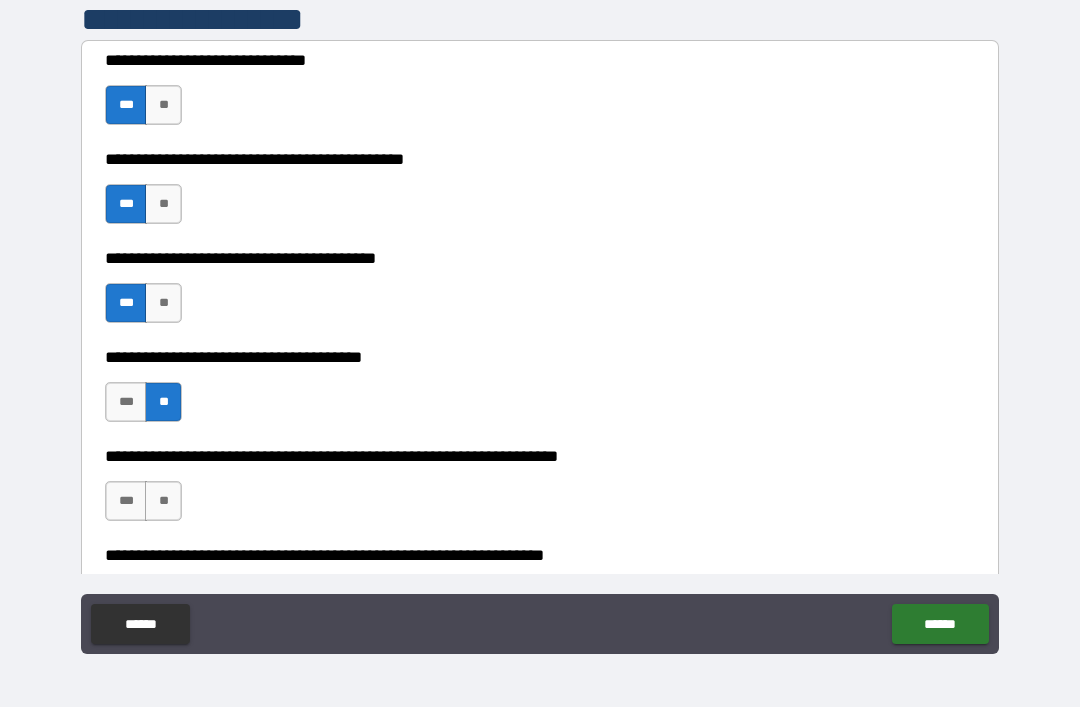 click on "**" at bounding box center [163, 501] 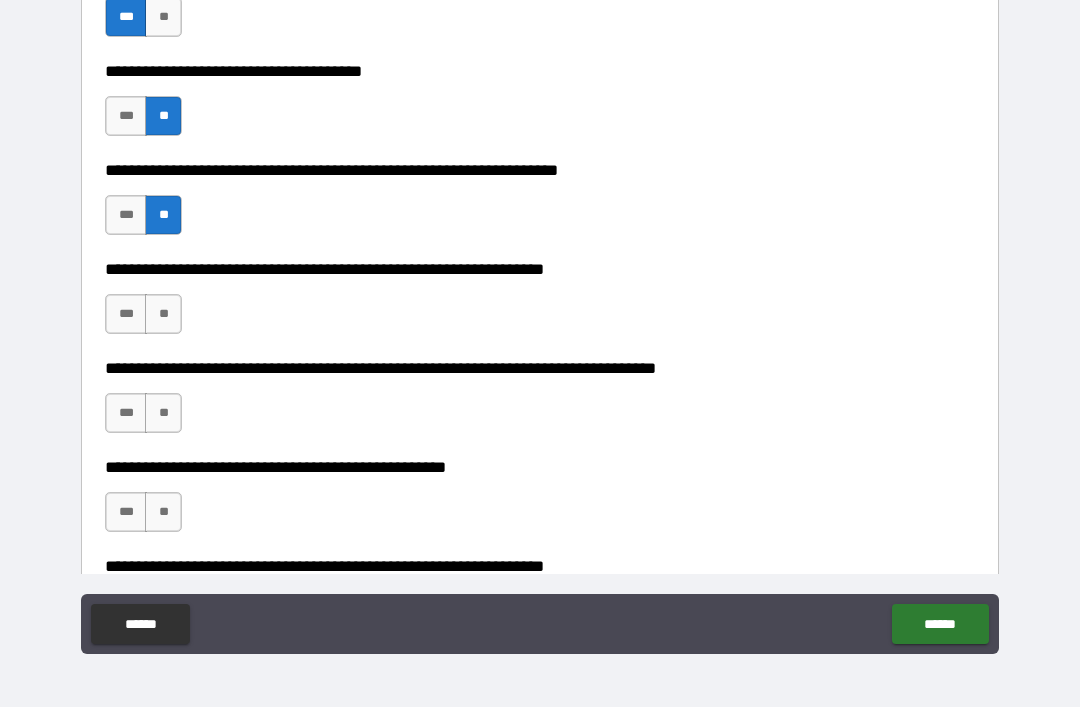 scroll, scrollTop: 3083, scrollLeft: 0, axis: vertical 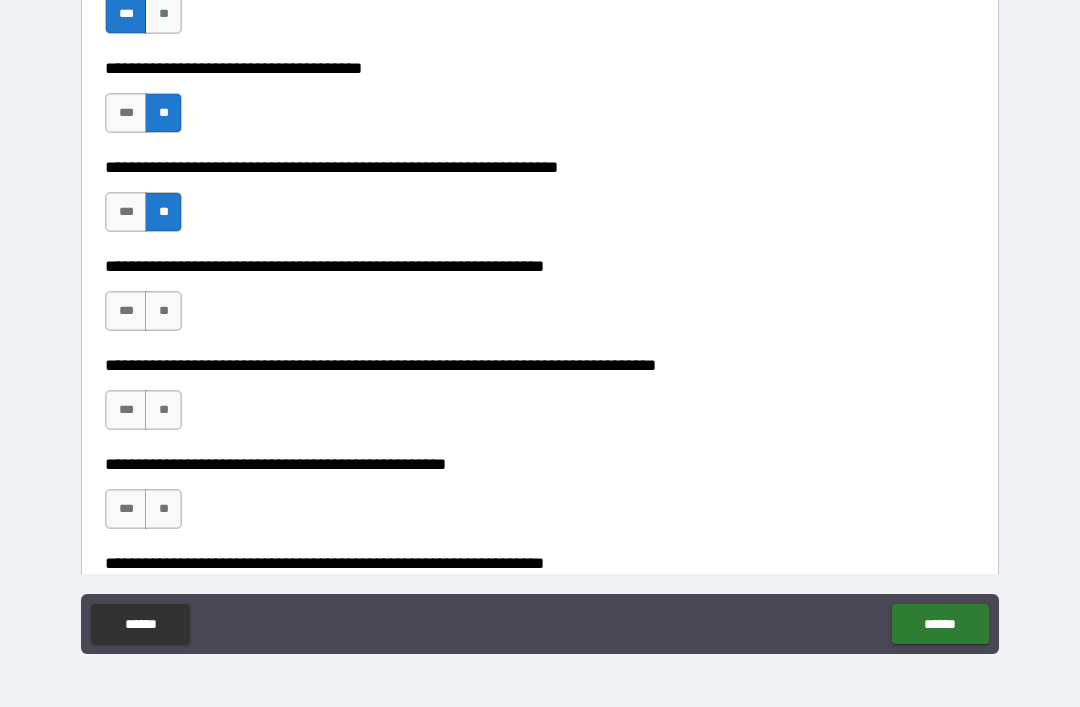 click on "**" at bounding box center [163, 311] 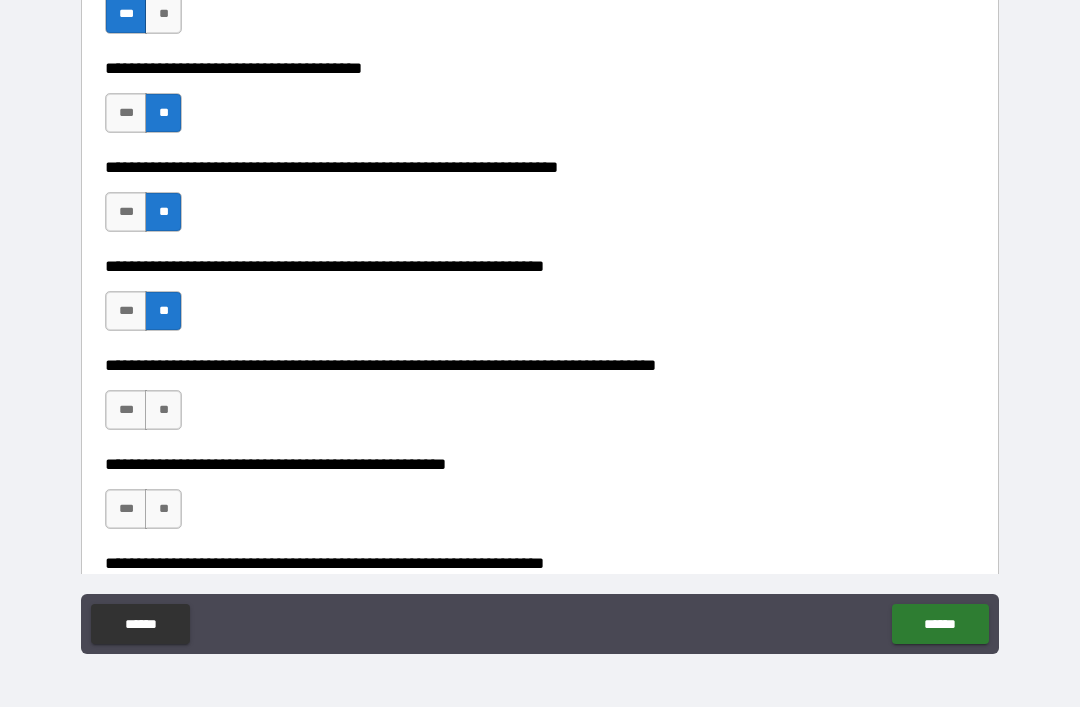 click on "**" at bounding box center [163, 410] 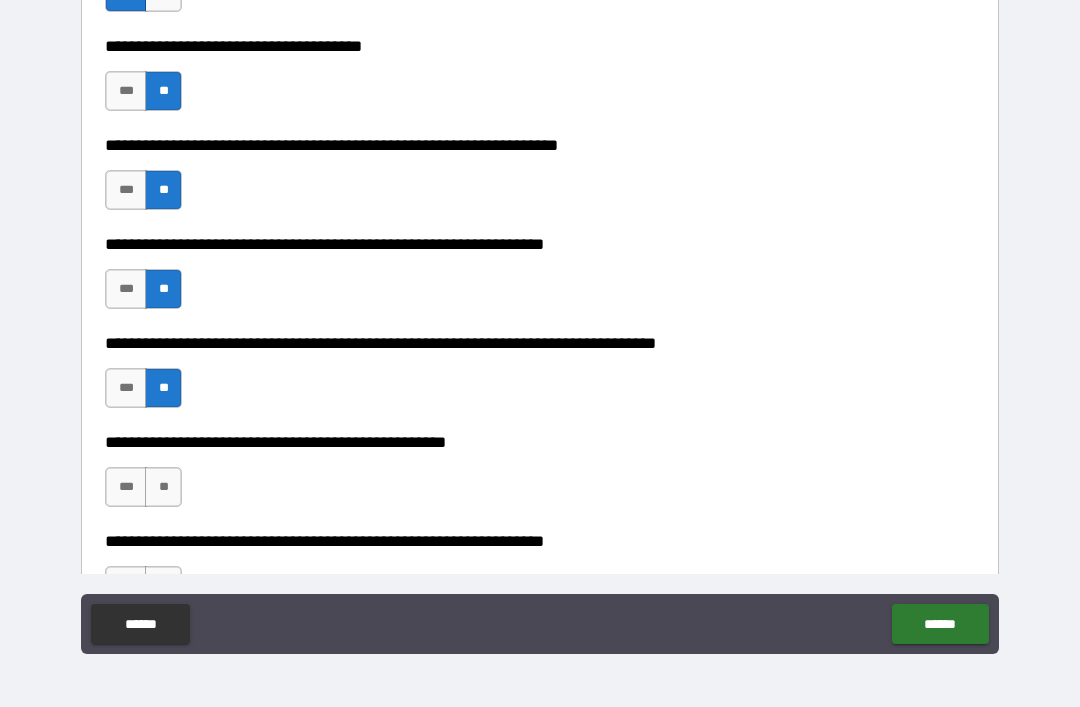 scroll, scrollTop: 3104, scrollLeft: 0, axis: vertical 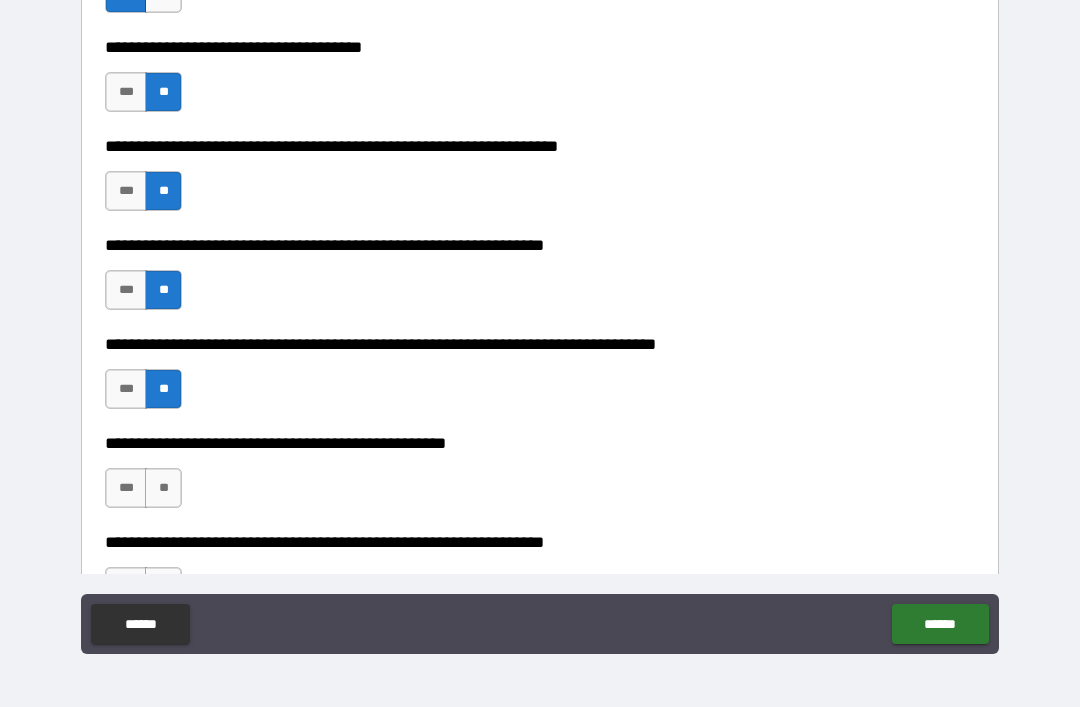 click on "**" at bounding box center [163, 488] 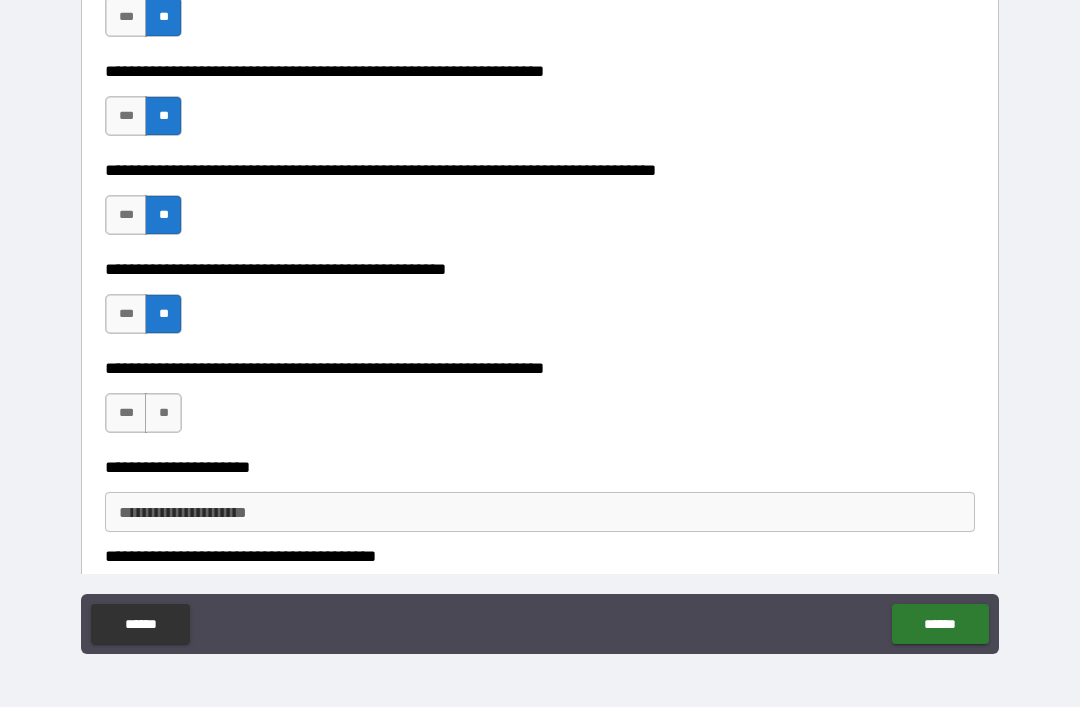 scroll, scrollTop: 3318, scrollLeft: 0, axis: vertical 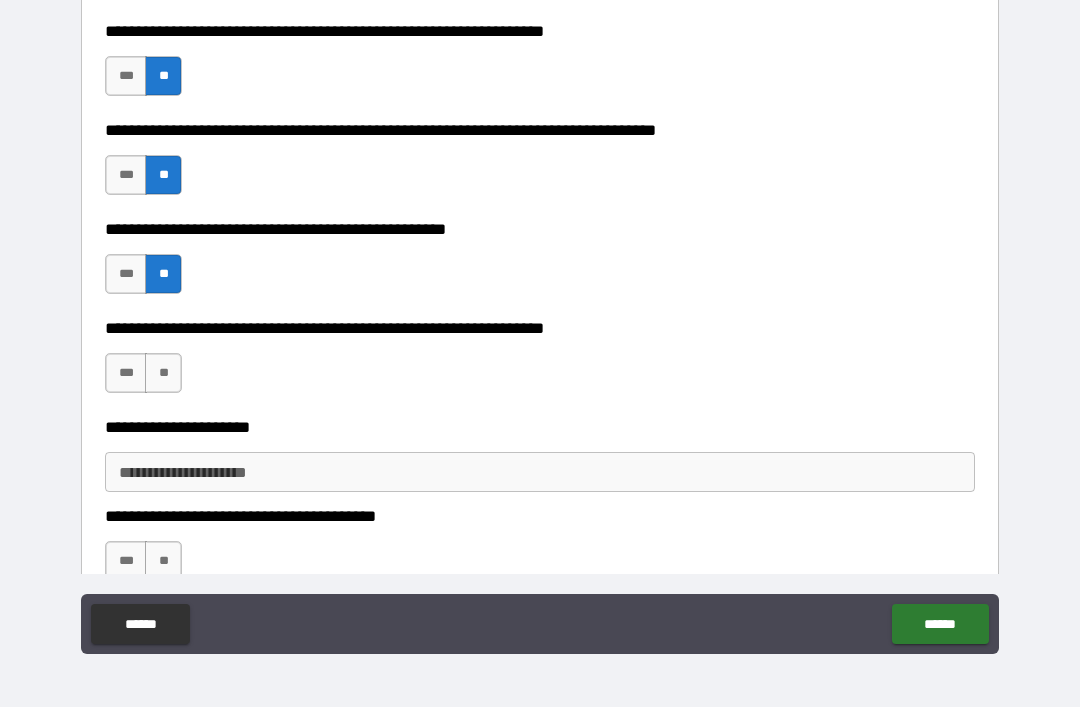click on "***" at bounding box center (126, 373) 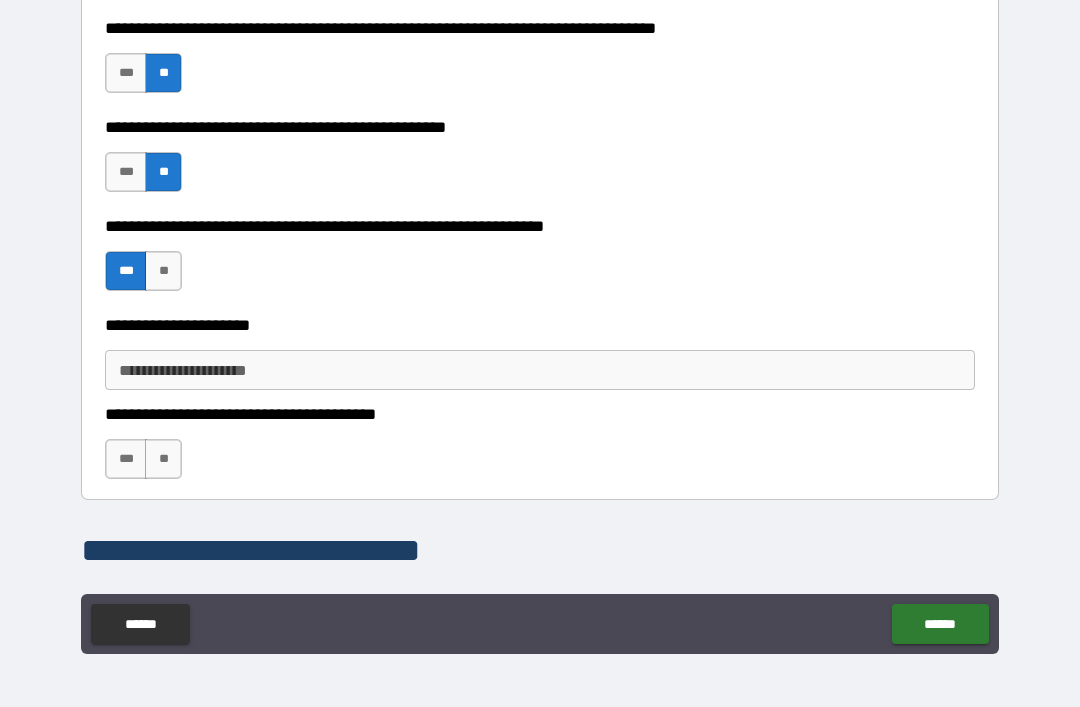 scroll, scrollTop: 3425, scrollLeft: 0, axis: vertical 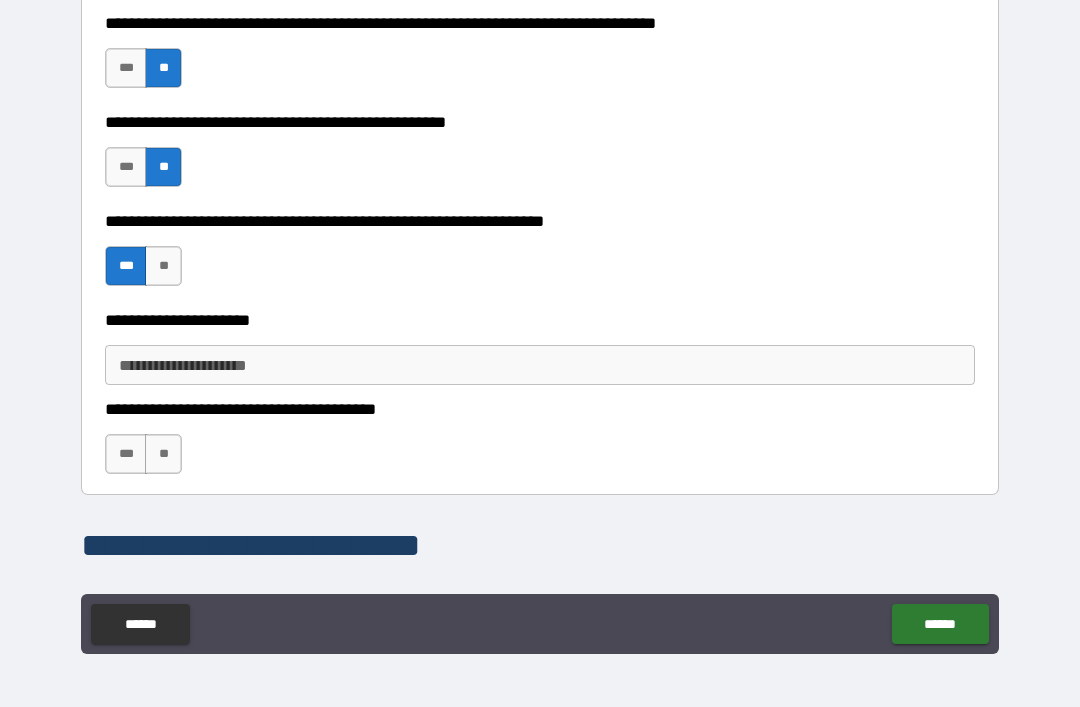 click on "**********" at bounding box center (540, 365) 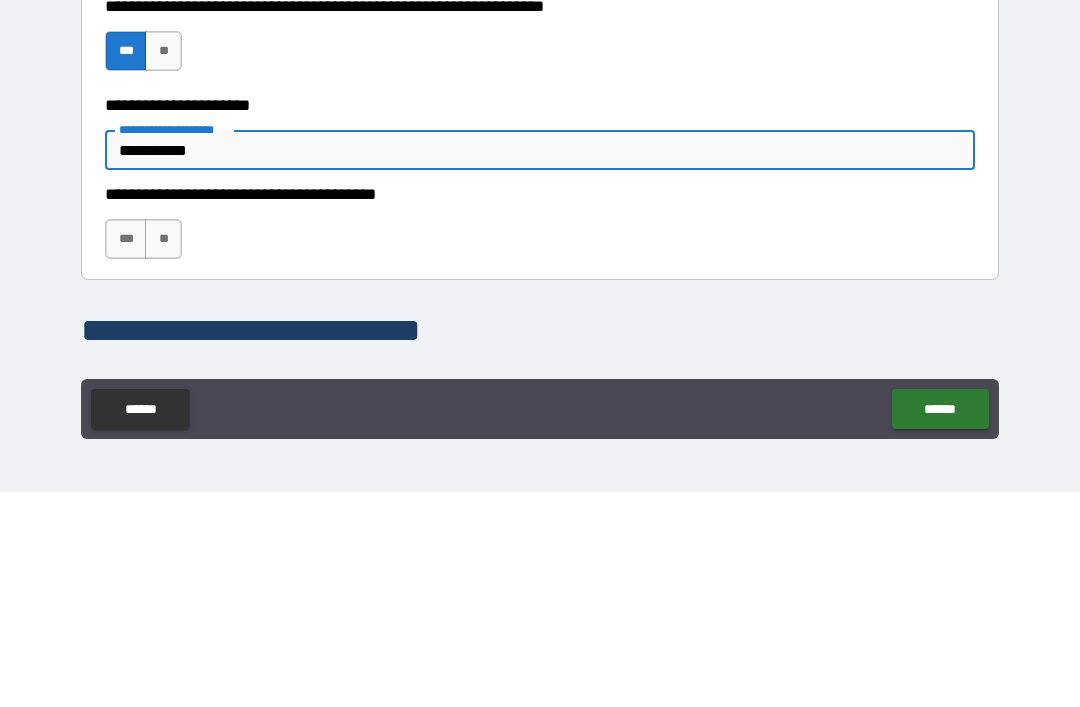 click on "**" at bounding box center (163, 454) 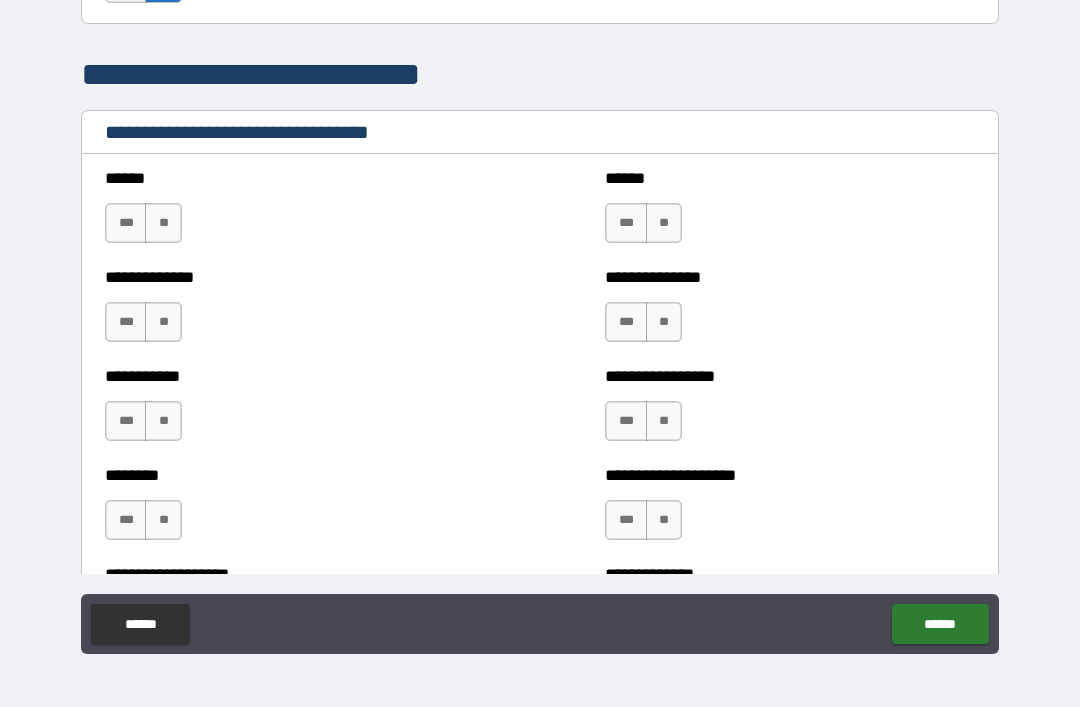 scroll, scrollTop: 3897, scrollLeft: 0, axis: vertical 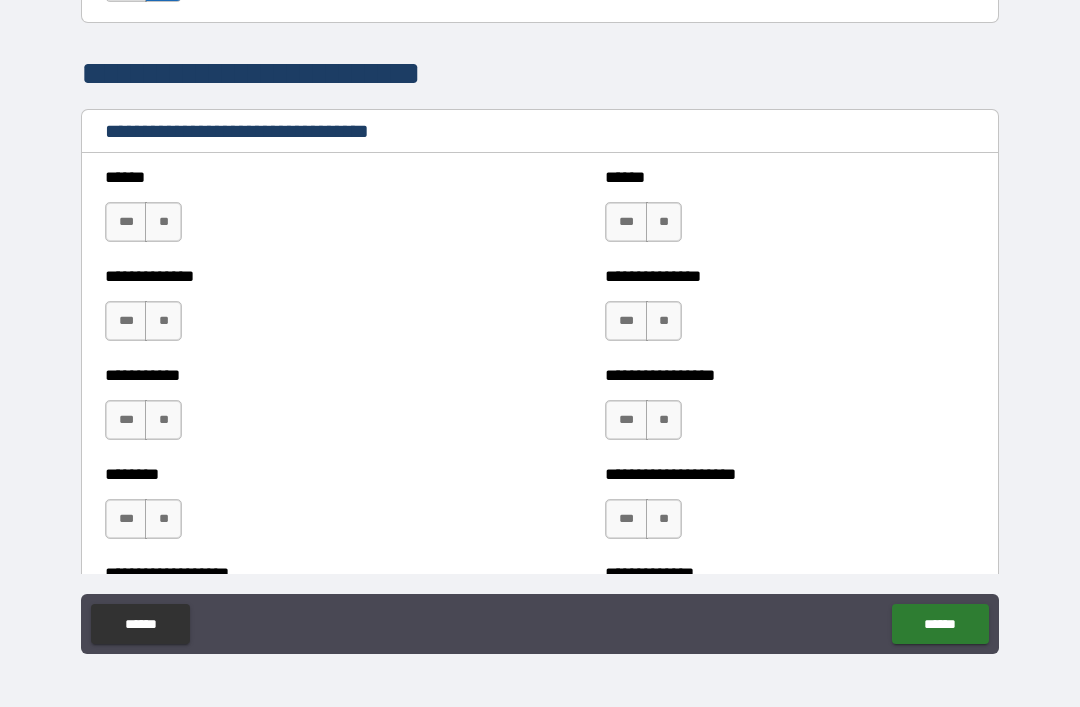 click on "**" at bounding box center [163, 222] 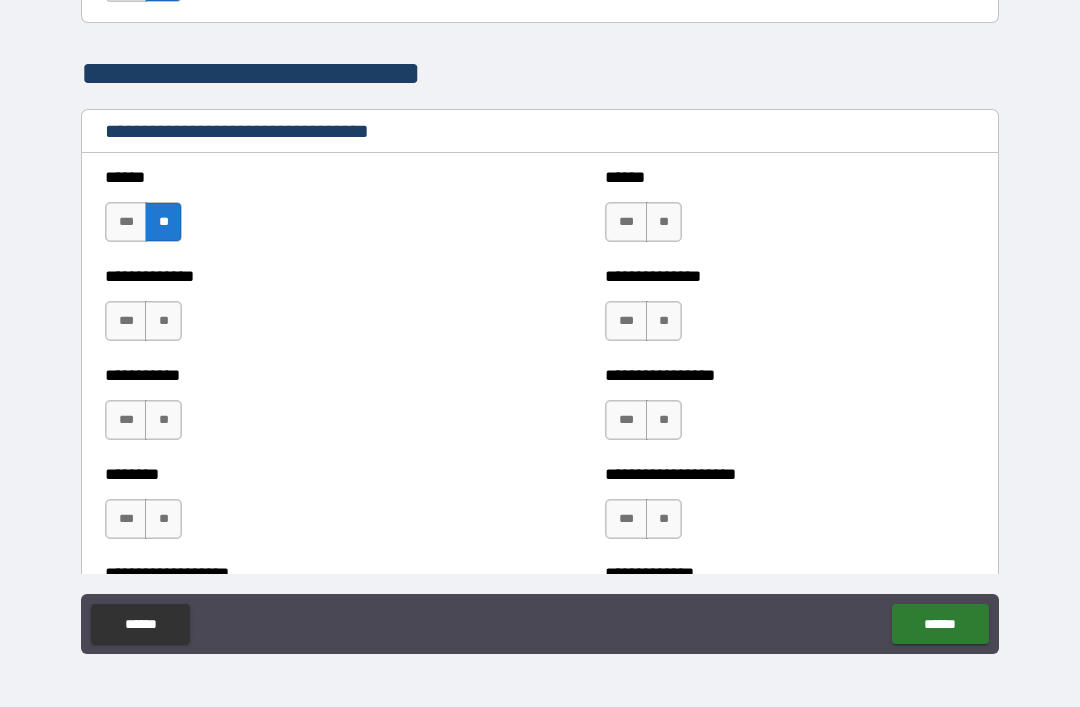 click on "**" at bounding box center [163, 321] 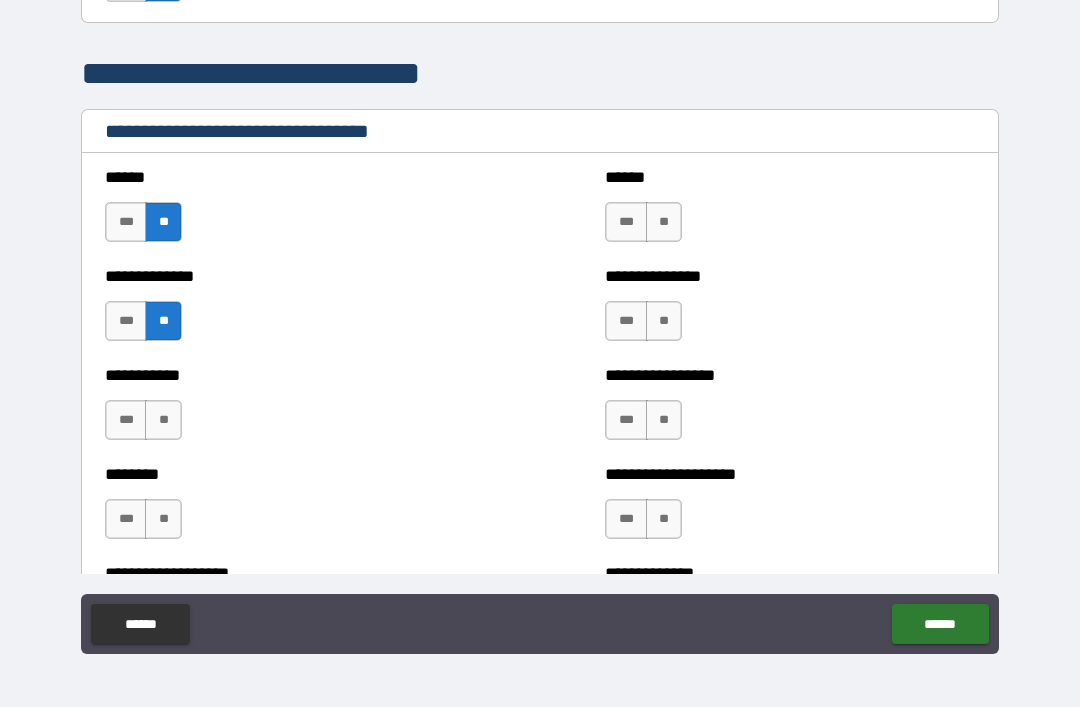 click on "**" at bounding box center [163, 420] 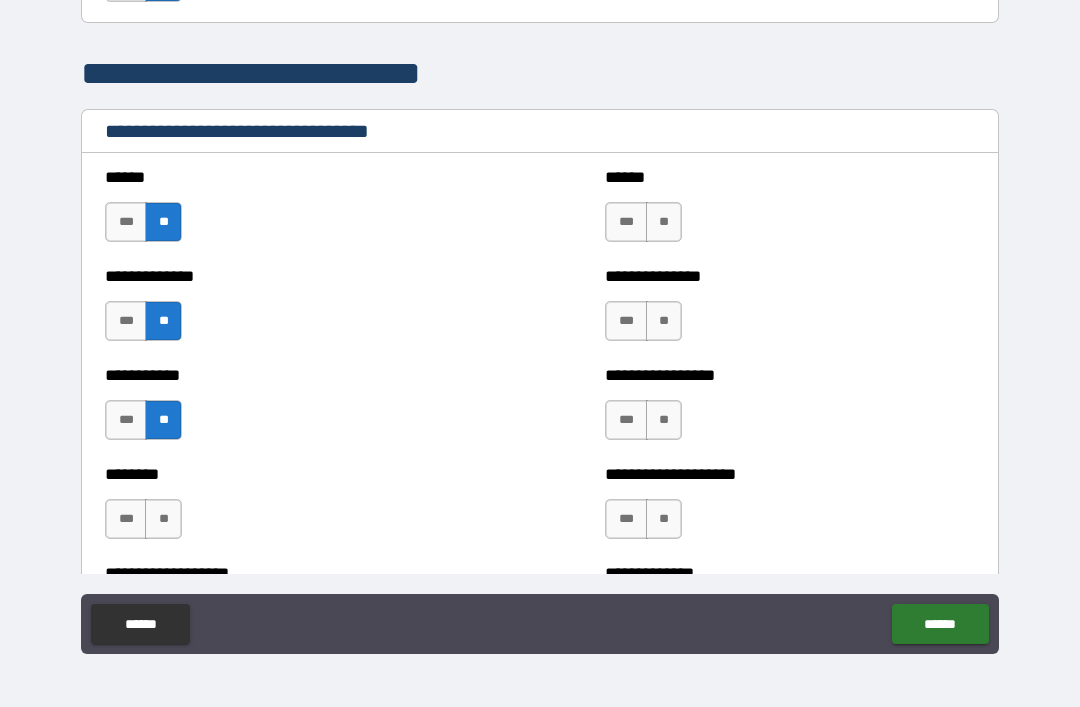click on "**" at bounding box center [163, 519] 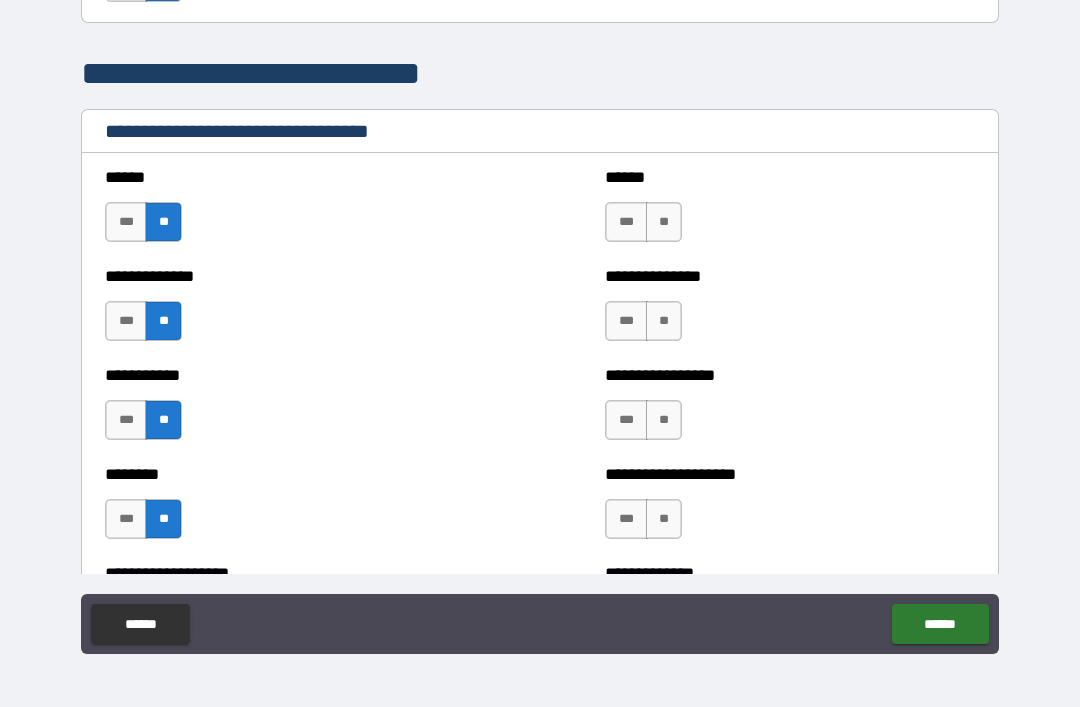 click on "**" at bounding box center [664, 222] 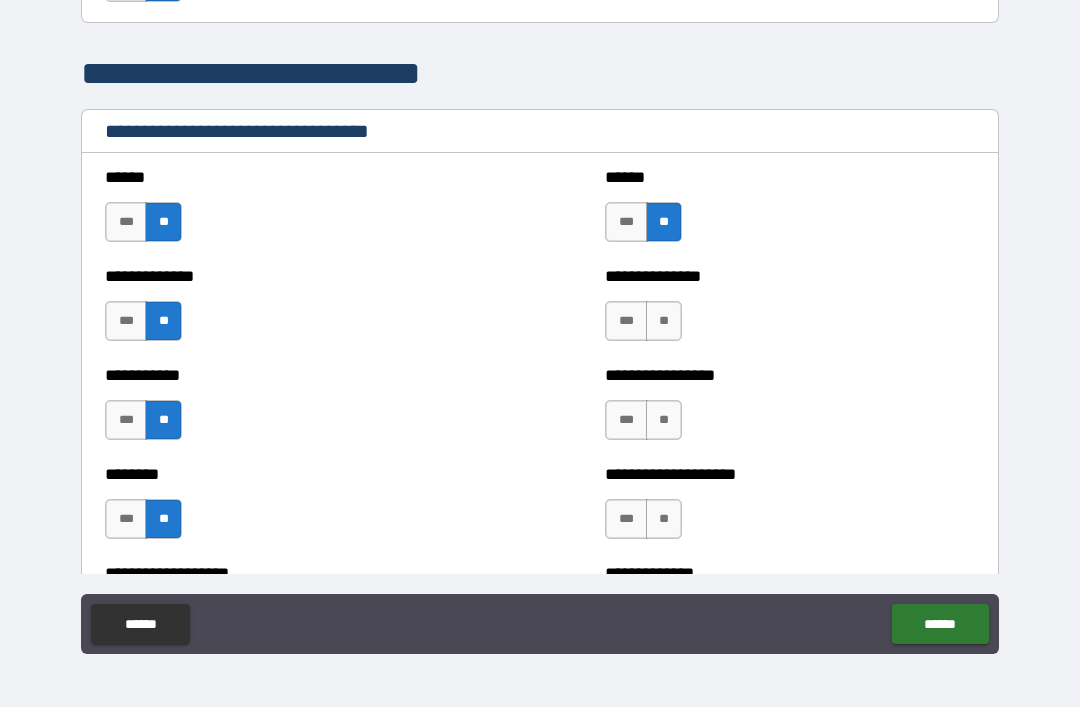 click on "**" at bounding box center (664, 321) 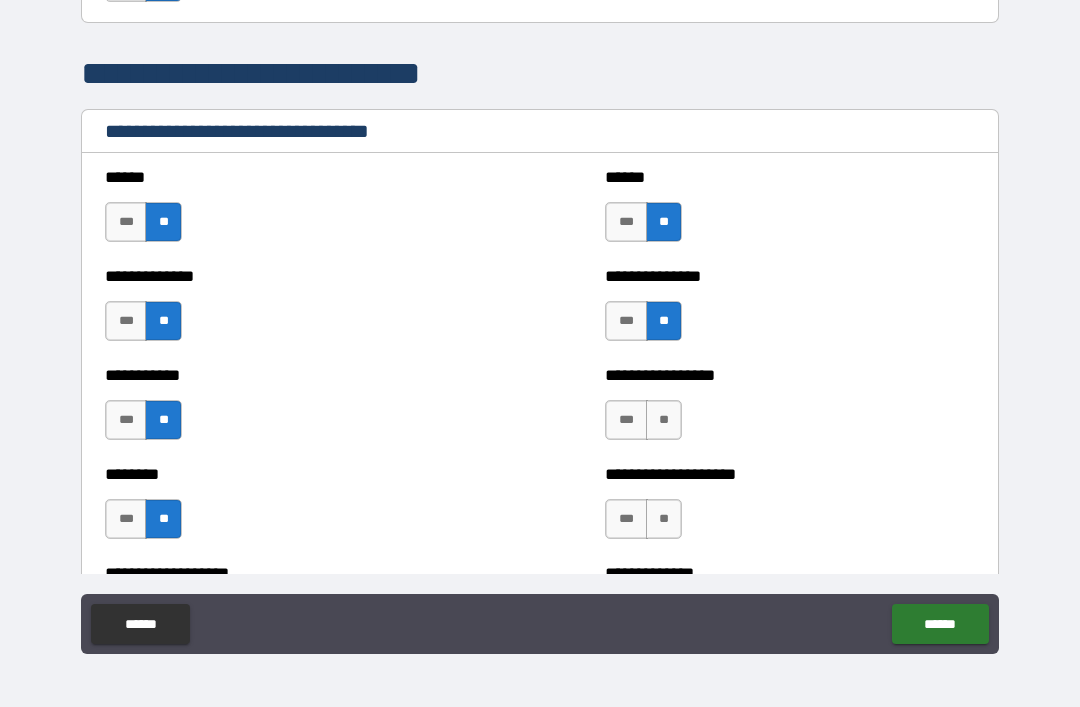 click on "**" at bounding box center (664, 420) 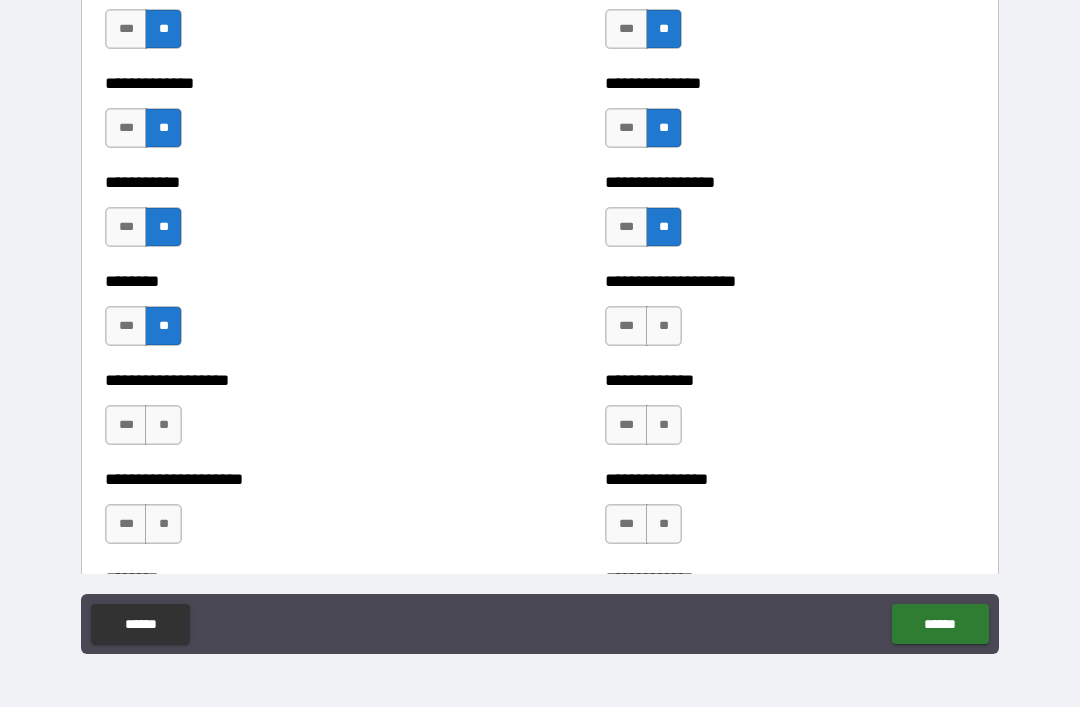 scroll, scrollTop: 4095, scrollLeft: 0, axis: vertical 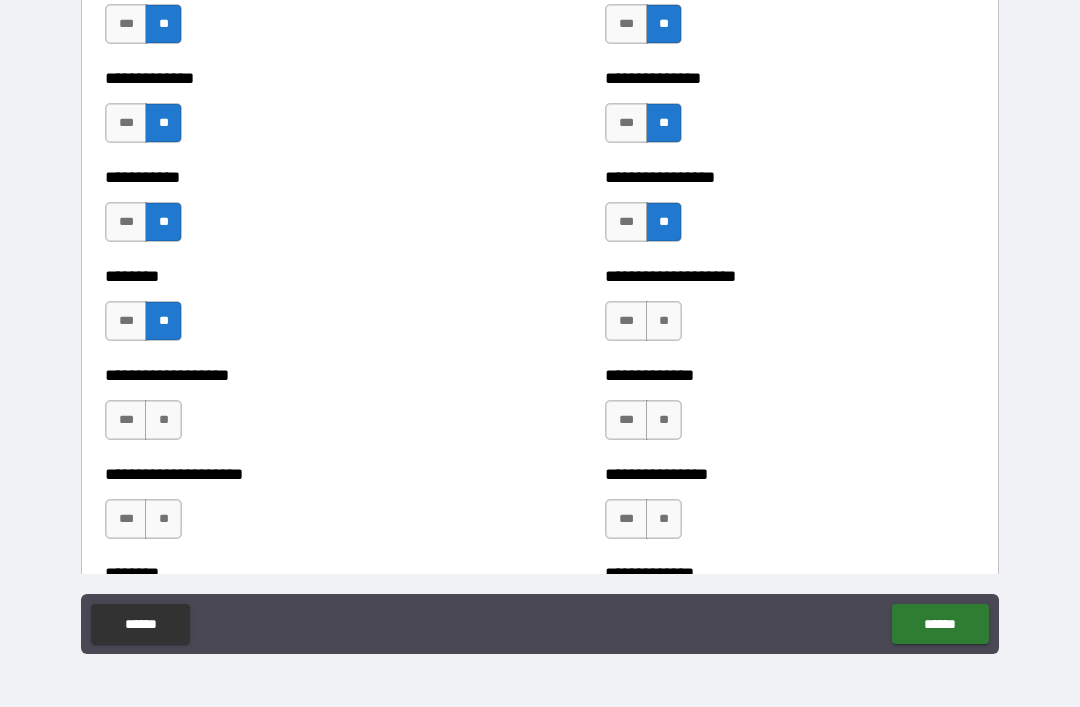click on "**" at bounding box center (664, 321) 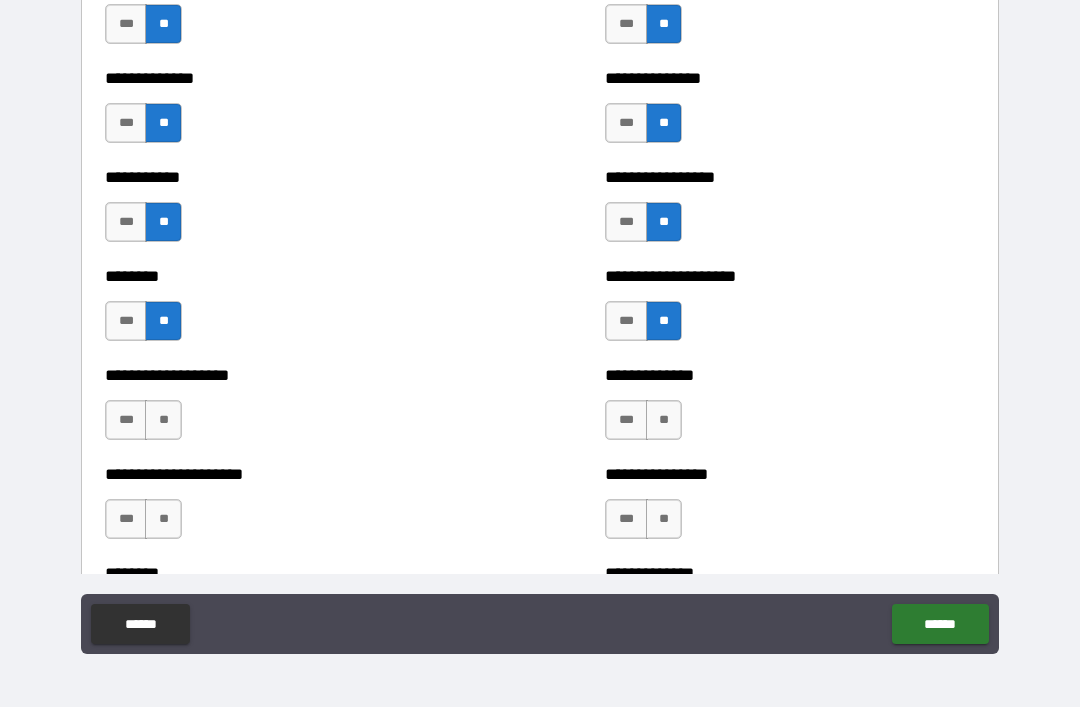click on "**" at bounding box center [664, 420] 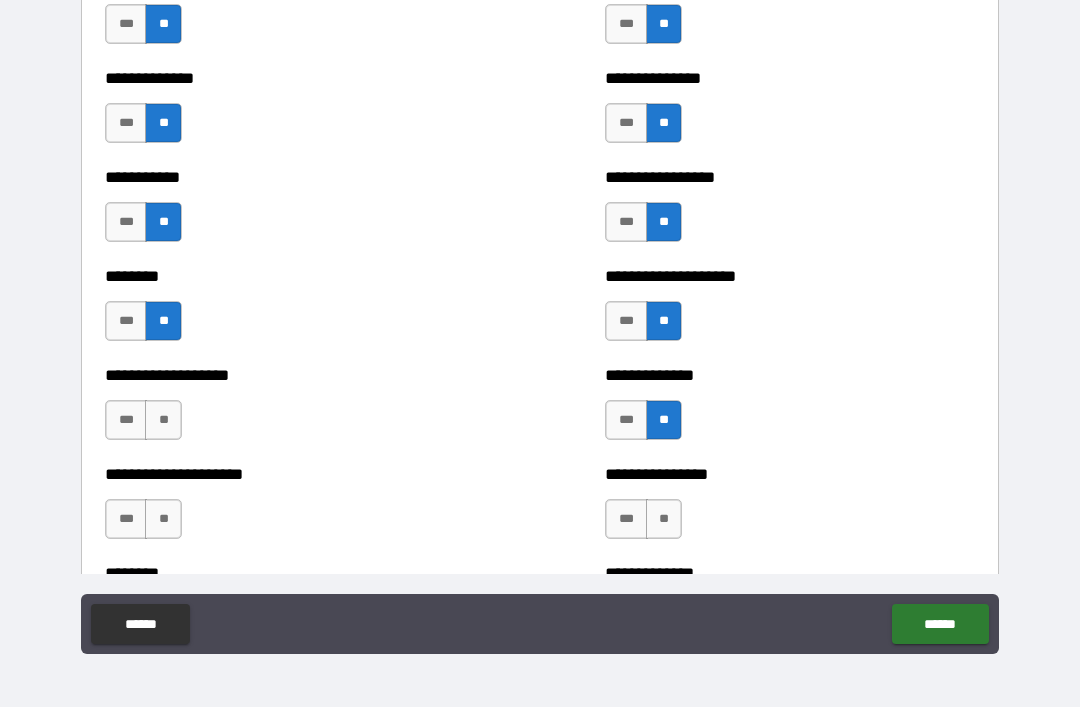 click on "**" at bounding box center (163, 420) 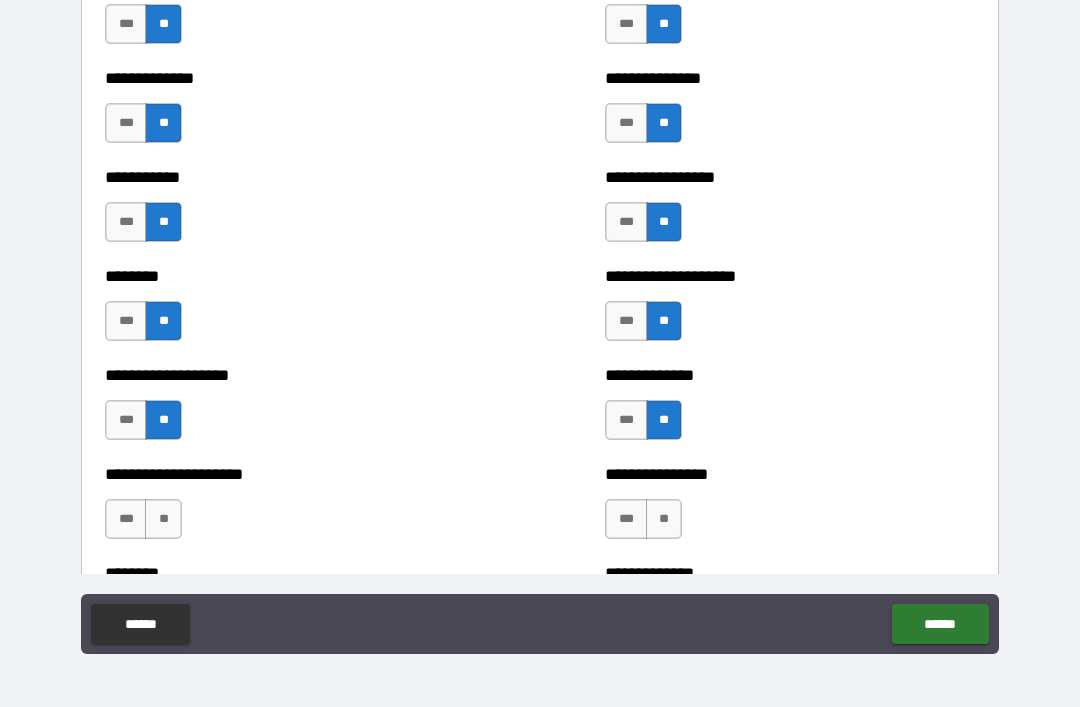 click on "**" at bounding box center (163, 519) 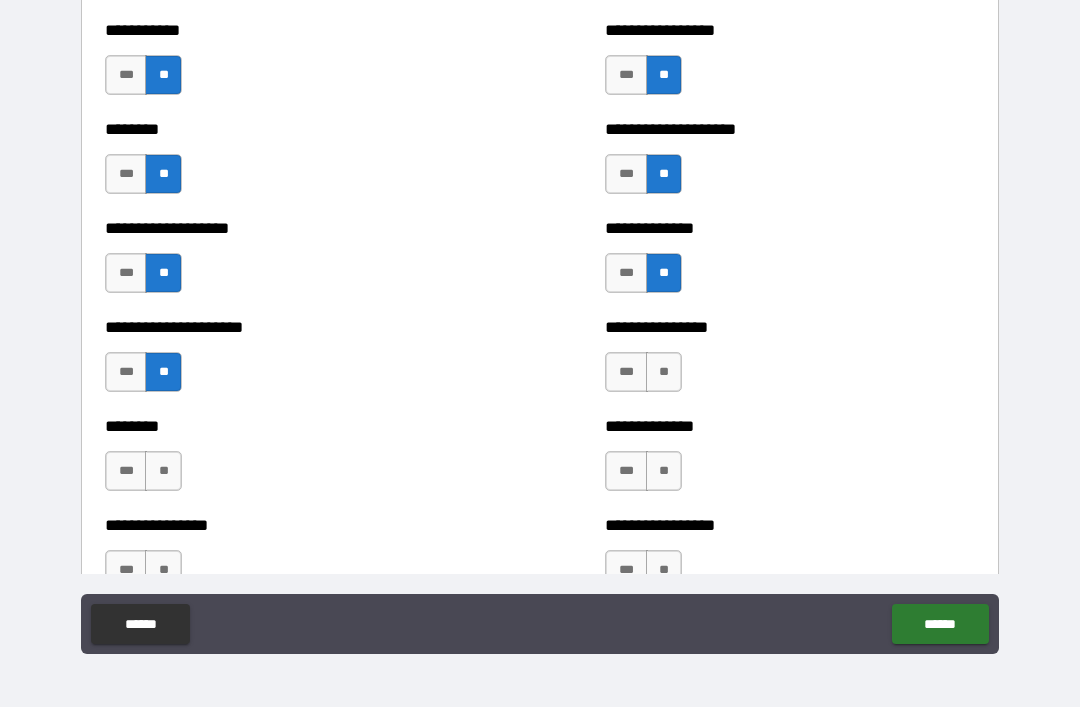 scroll, scrollTop: 4244, scrollLeft: 0, axis: vertical 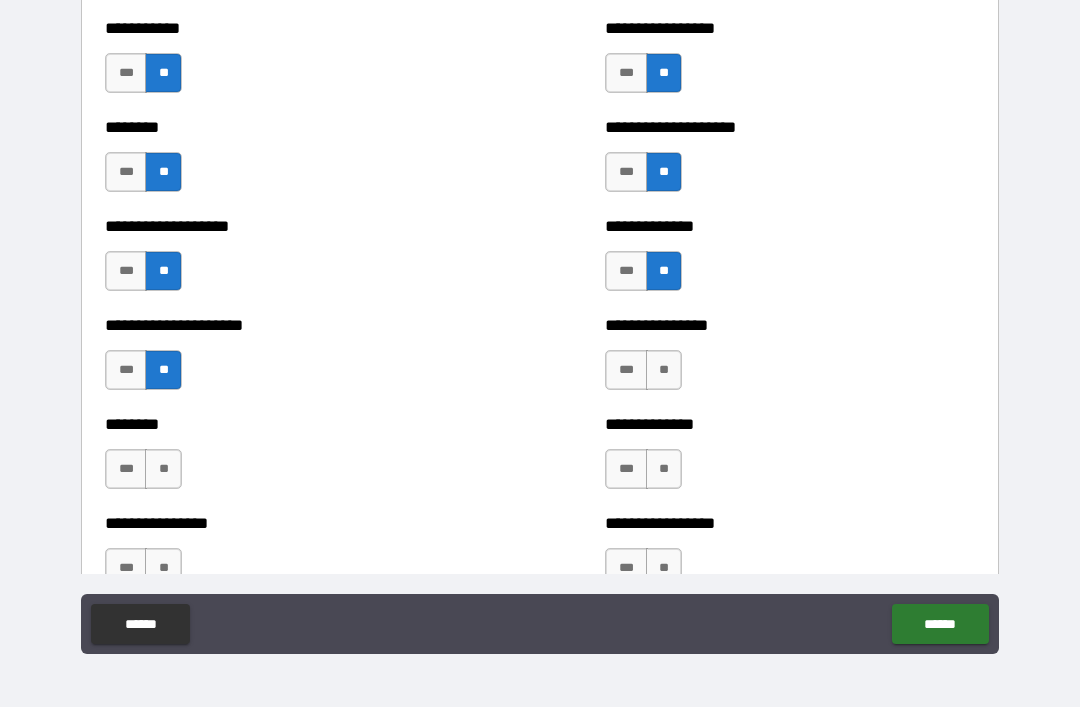 click on "**" at bounding box center [664, 370] 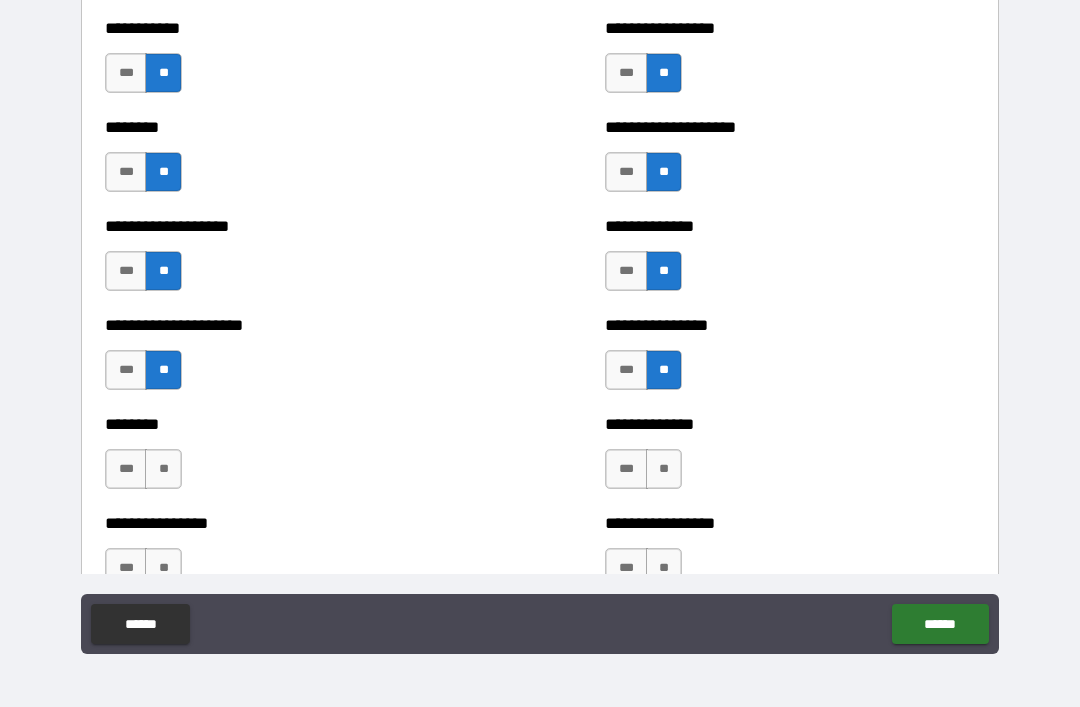 click on "**" at bounding box center [664, 469] 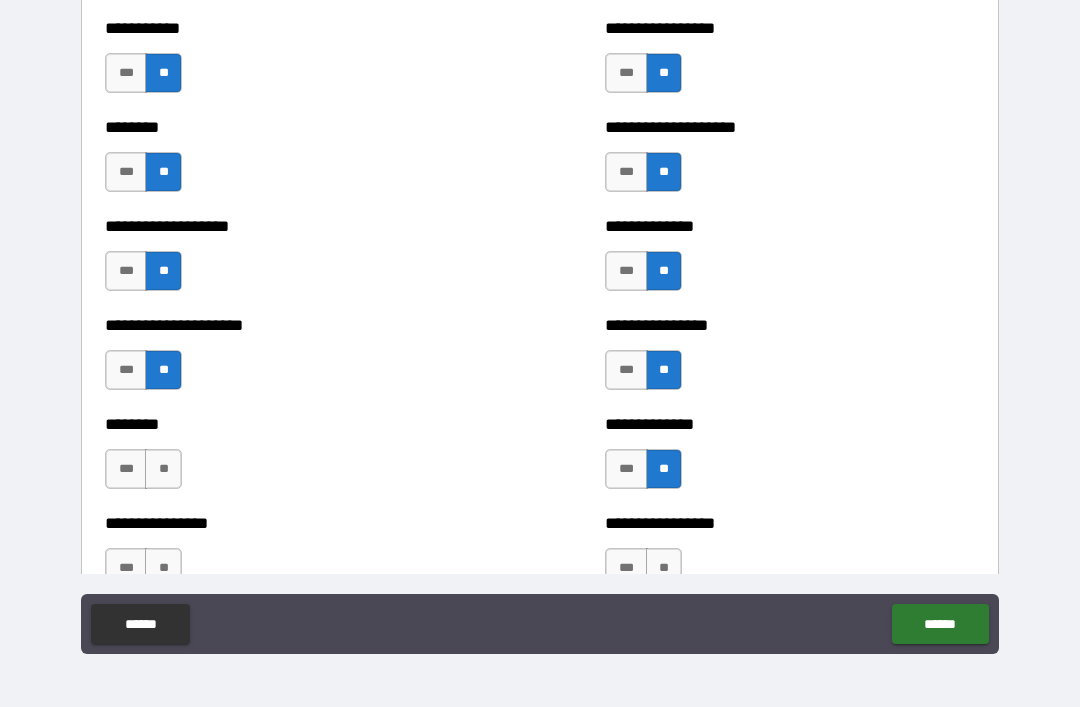 click on "**" at bounding box center [163, 469] 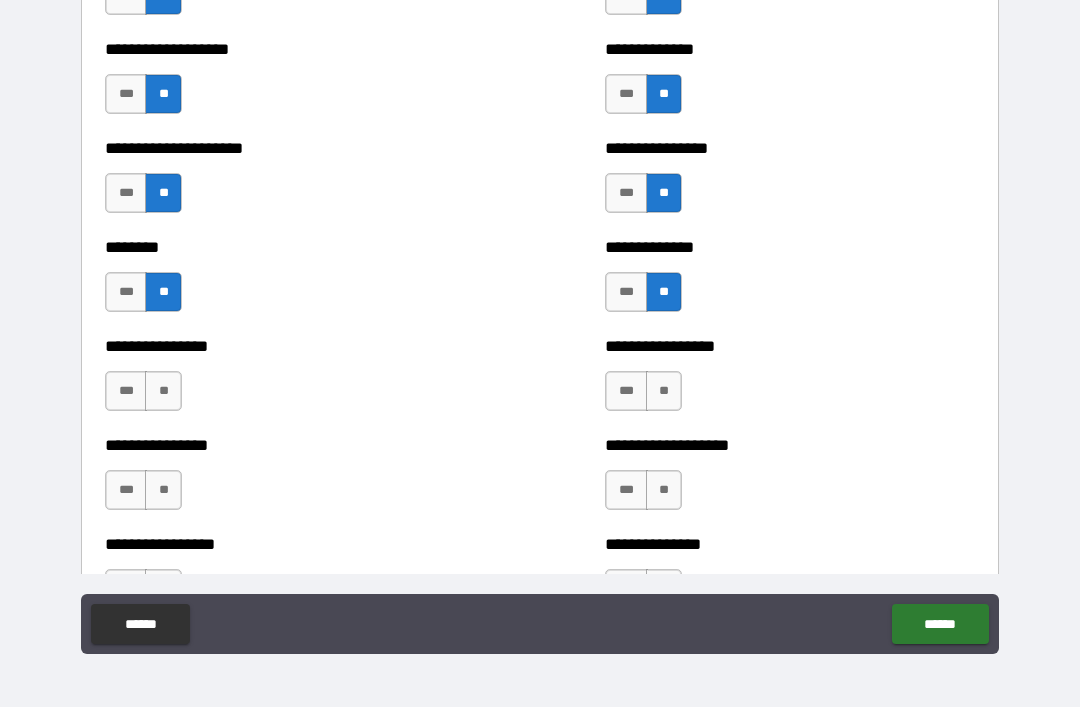 scroll, scrollTop: 4429, scrollLeft: 0, axis: vertical 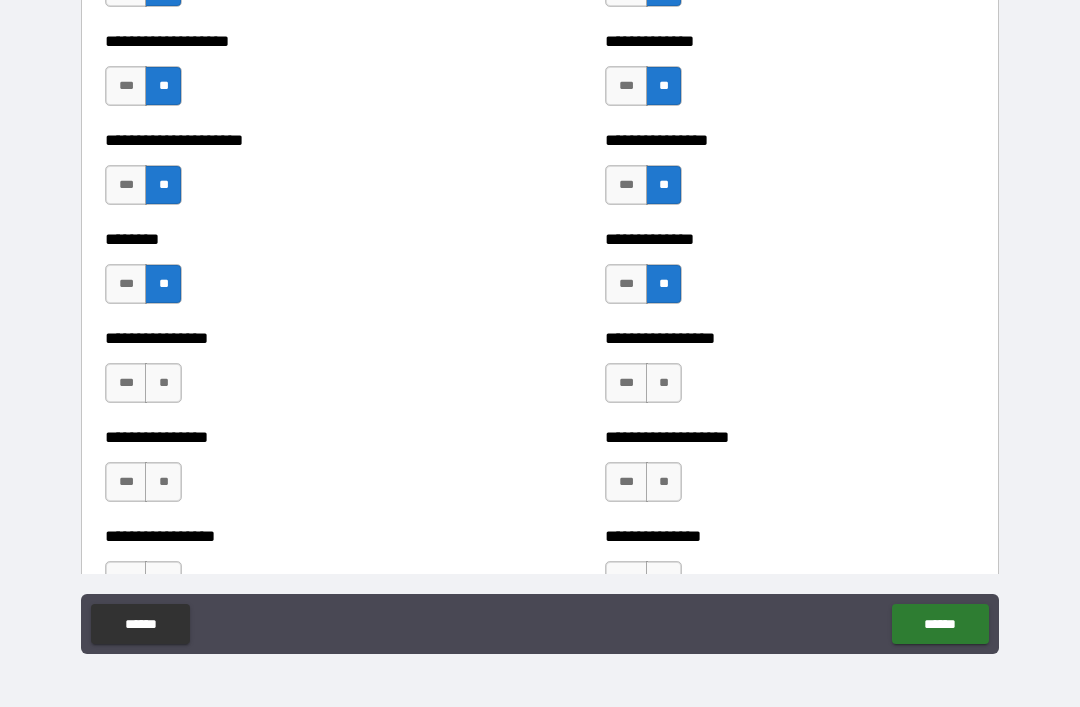 click on "**" at bounding box center [163, 383] 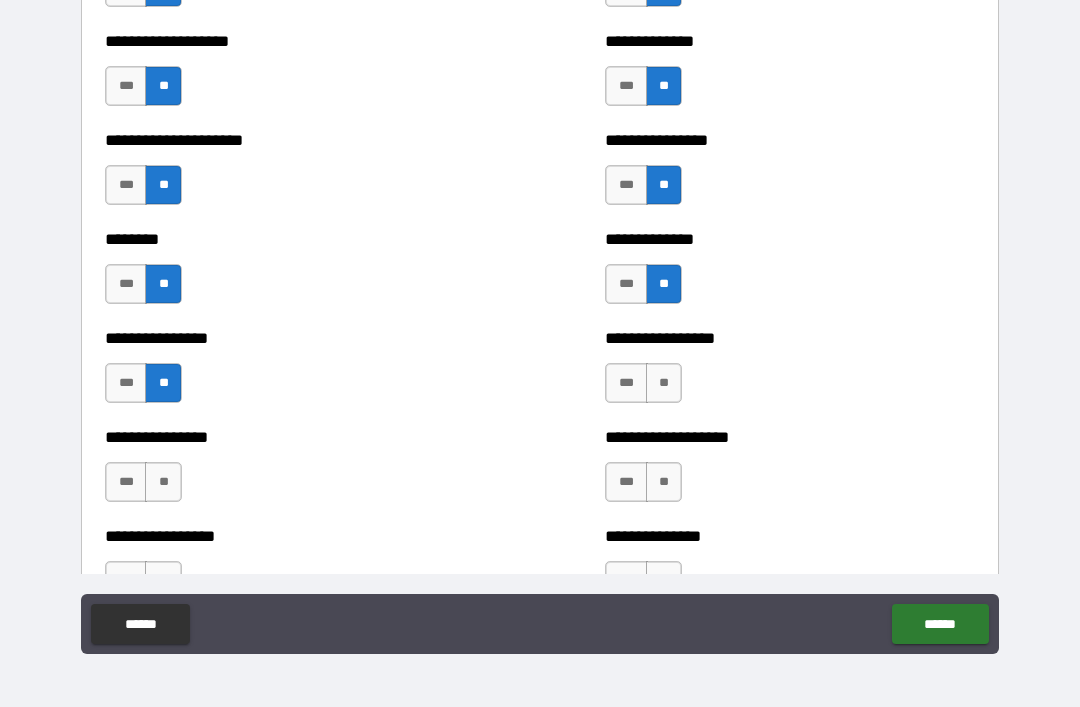 click on "**" at bounding box center (163, 482) 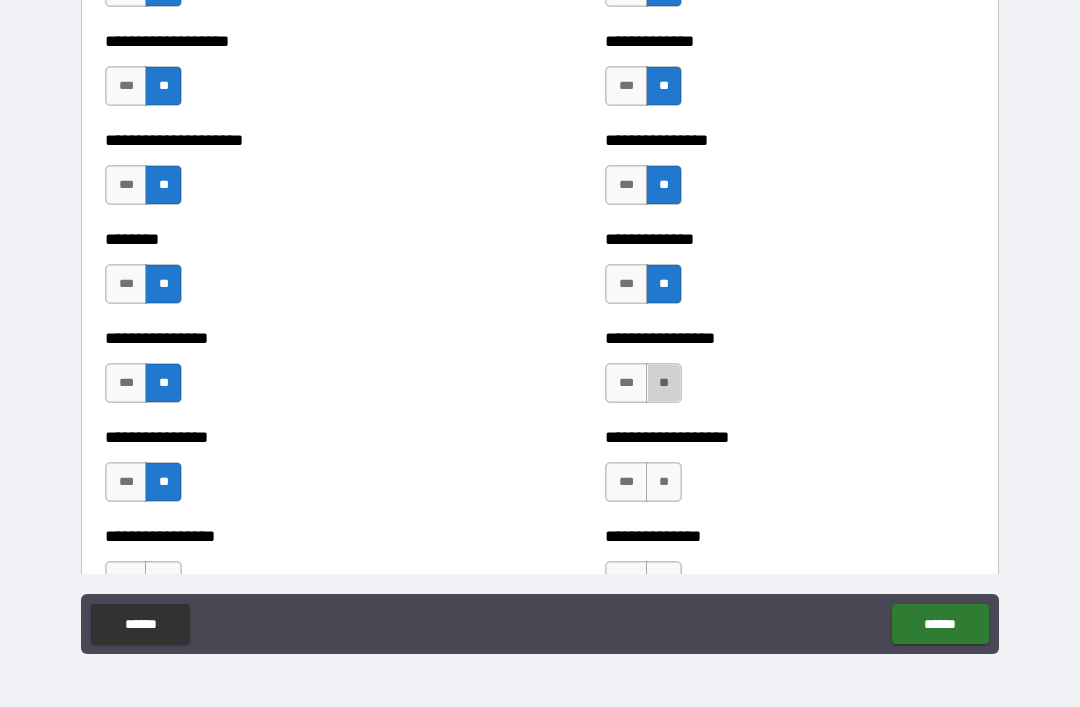 click on "**" at bounding box center [664, 383] 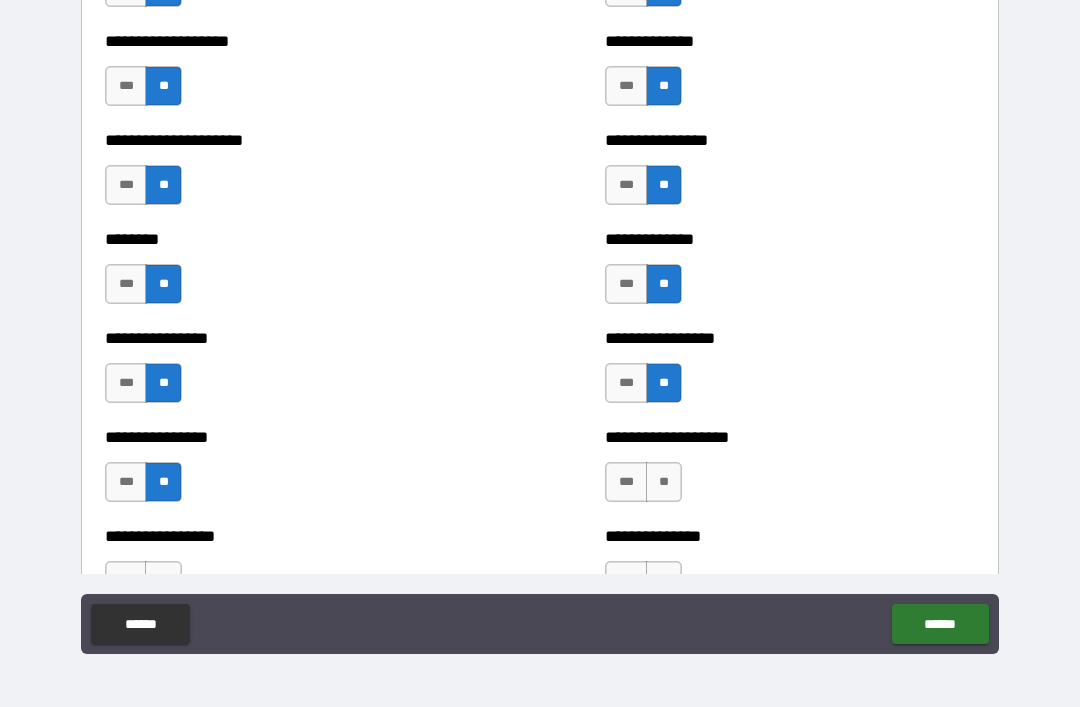 click on "**" at bounding box center (664, 482) 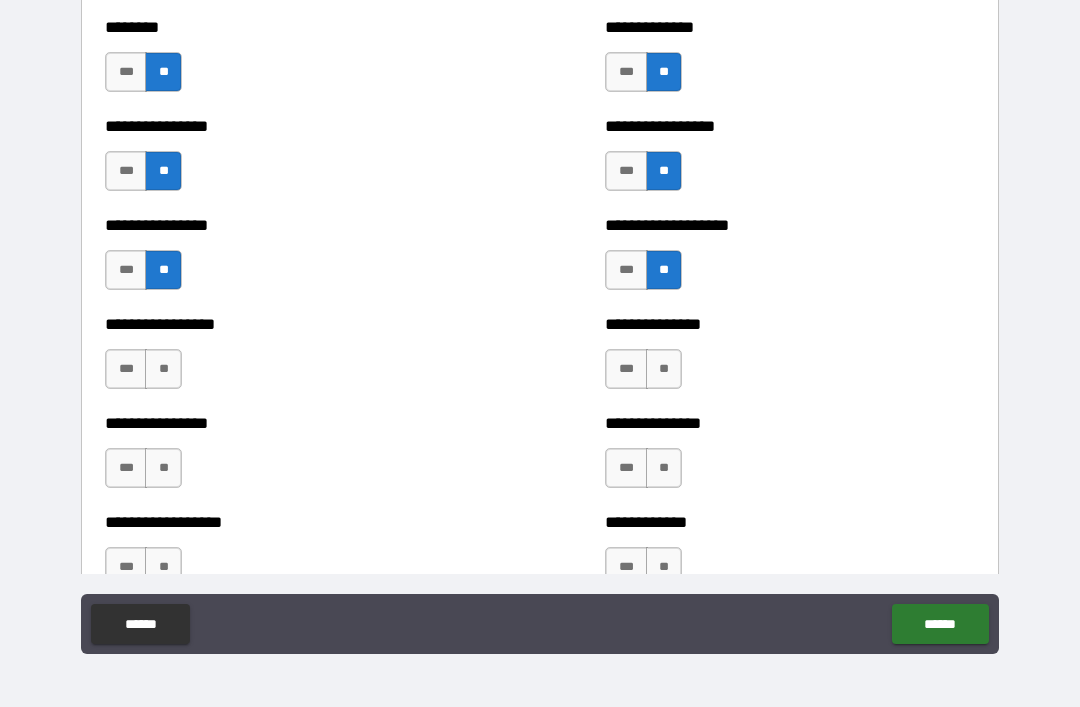 scroll, scrollTop: 4642, scrollLeft: 0, axis: vertical 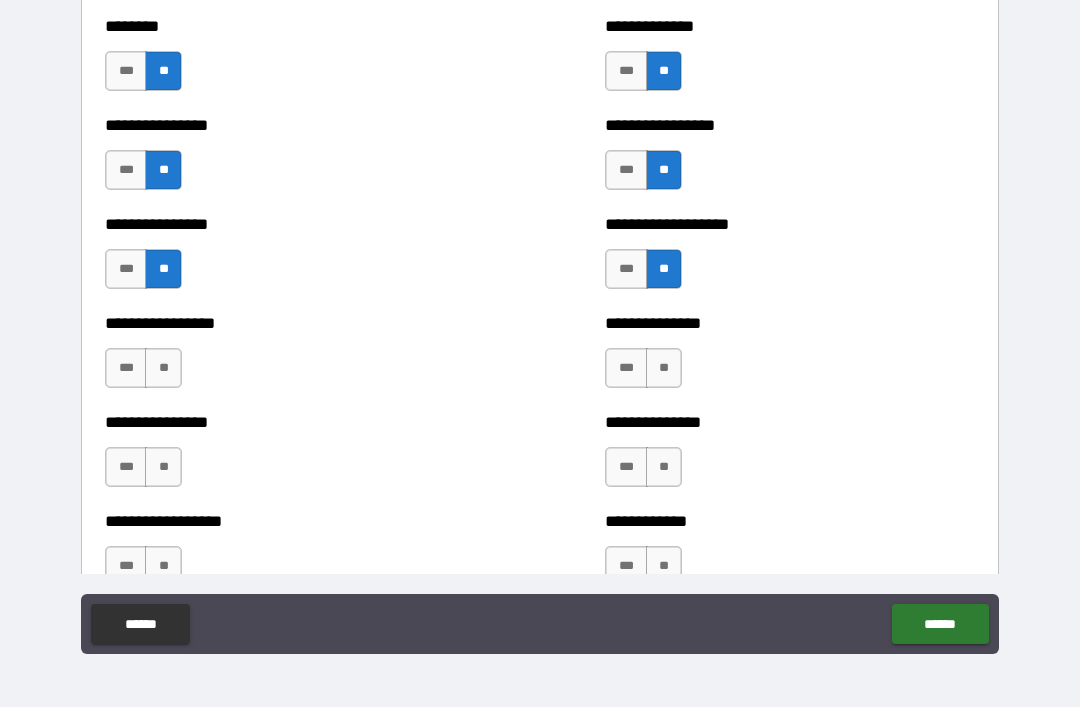 click on "**" at bounding box center [664, 368] 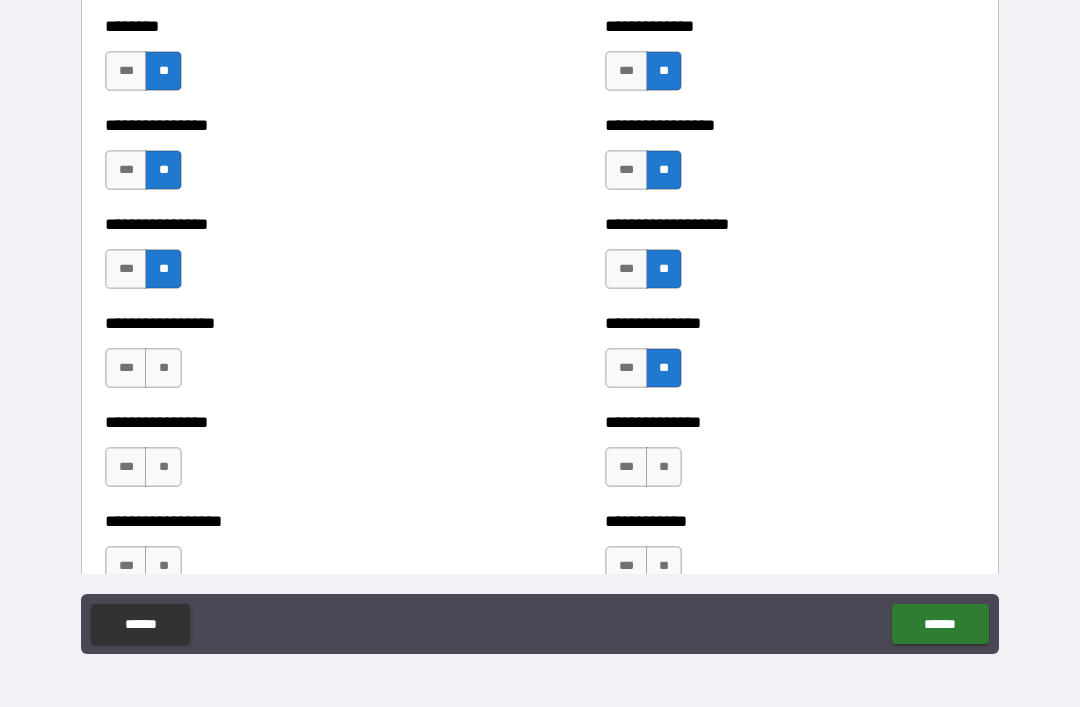 click on "**" at bounding box center (664, 467) 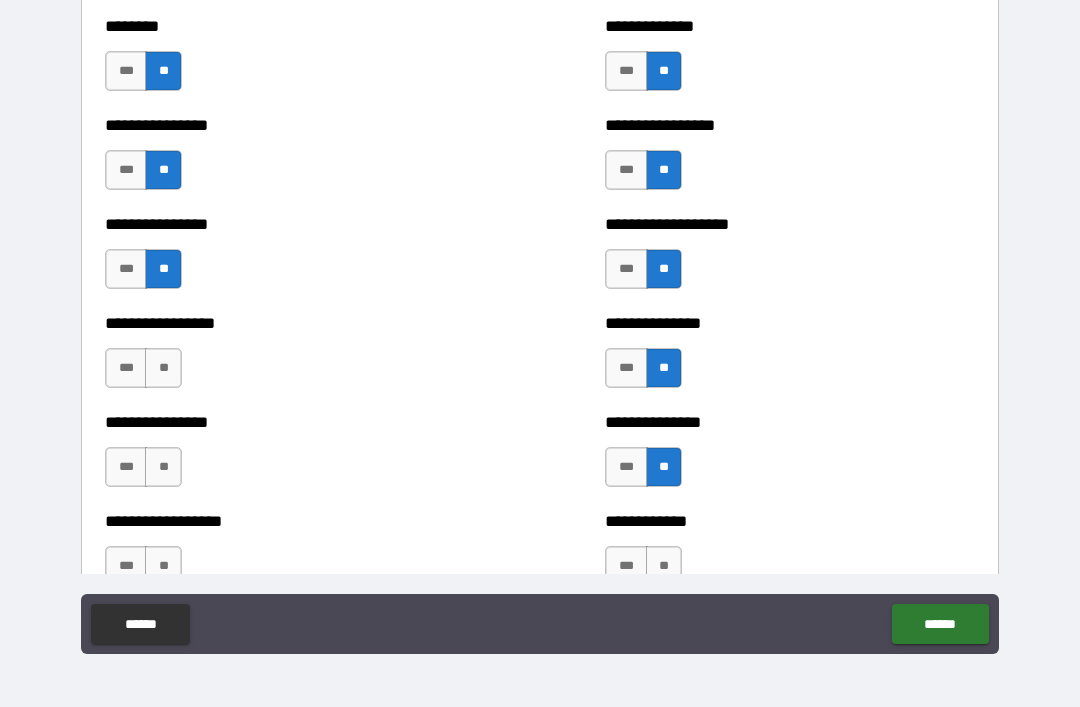 click on "**" at bounding box center (163, 368) 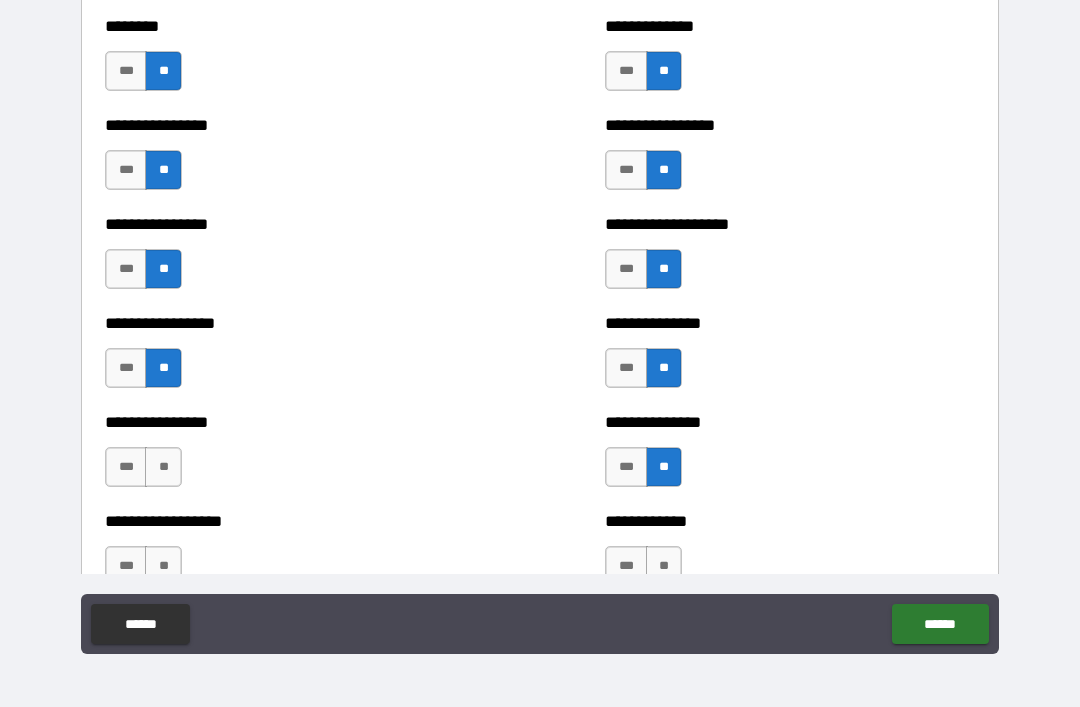 click on "**" at bounding box center [163, 467] 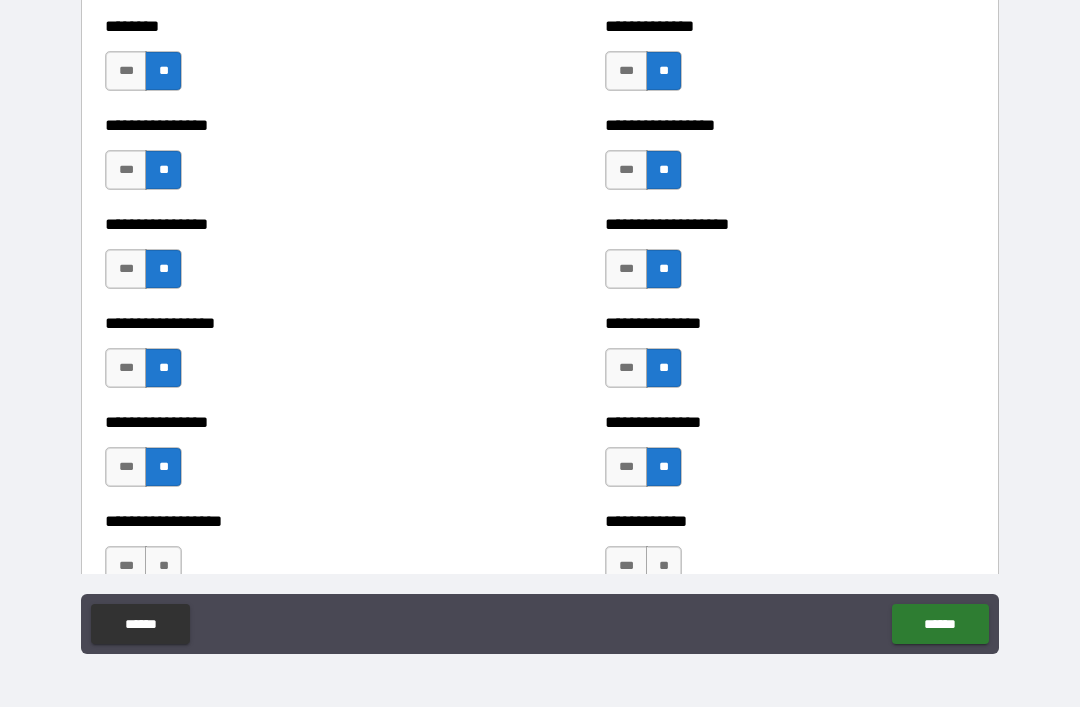 click on "**" at bounding box center [163, 566] 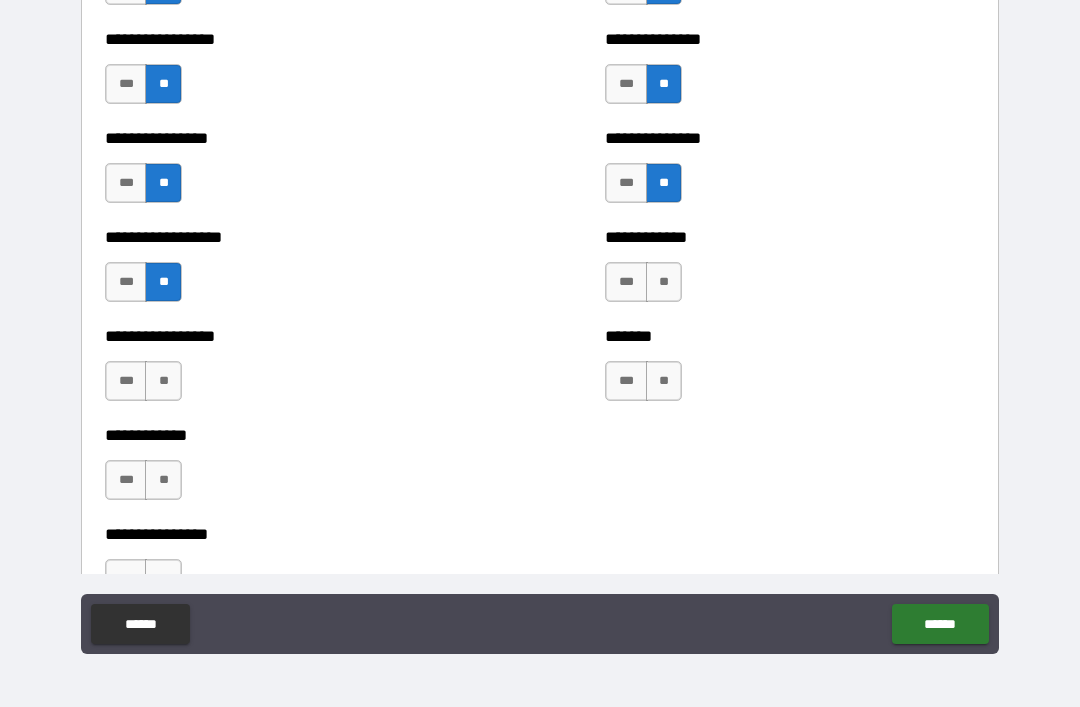 scroll, scrollTop: 4942, scrollLeft: 0, axis: vertical 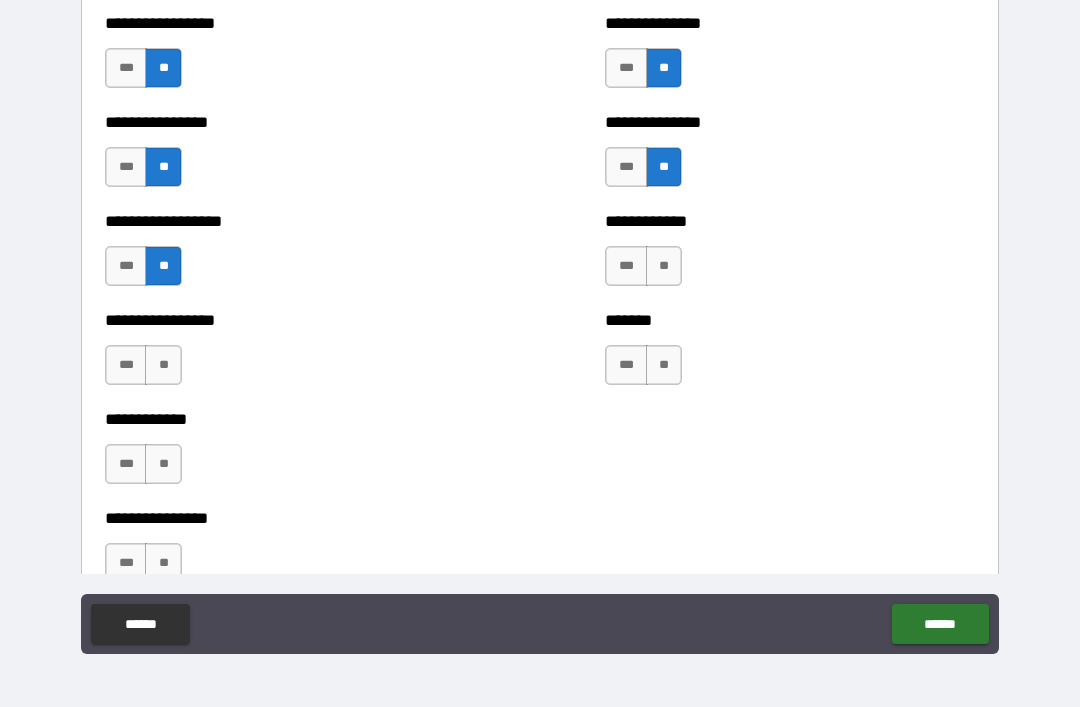 click on "**" at bounding box center (163, 365) 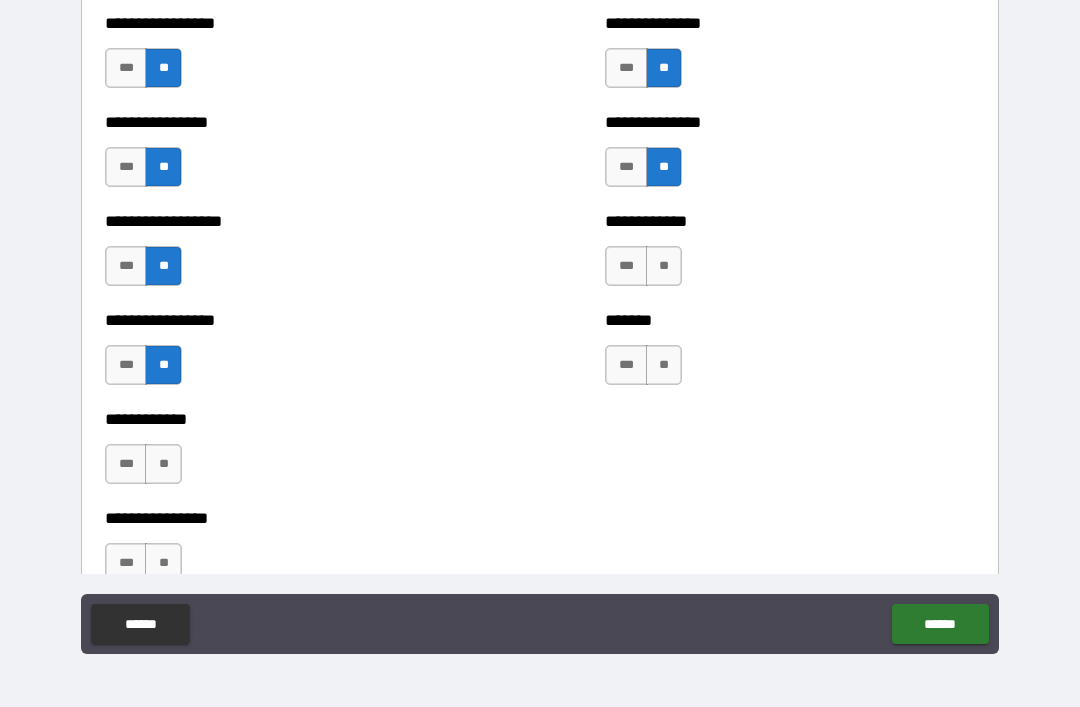 click on "**" at bounding box center [664, 266] 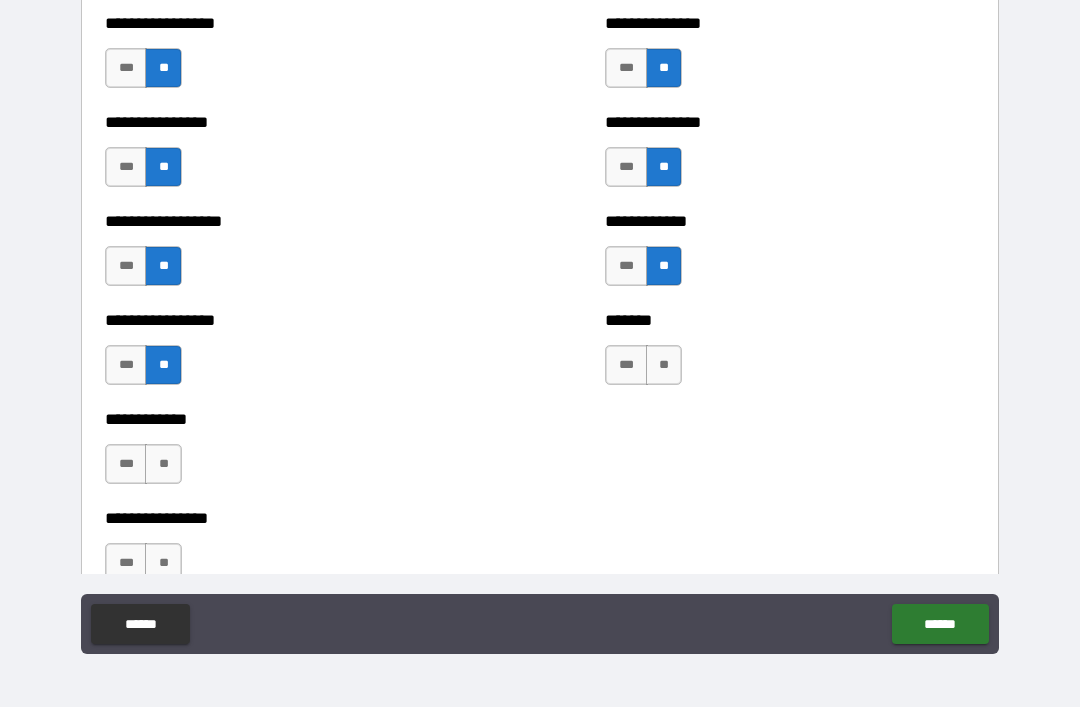 click on "**" at bounding box center [664, 365] 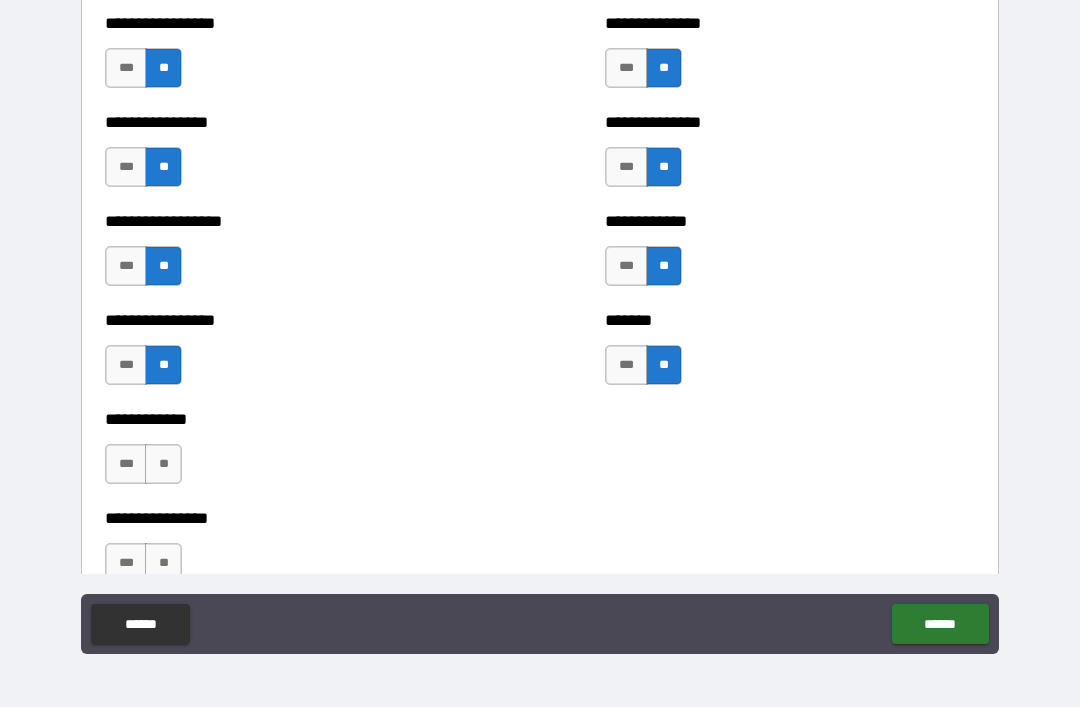 click on "***" at bounding box center (626, 365) 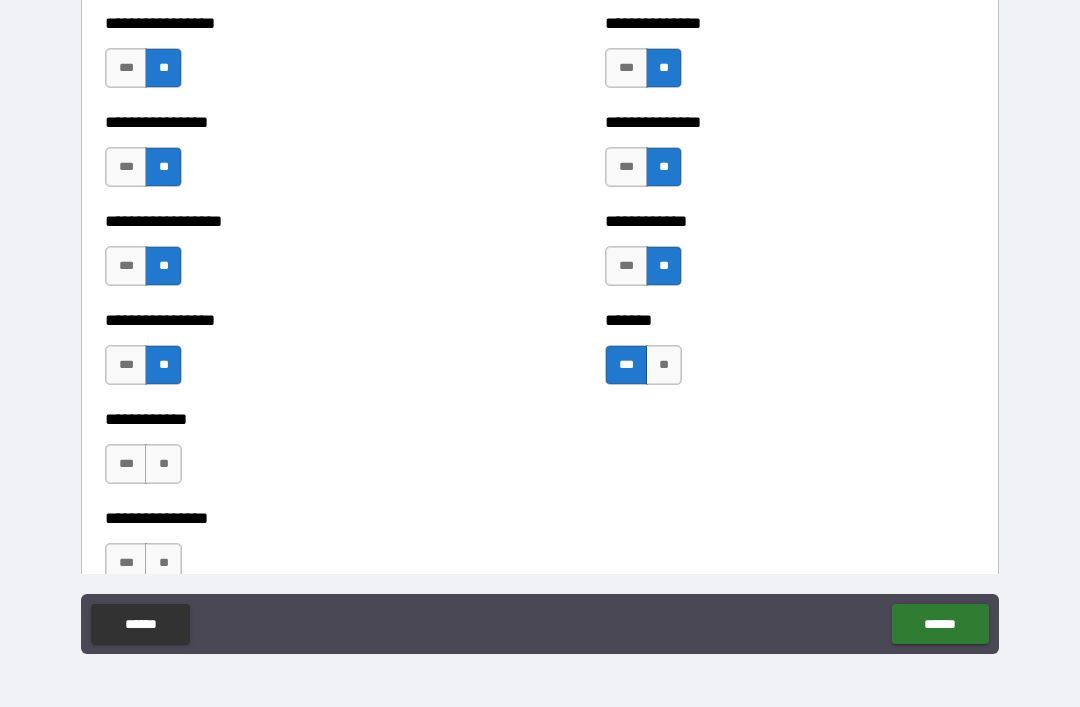 click on "**" at bounding box center (664, 365) 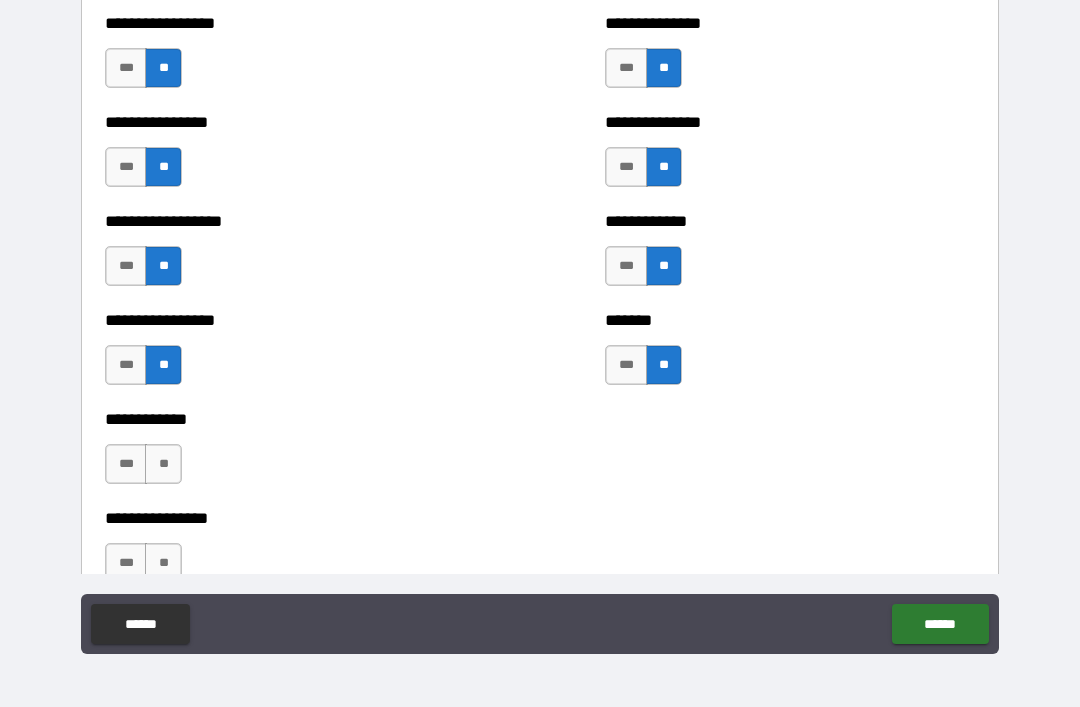 click on "**" at bounding box center [163, 464] 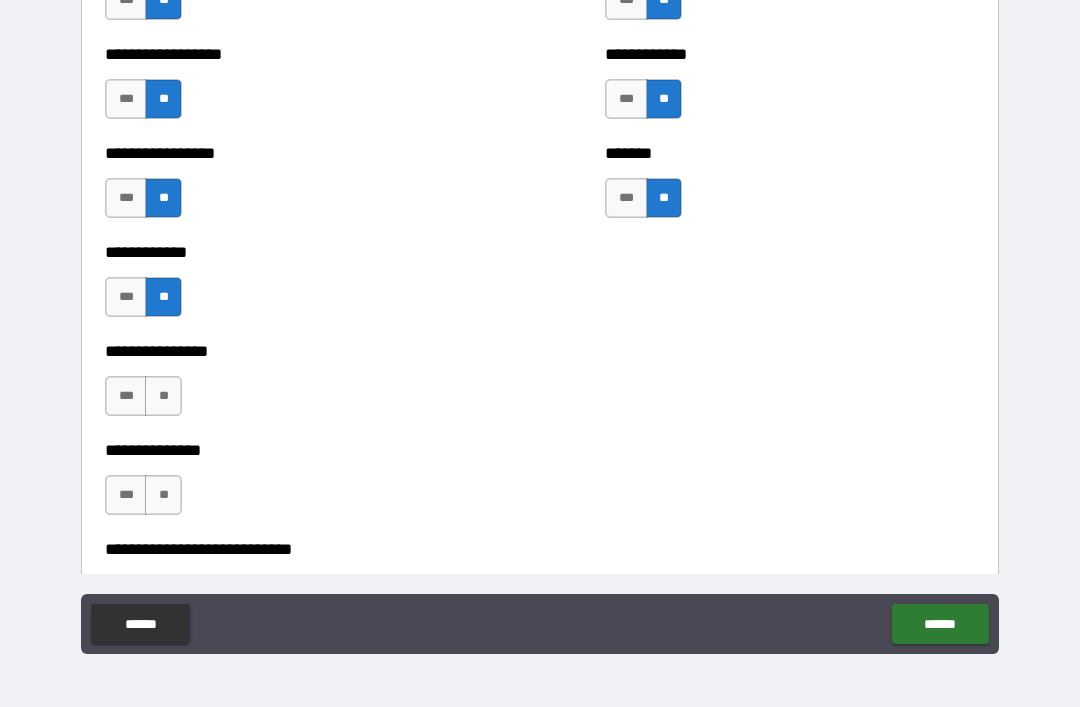 scroll, scrollTop: 5110, scrollLeft: 0, axis: vertical 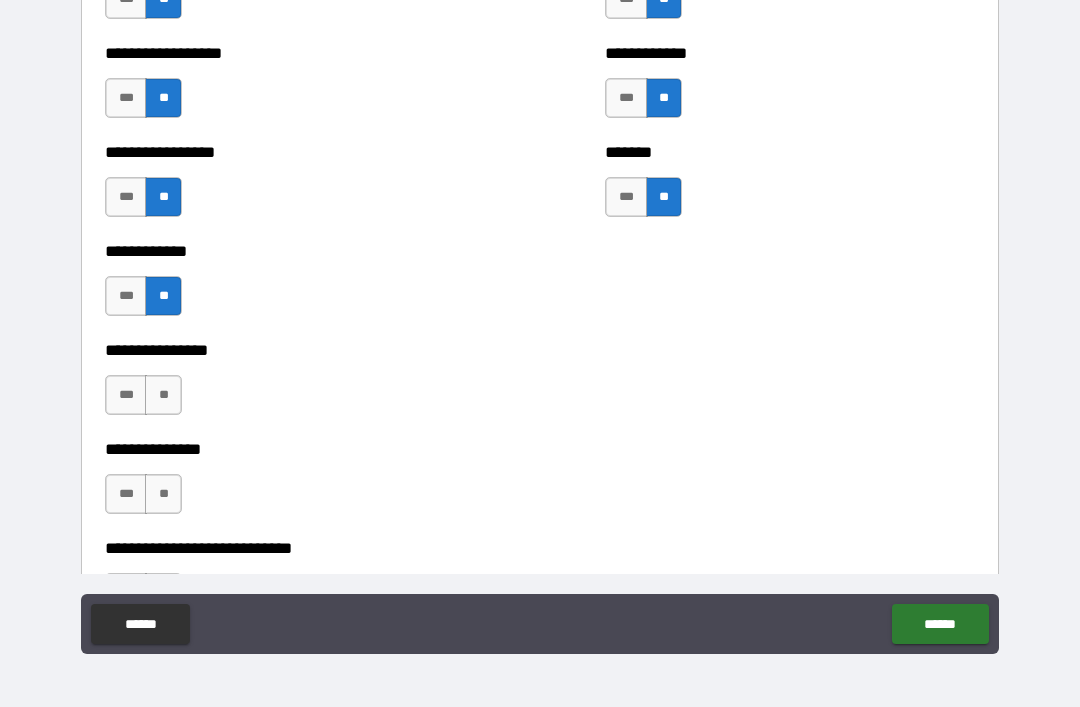 click on "**" at bounding box center (163, 395) 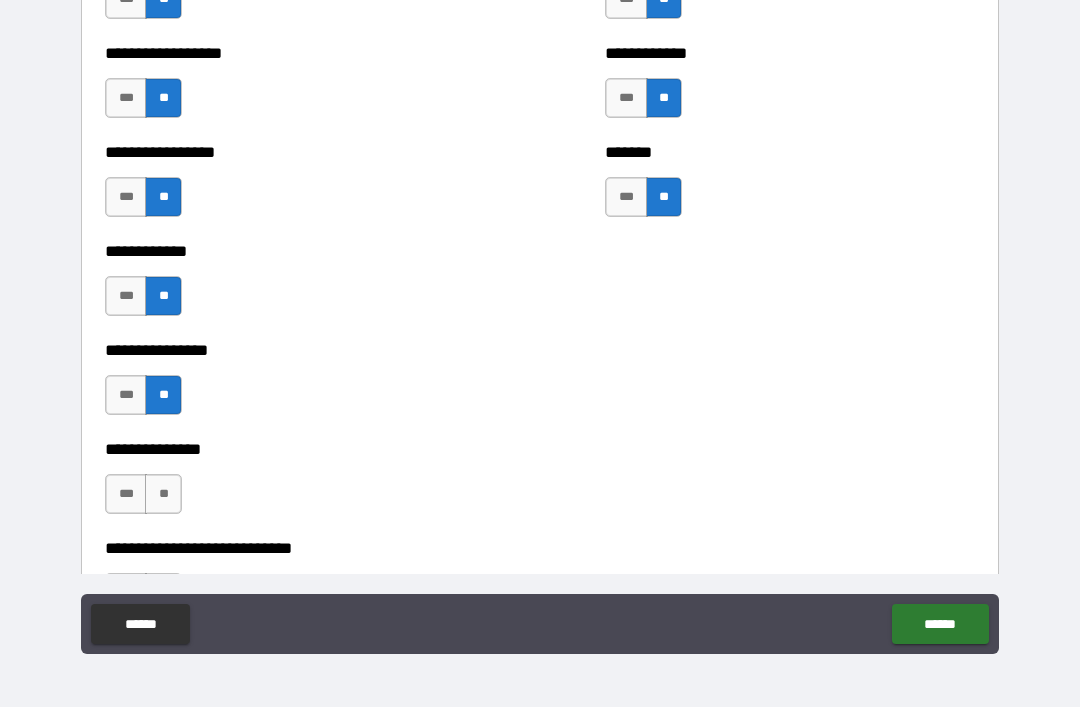 click on "**" at bounding box center [163, 494] 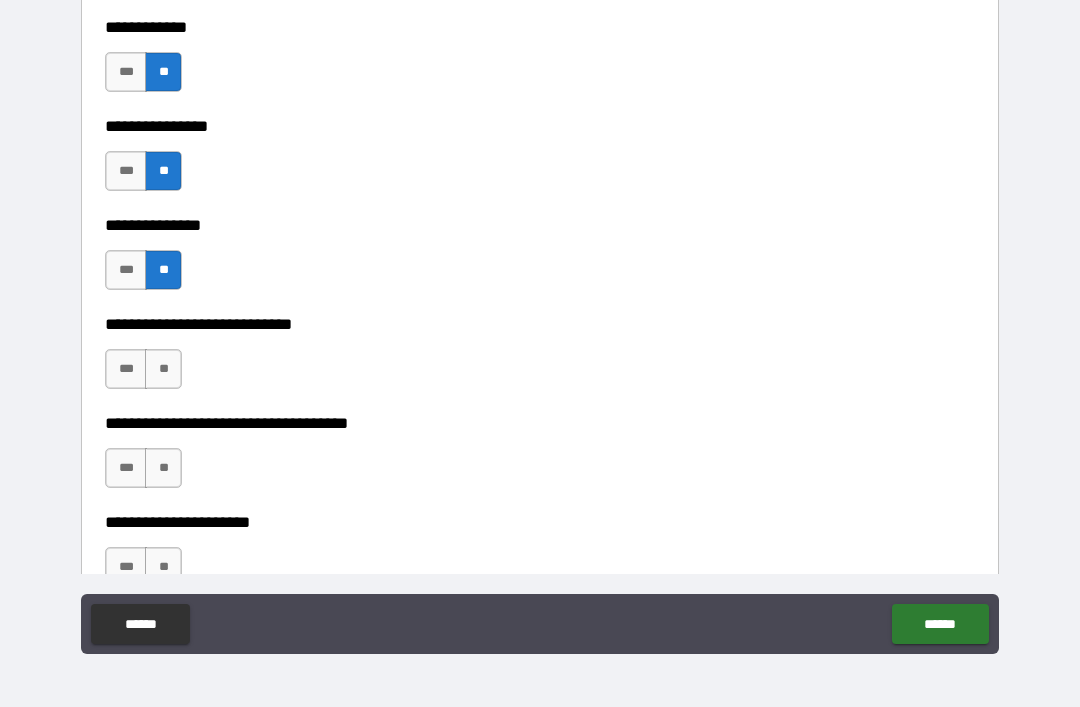 scroll, scrollTop: 5358, scrollLeft: 0, axis: vertical 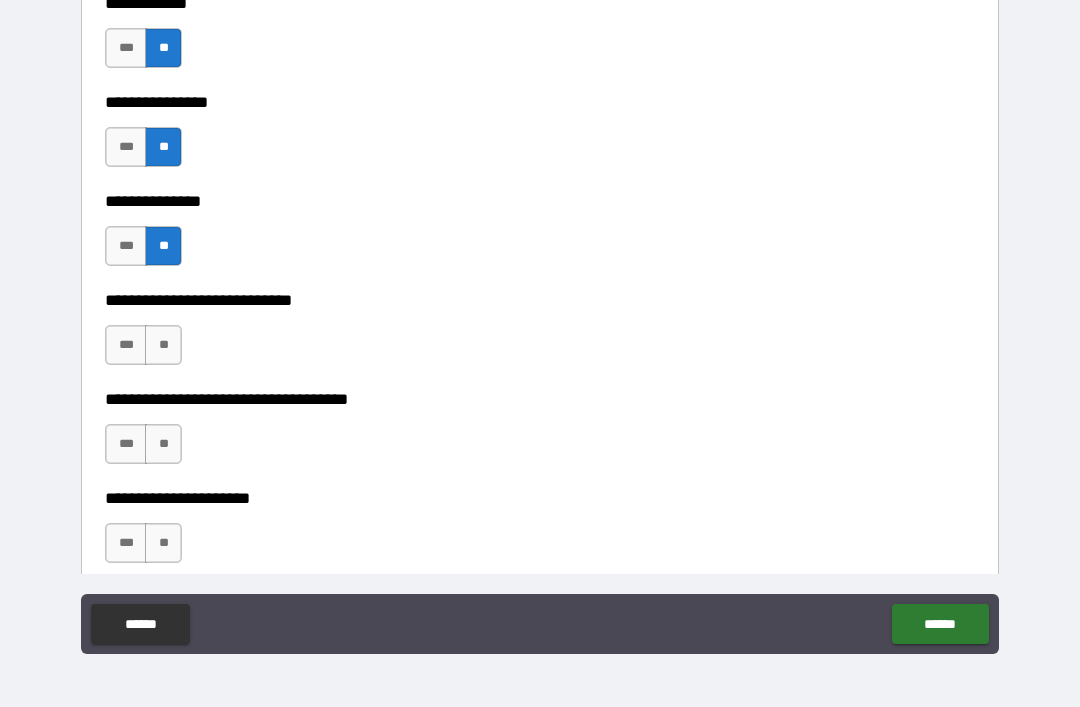 click on "**********" at bounding box center (540, 335) 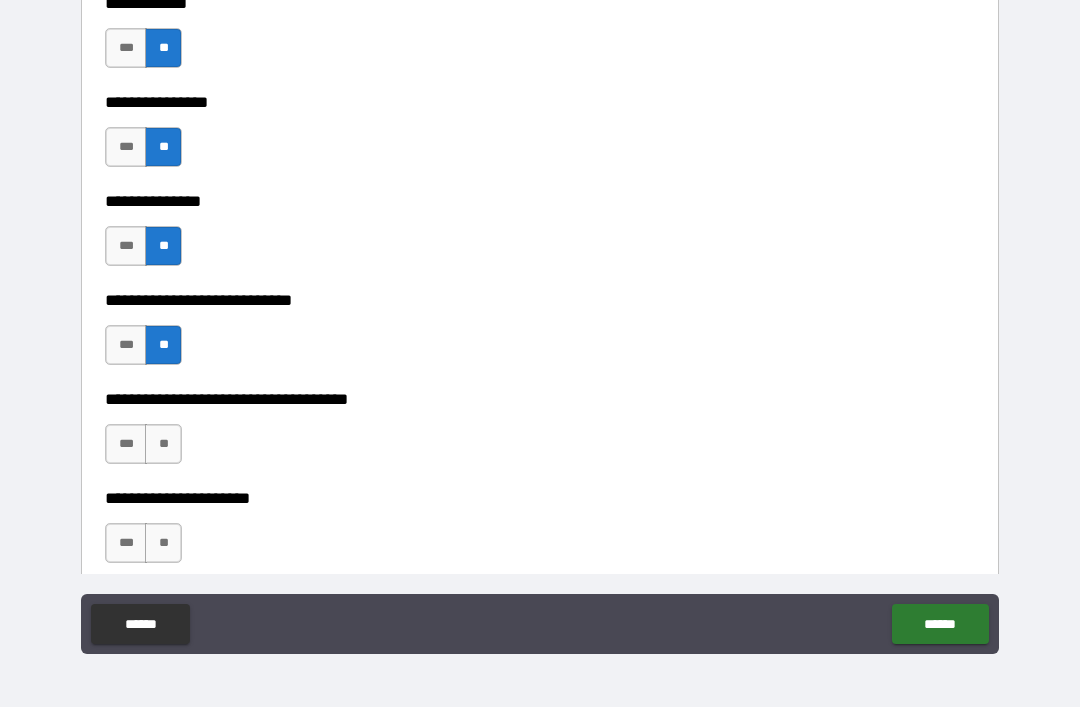 click on "**" at bounding box center (163, 444) 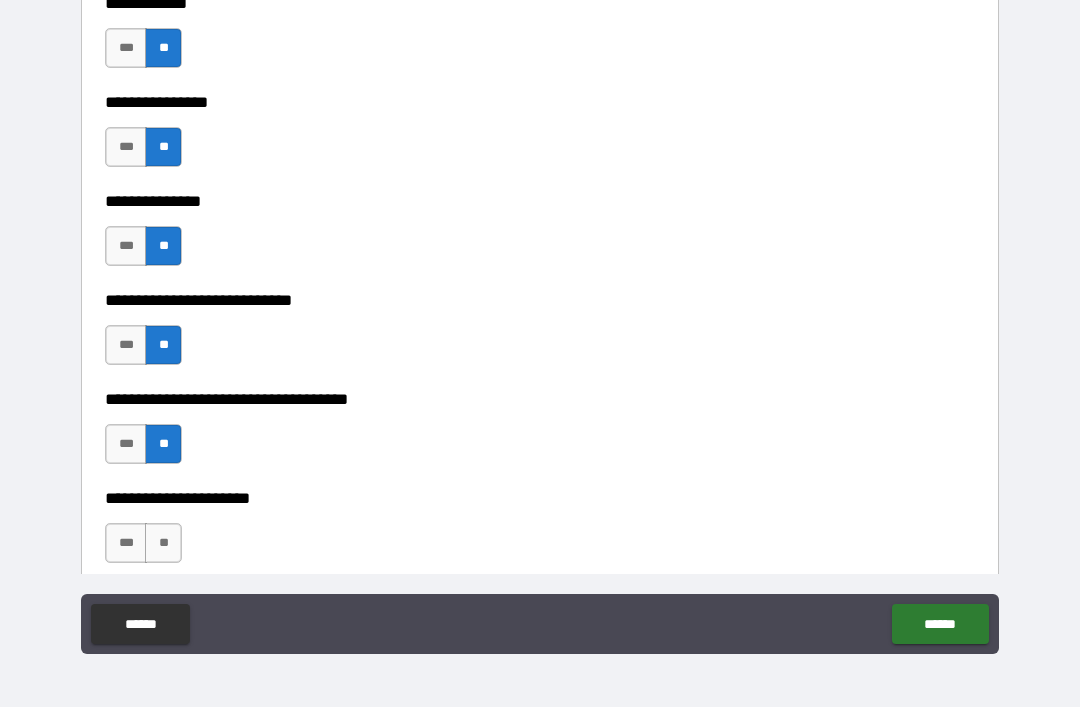 click on "**" at bounding box center [163, 543] 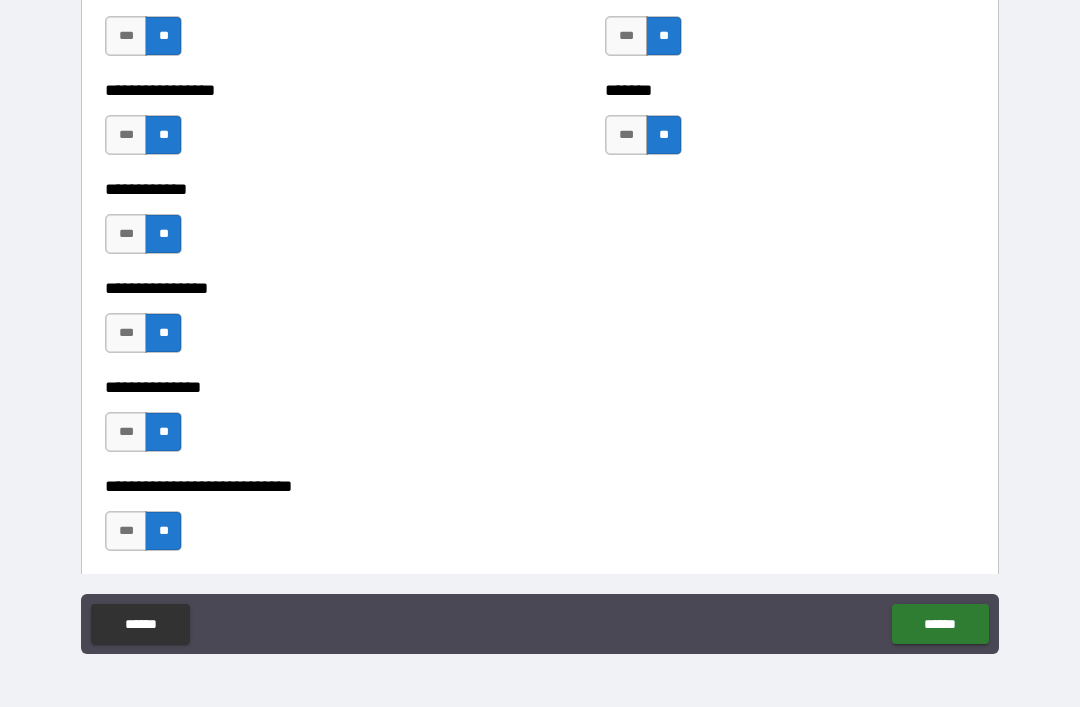 scroll, scrollTop: 5174, scrollLeft: 0, axis: vertical 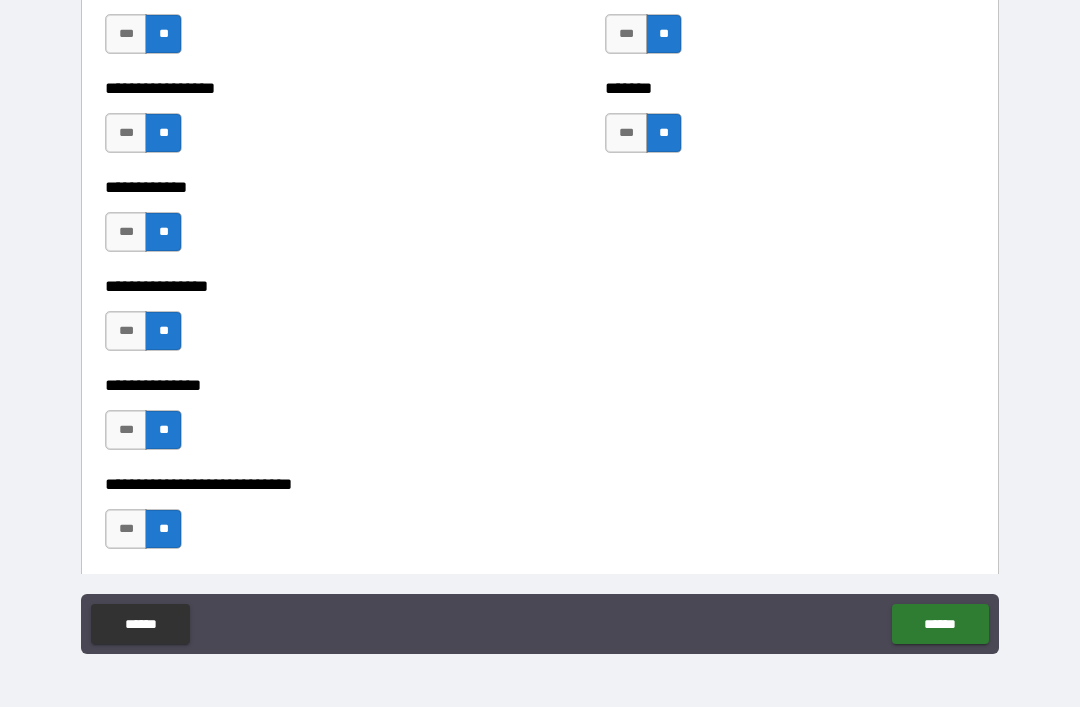 click on "***" at bounding box center (626, 133) 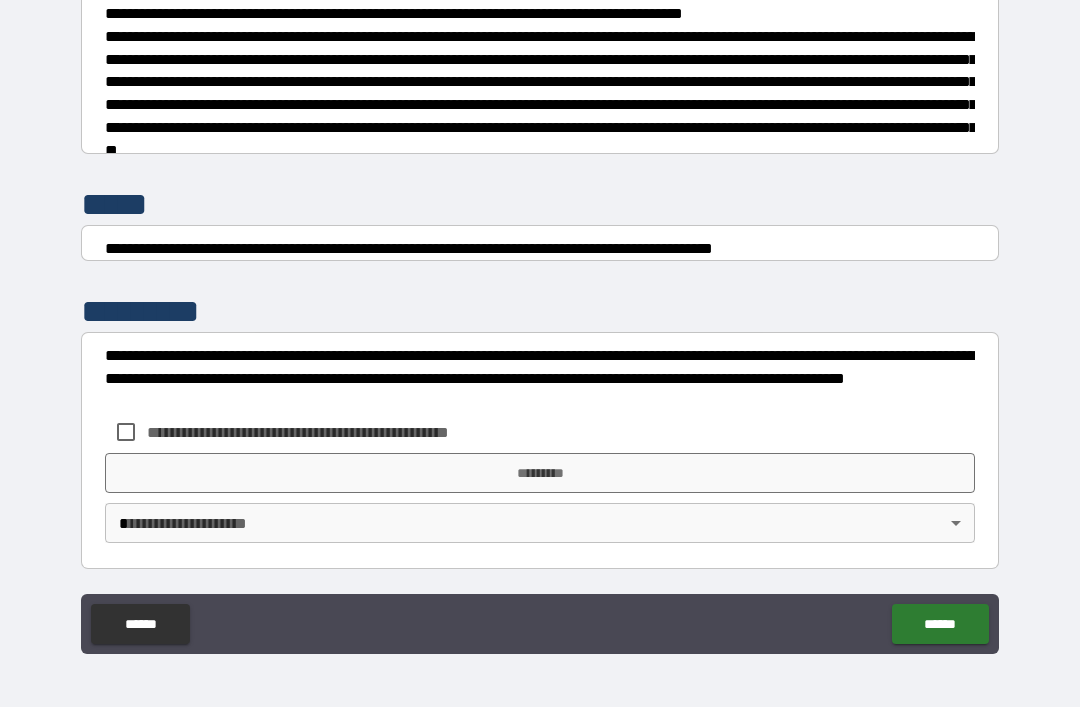 scroll, scrollTop: 7448, scrollLeft: 0, axis: vertical 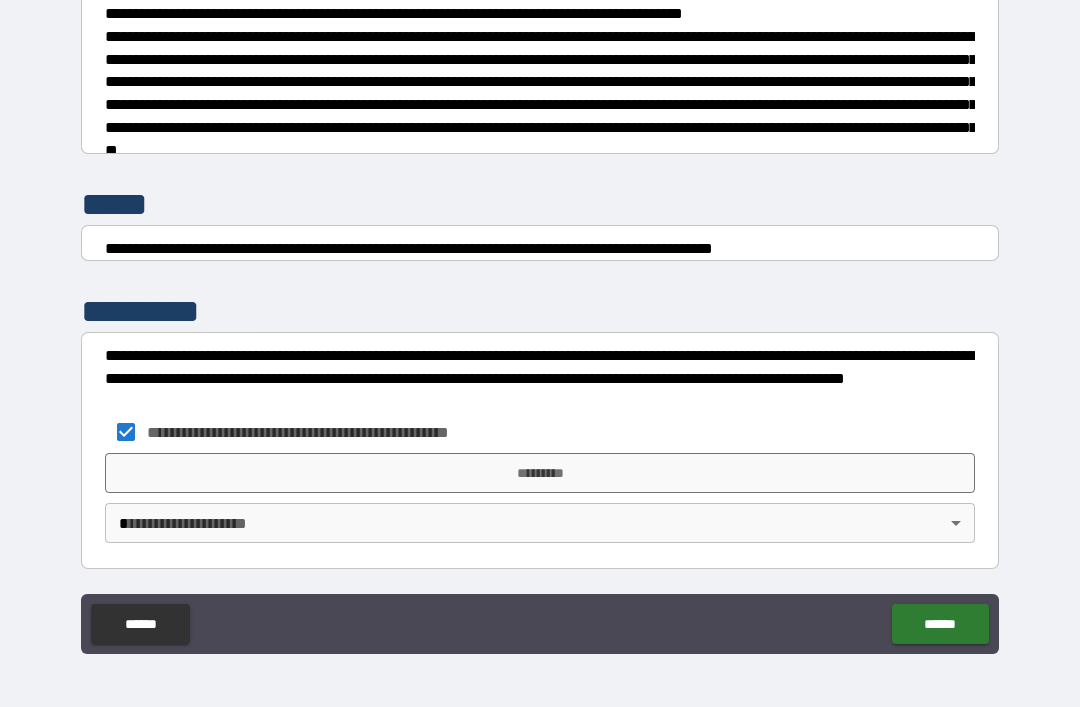 click on "*********" at bounding box center (540, 473) 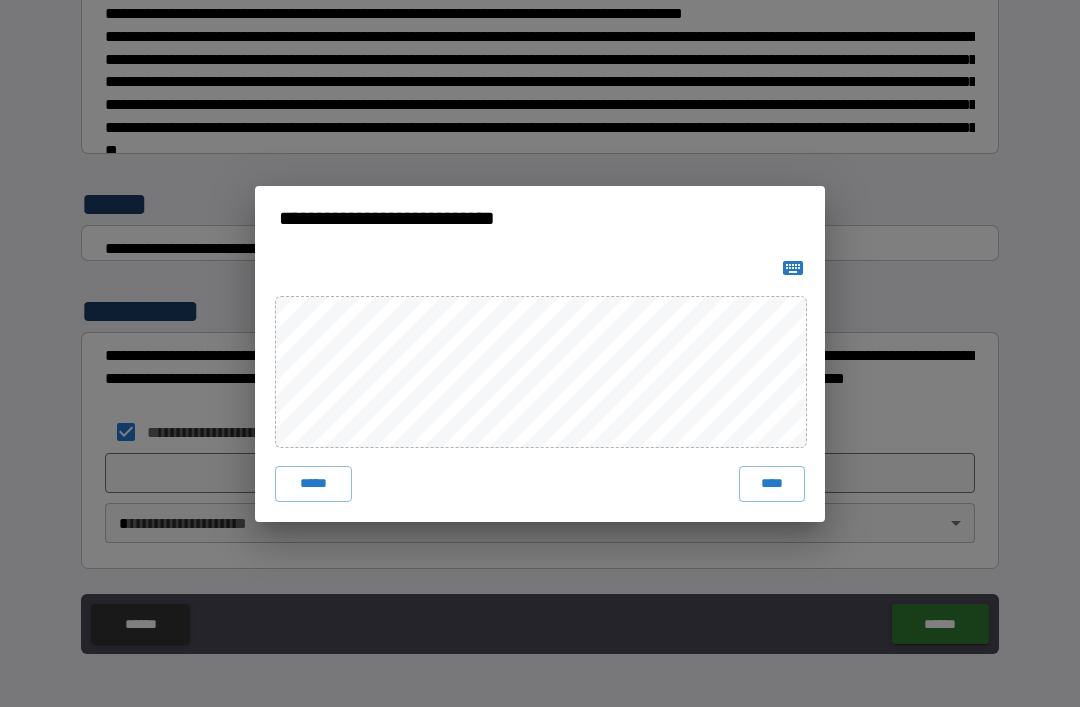 click on "****" at bounding box center [772, 484] 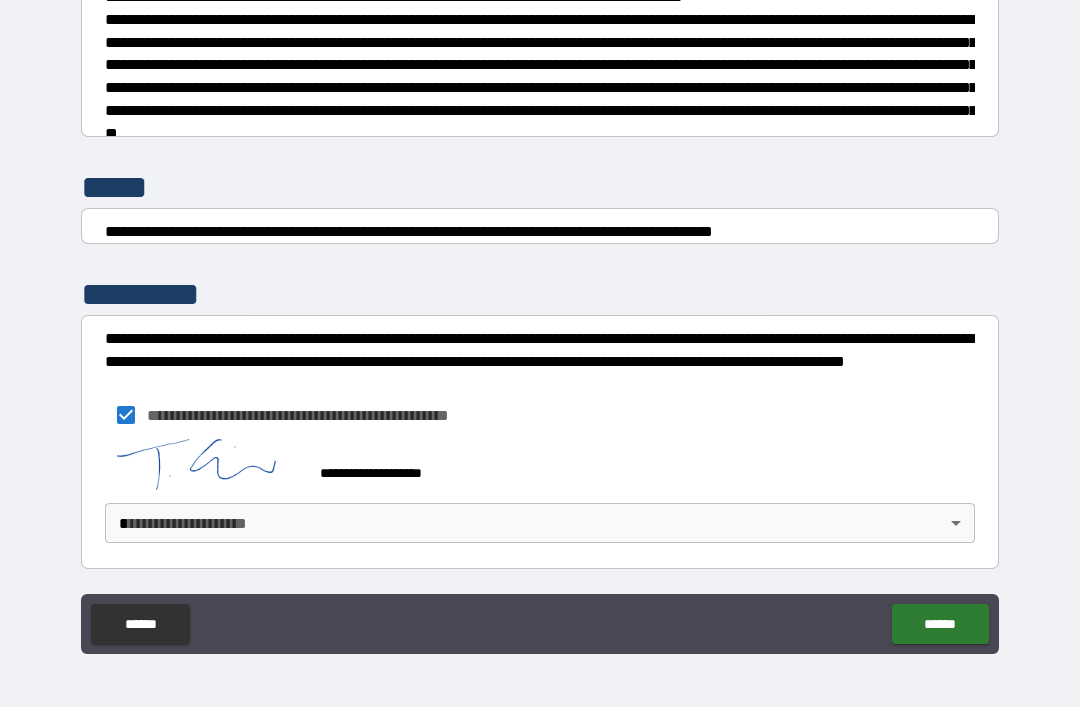 scroll, scrollTop: 7465, scrollLeft: 0, axis: vertical 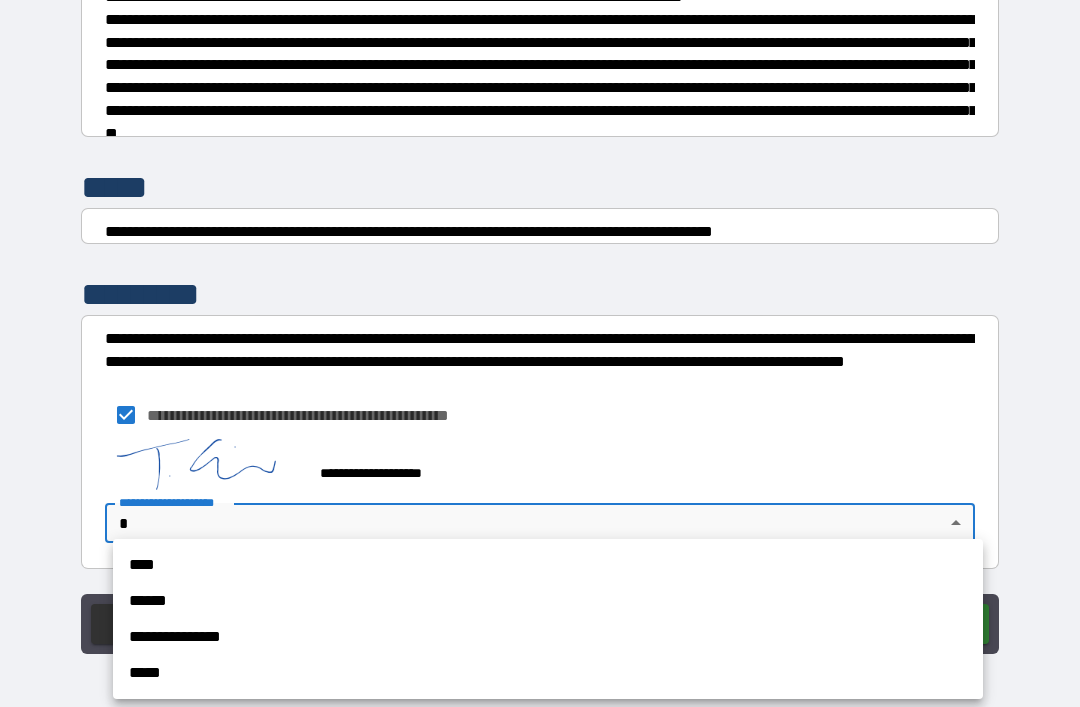 click on "**********" at bounding box center (548, 637) 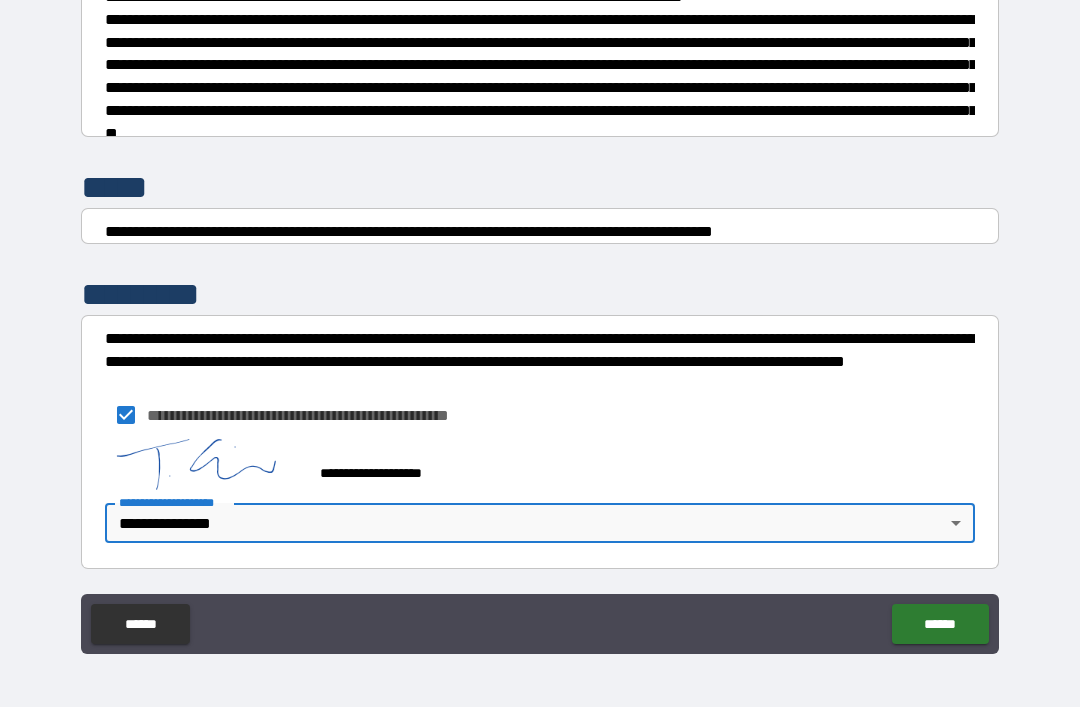 click on "******" at bounding box center (940, 624) 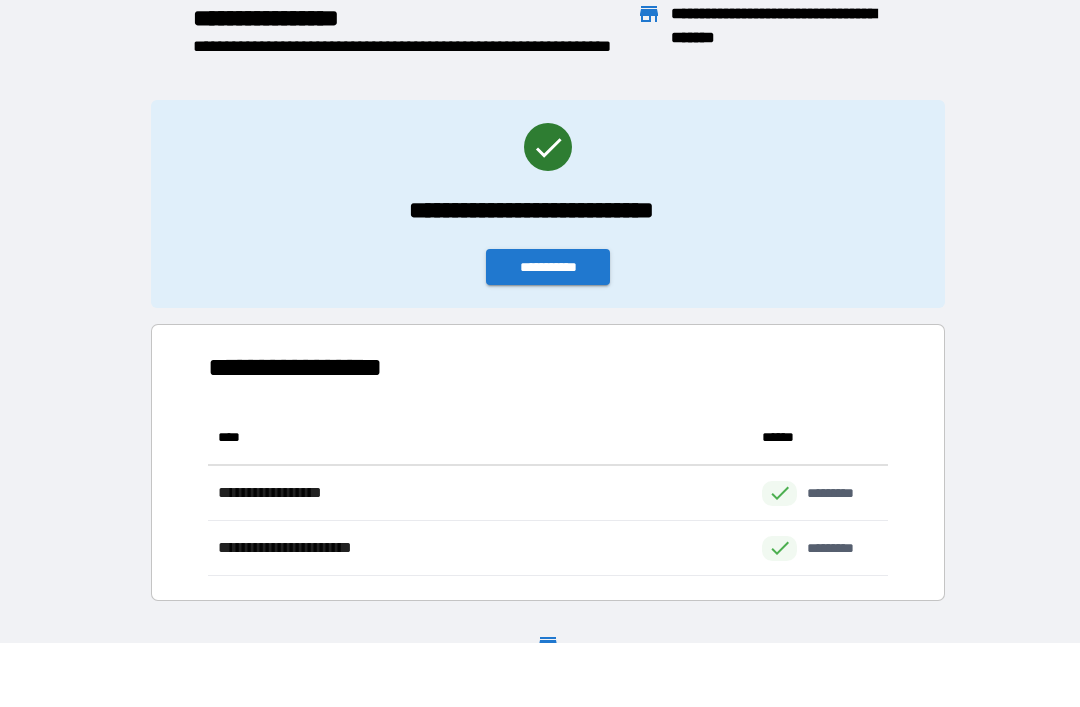 scroll, scrollTop: 1, scrollLeft: 1, axis: both 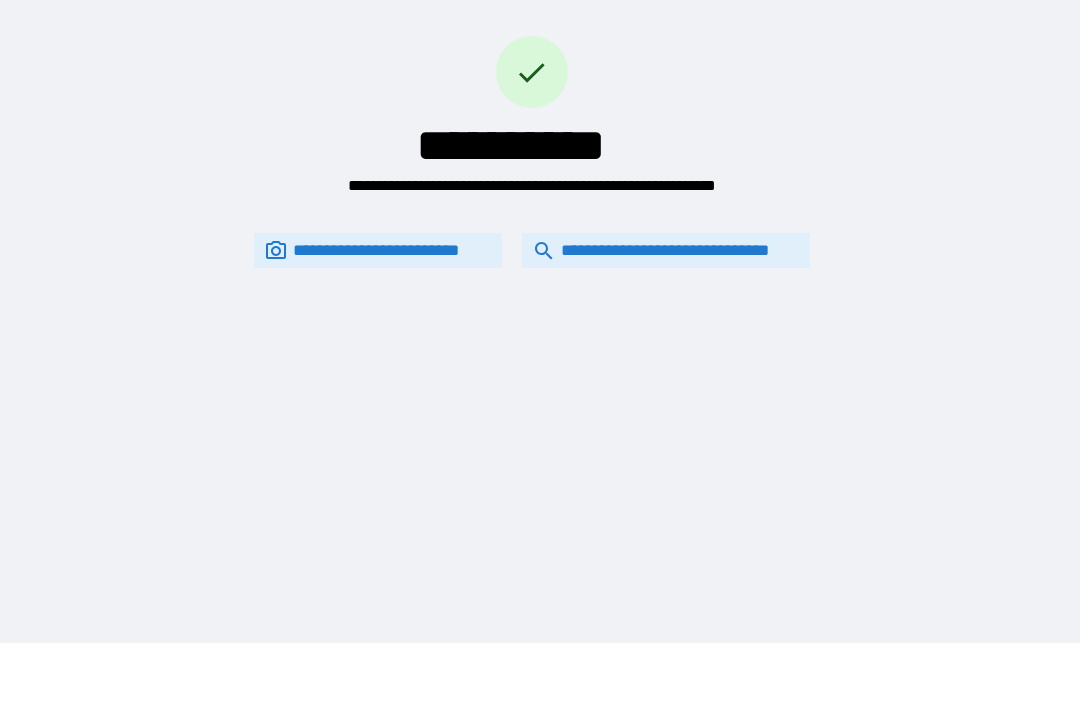click on "**********" at bounding box center [666, 250] 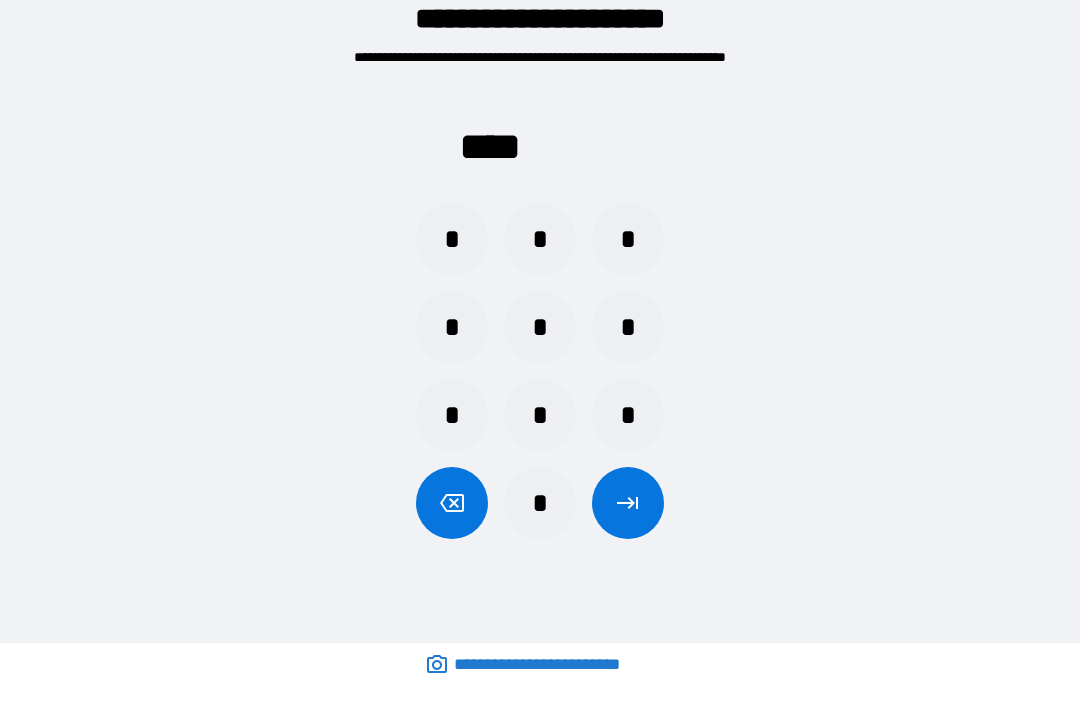 click on "*" at bounding box center [540, 239] 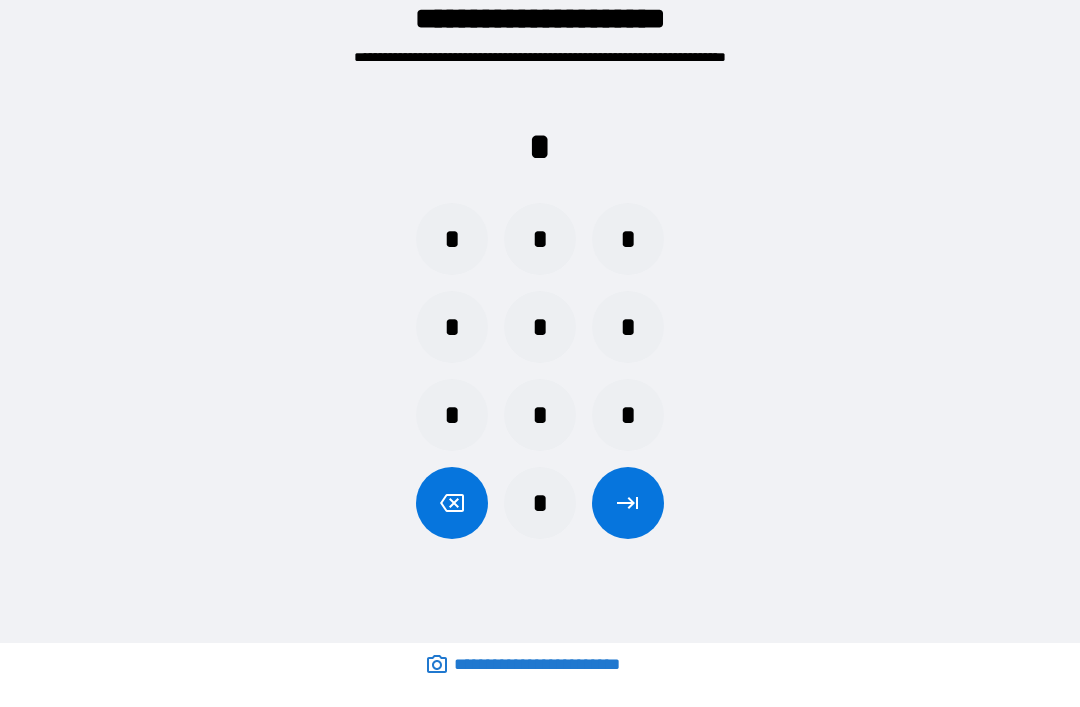 click on "*" at bounding box center [628, 415] 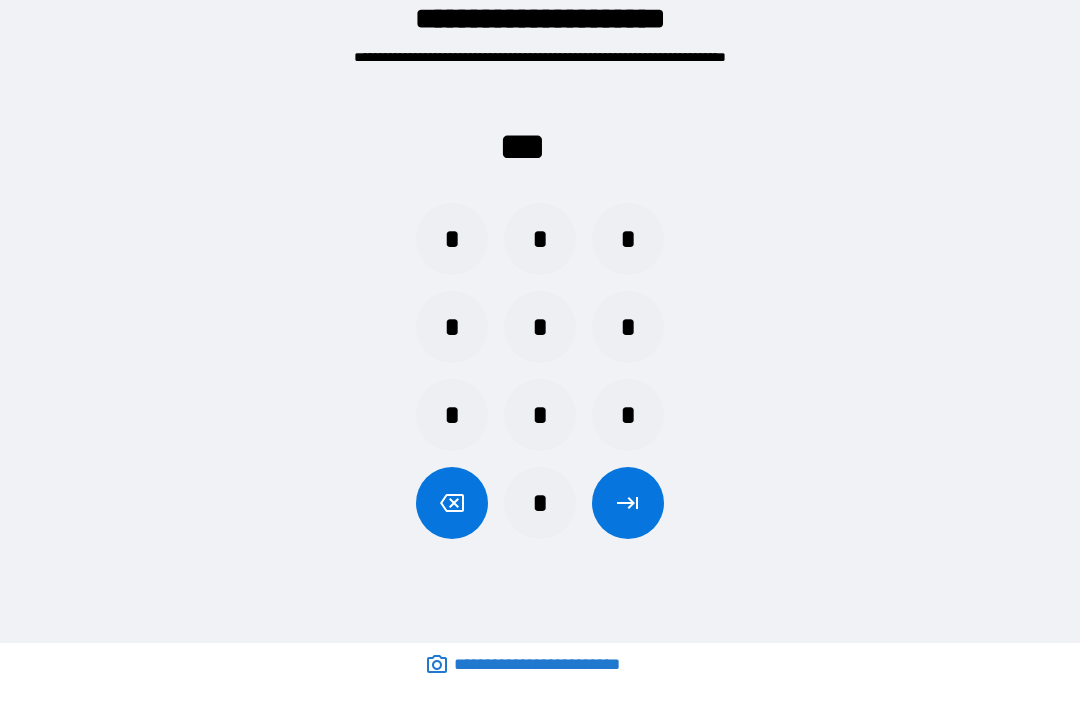 click on "*" at bounding box center [452, 239] 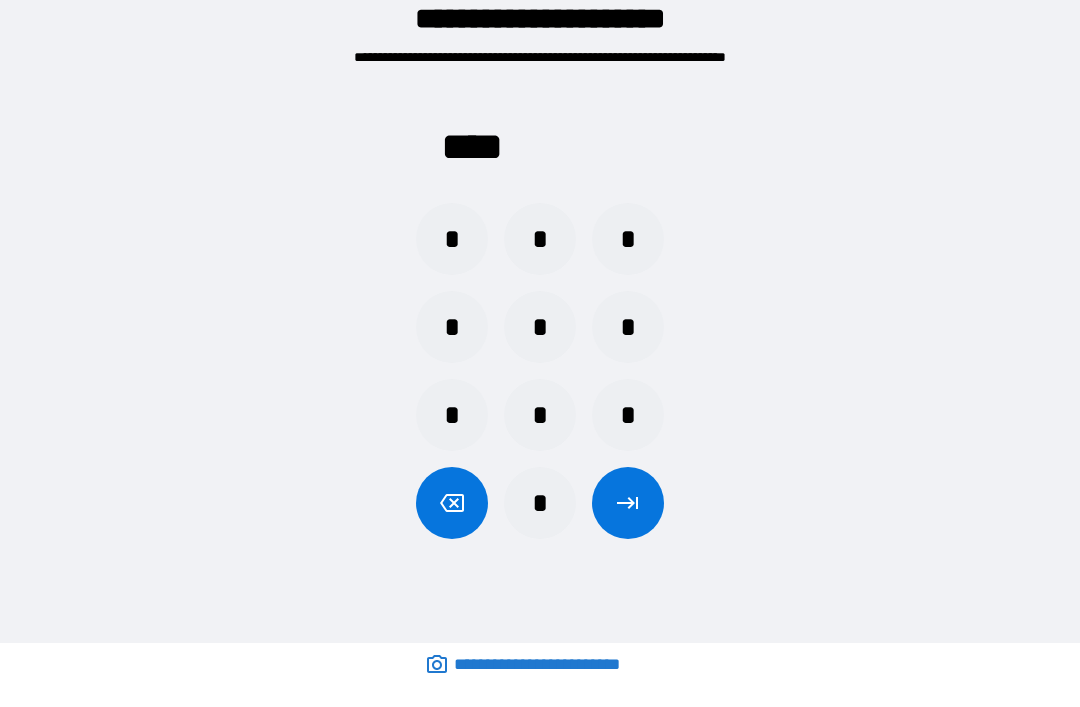 click at bounding box center [628, 503] 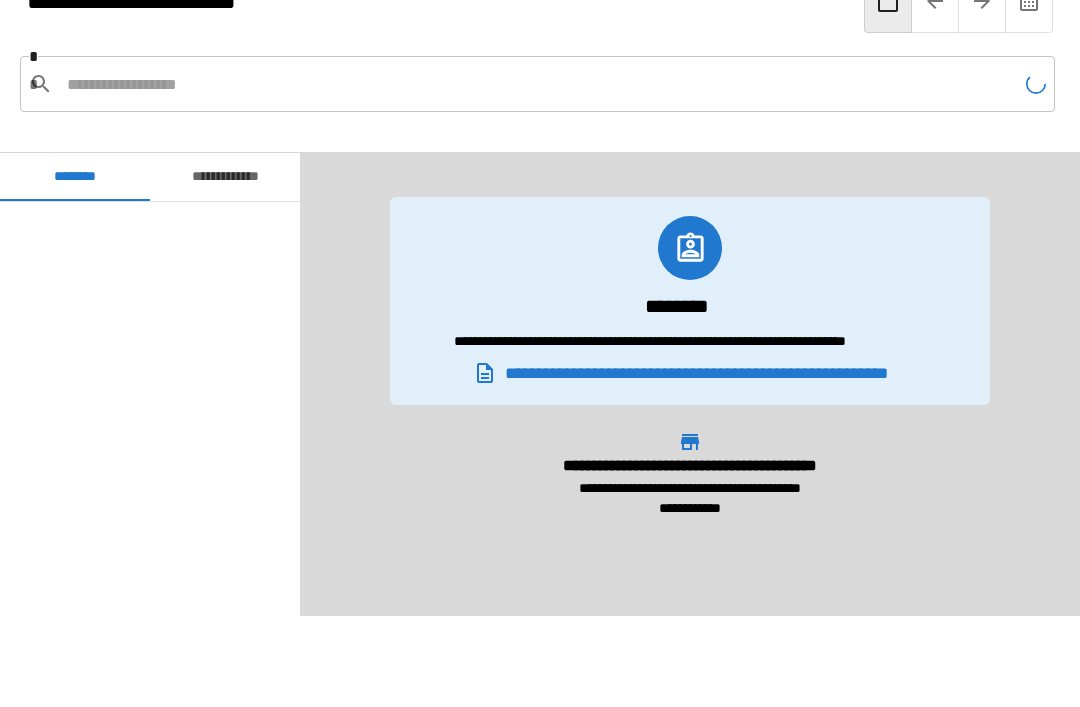 scroll, scrollTop: 540, scrollLeft: 0, axis: vertical 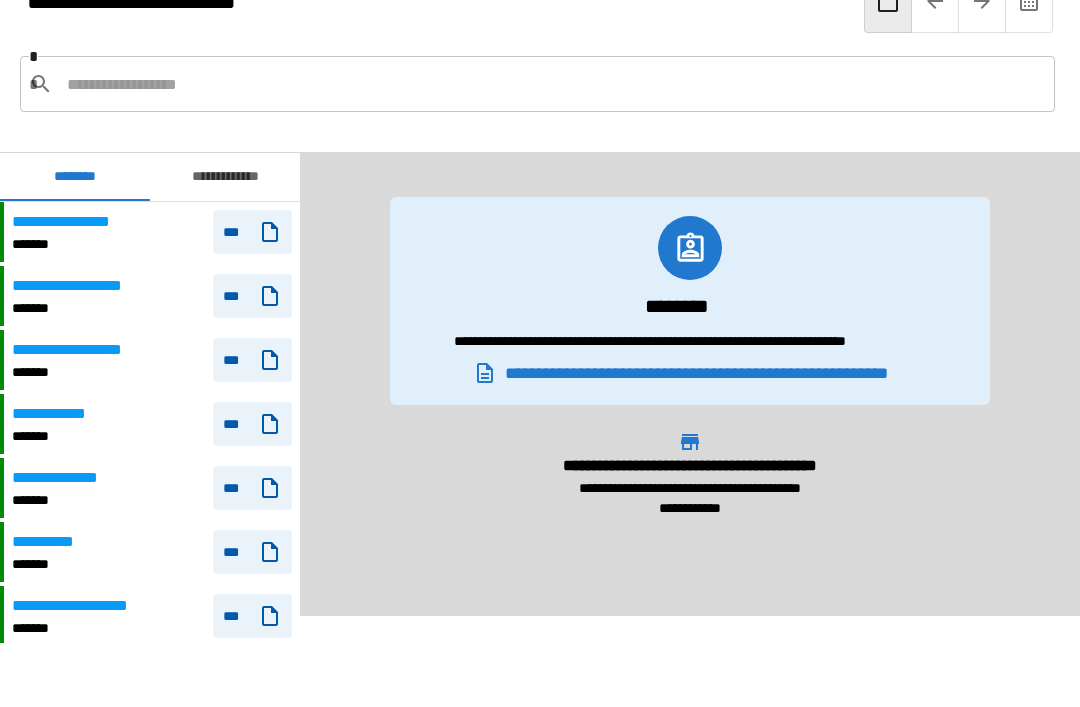 click on "*******" at bounding box center [79, 244] 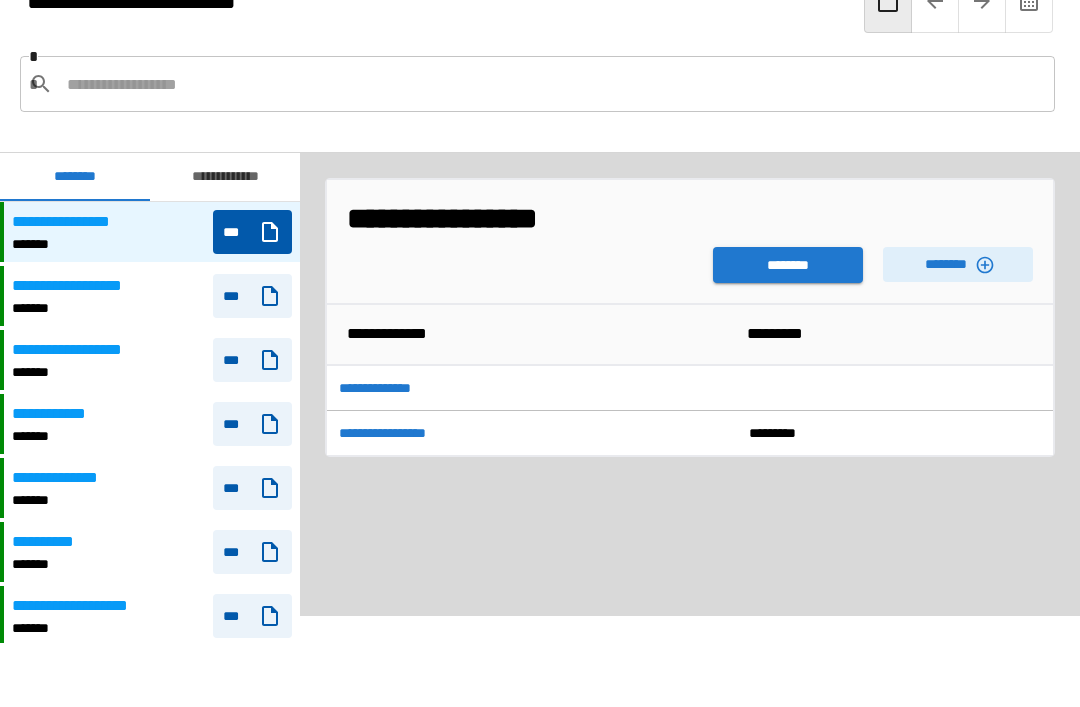 click on "********" at bounding box center [958, 264] 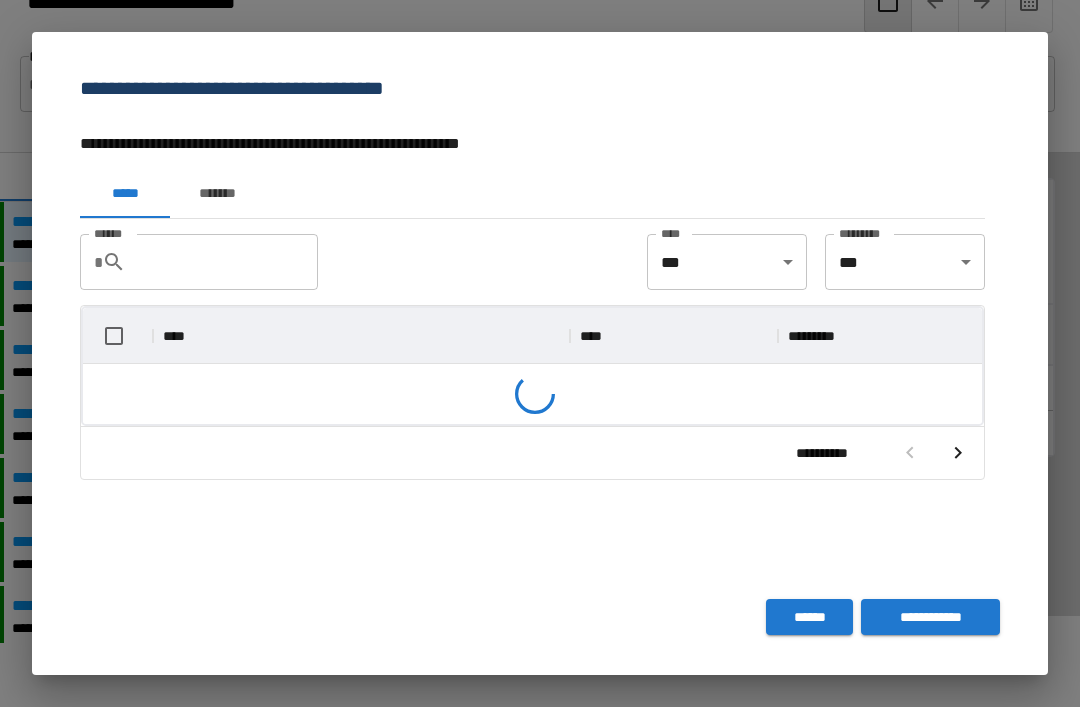 scroll, scrollTop: 1, scrollLeft: 1, axis: both 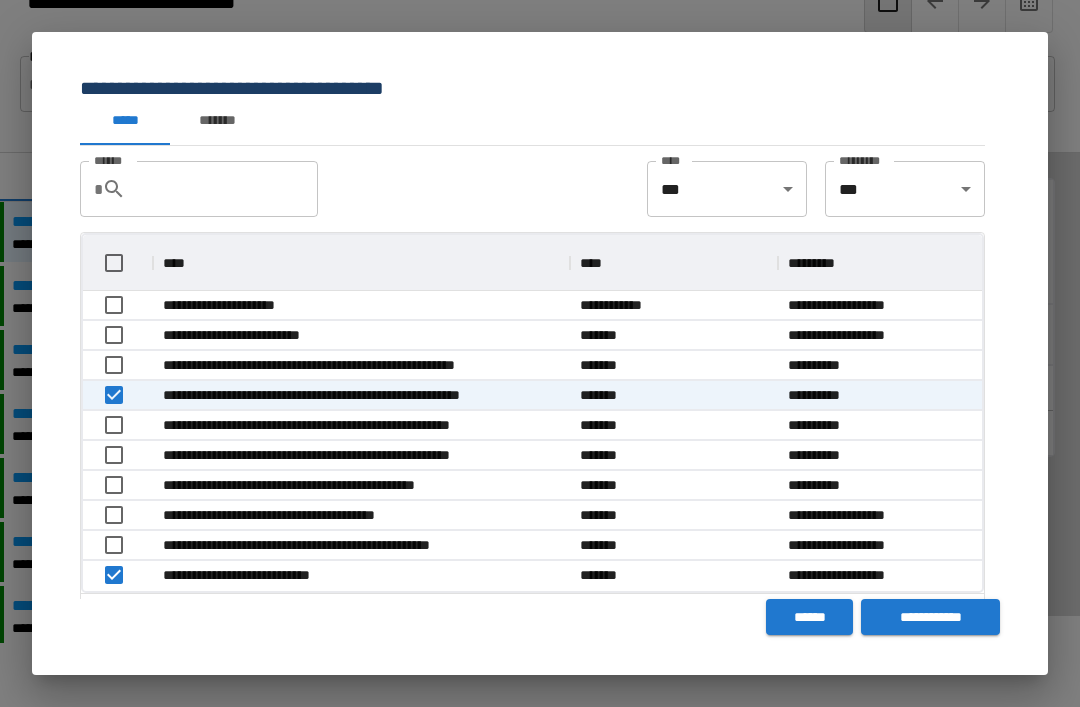 click on "**********" at bounding box center [930, 617] 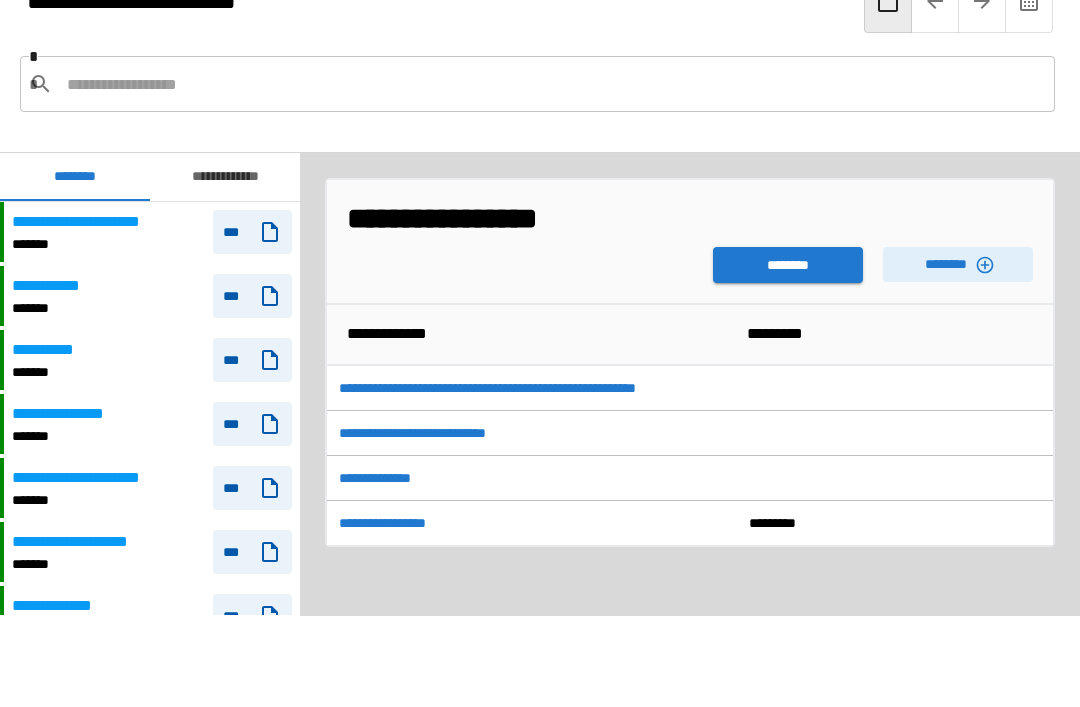 scroll, scrollTop: 540, scrollLeft: 0, axis: vertical 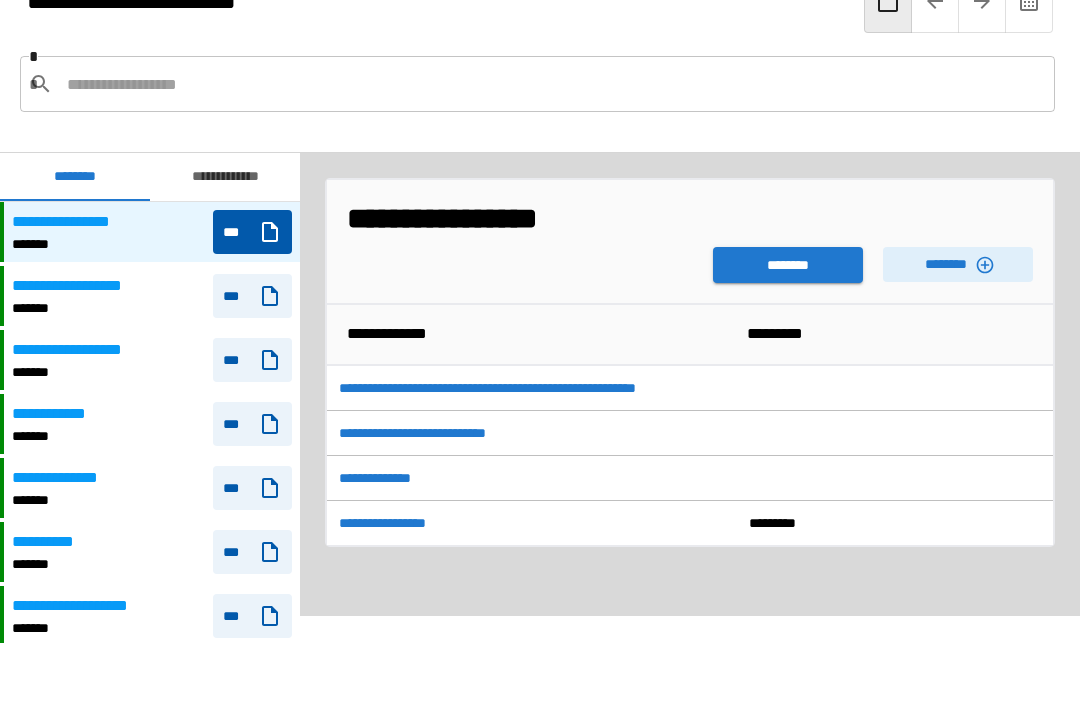 click on "********" at bounding box center [788, 265] 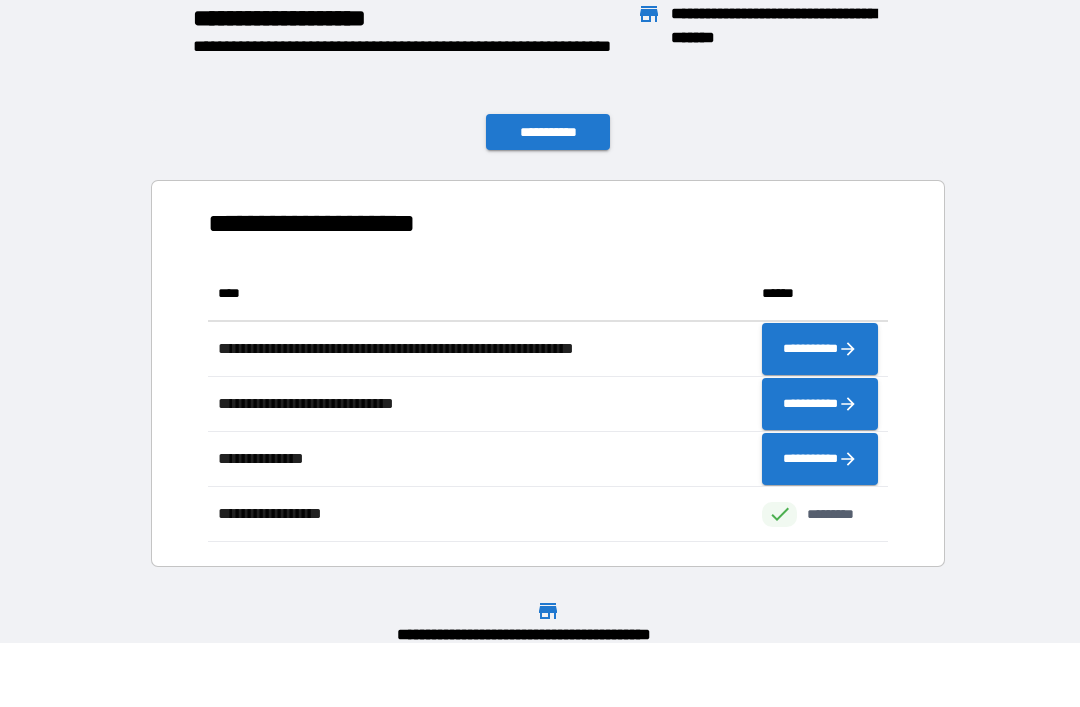 scroll, scrollTop: 1, scrollLeft: 1, axis: both 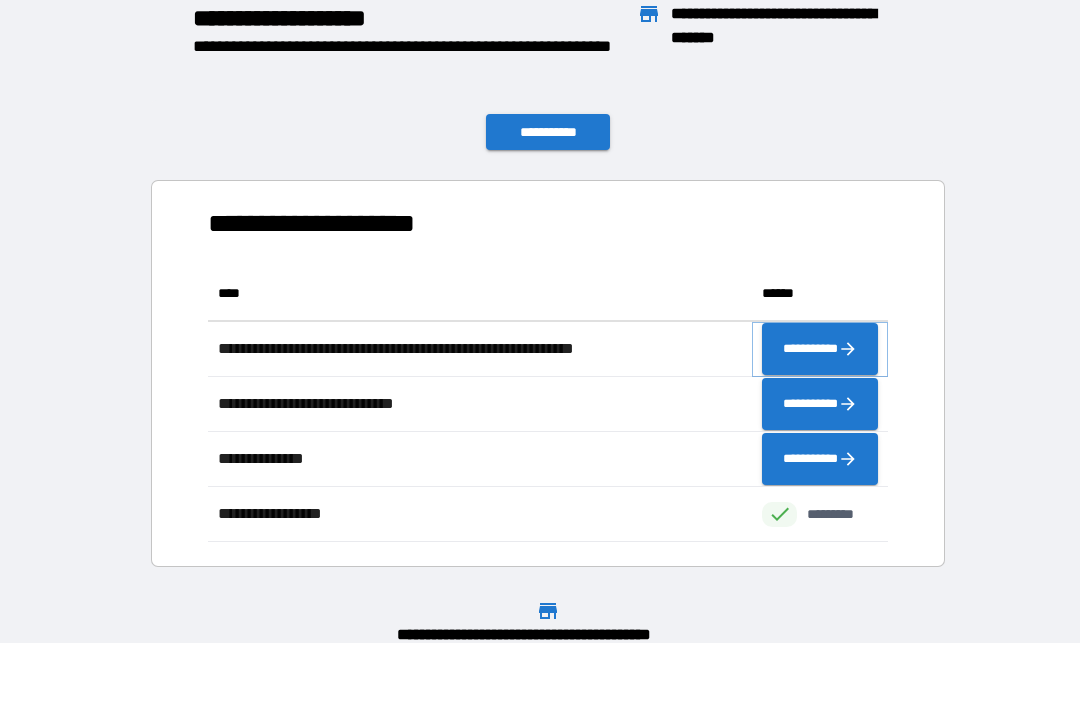 click on "**********" at bounding box center (820, 349) 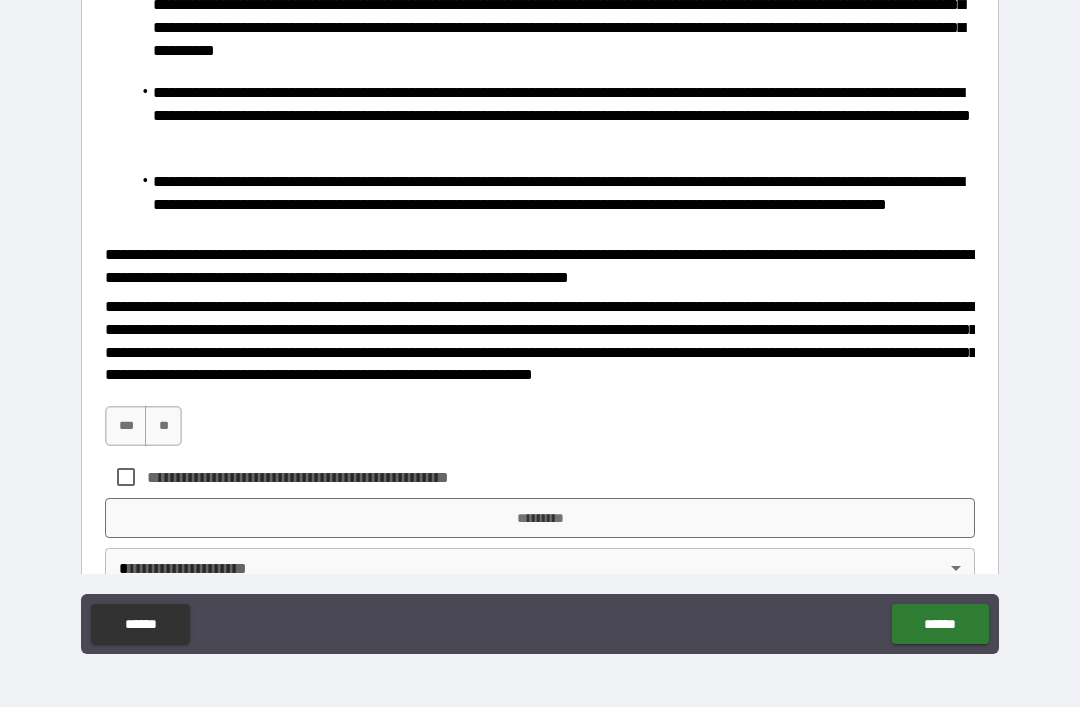 scroll, scrollTop: 618, scrollLeft: 0, axis: vertical 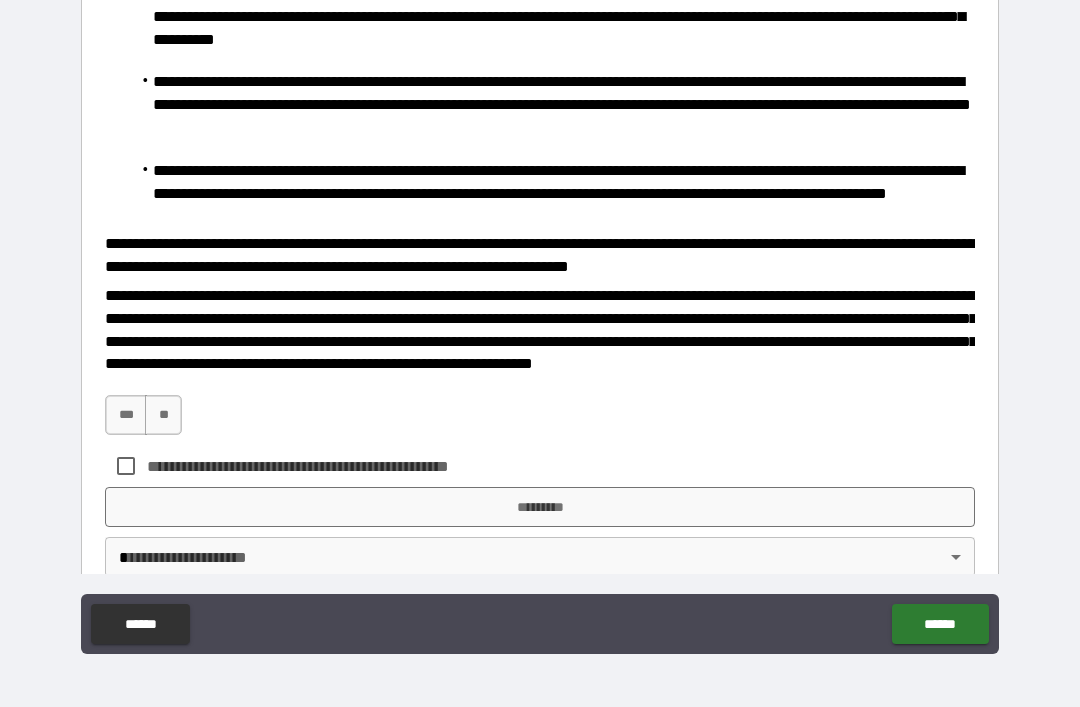 click on "***" at bounding box center (126, 415) 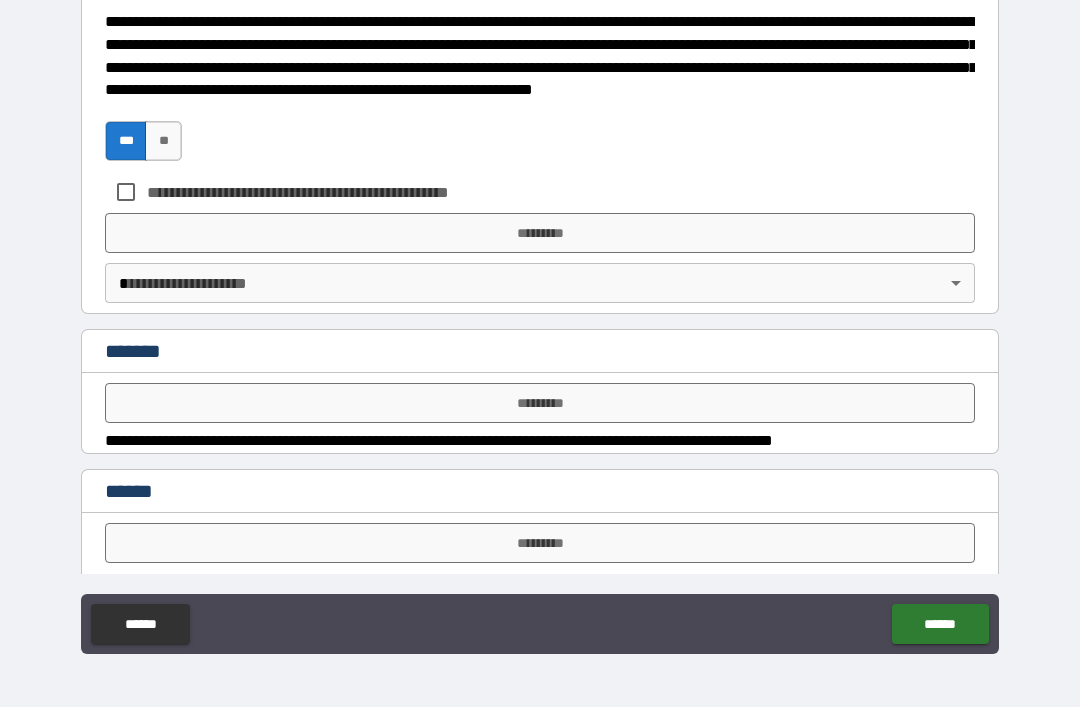 scroll, scrollTop: 892, scrollLeft: 0, axis: vertical 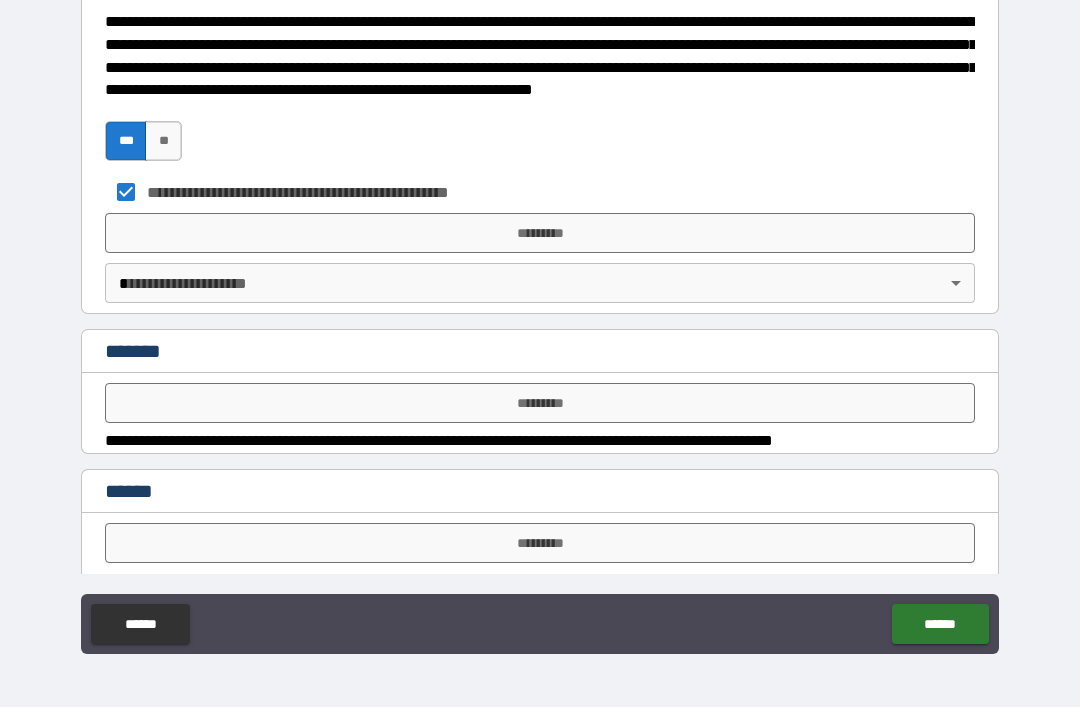 click on "*********" at bounding box center (540, 233) 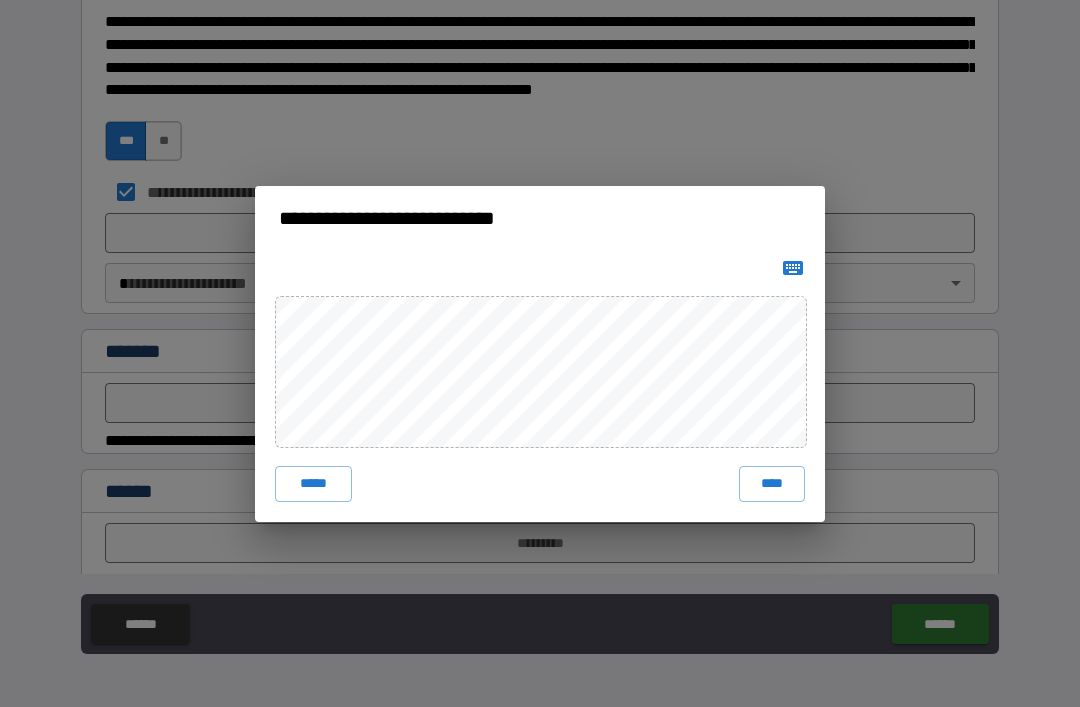 click 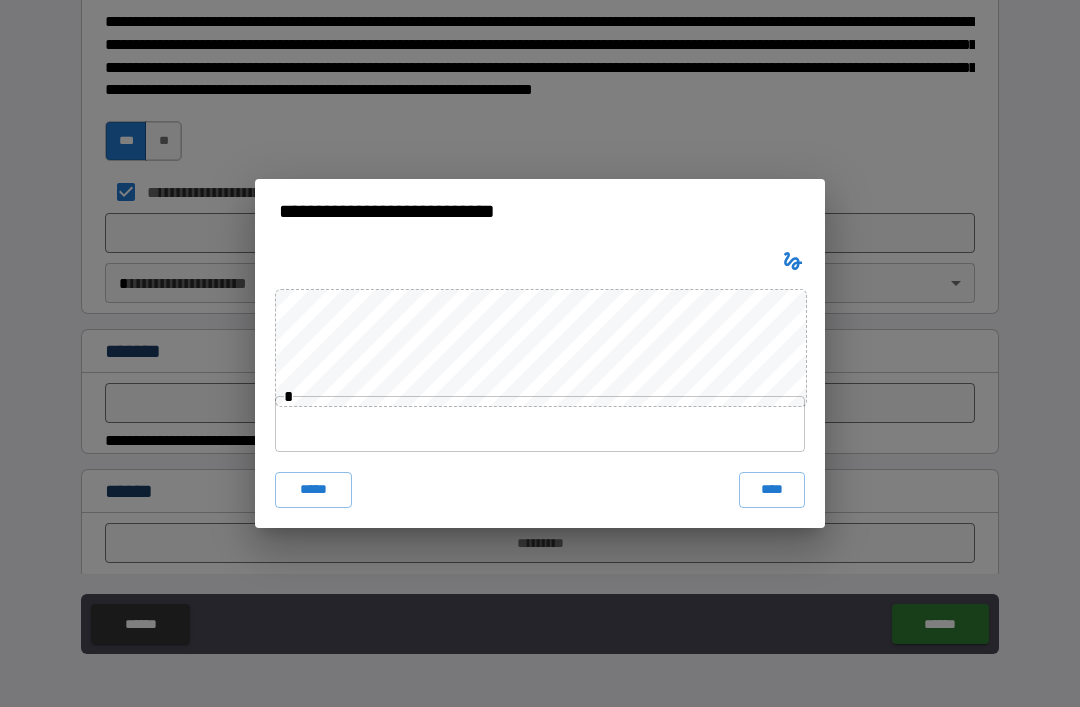 click on "****" at bounding box center (772, 490) 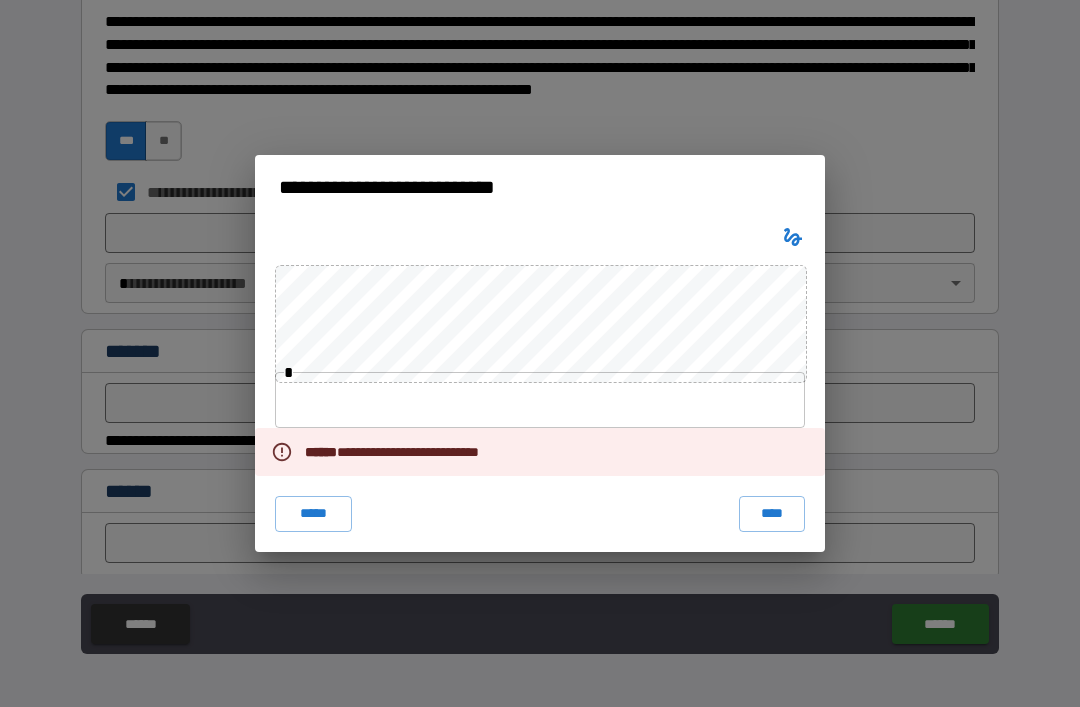 click at bounding box center (793, 237) 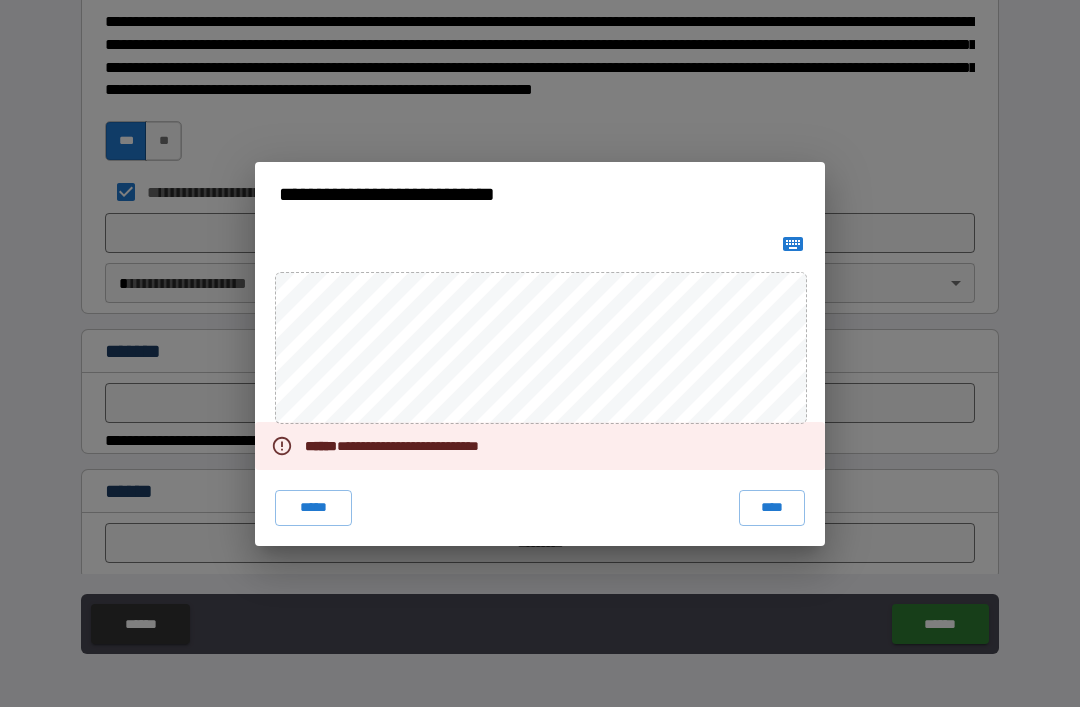 click on "**********" at bounding box center (540, 194) 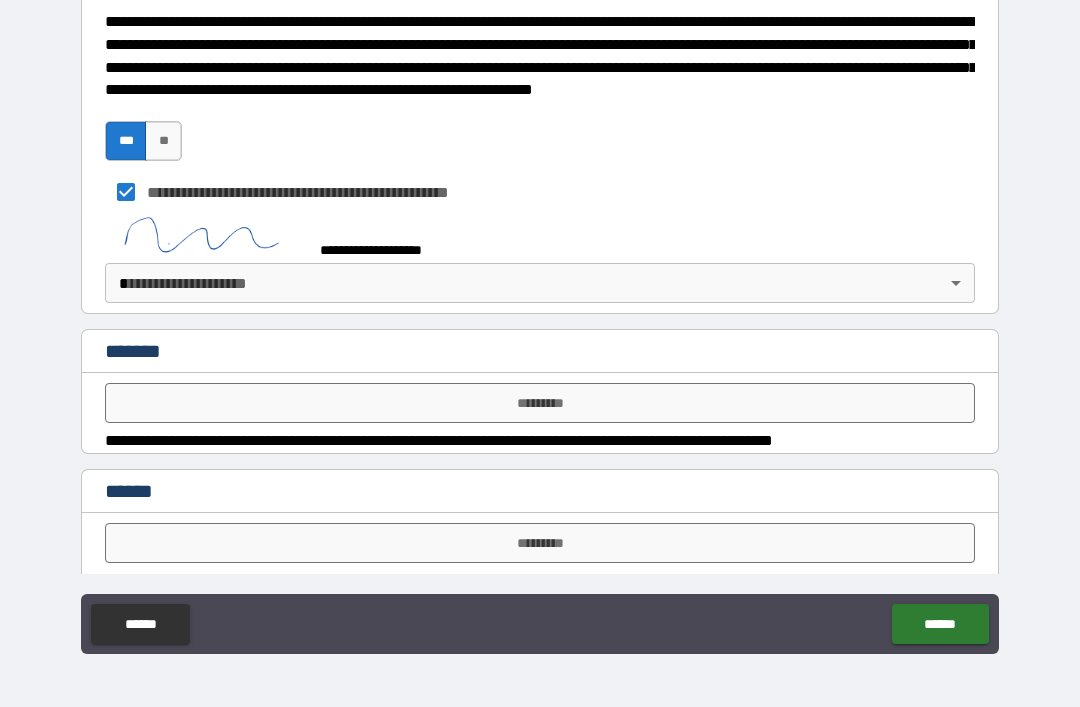 scroll, scrollTop: 887, scrollLeft: 0, axis: vertical 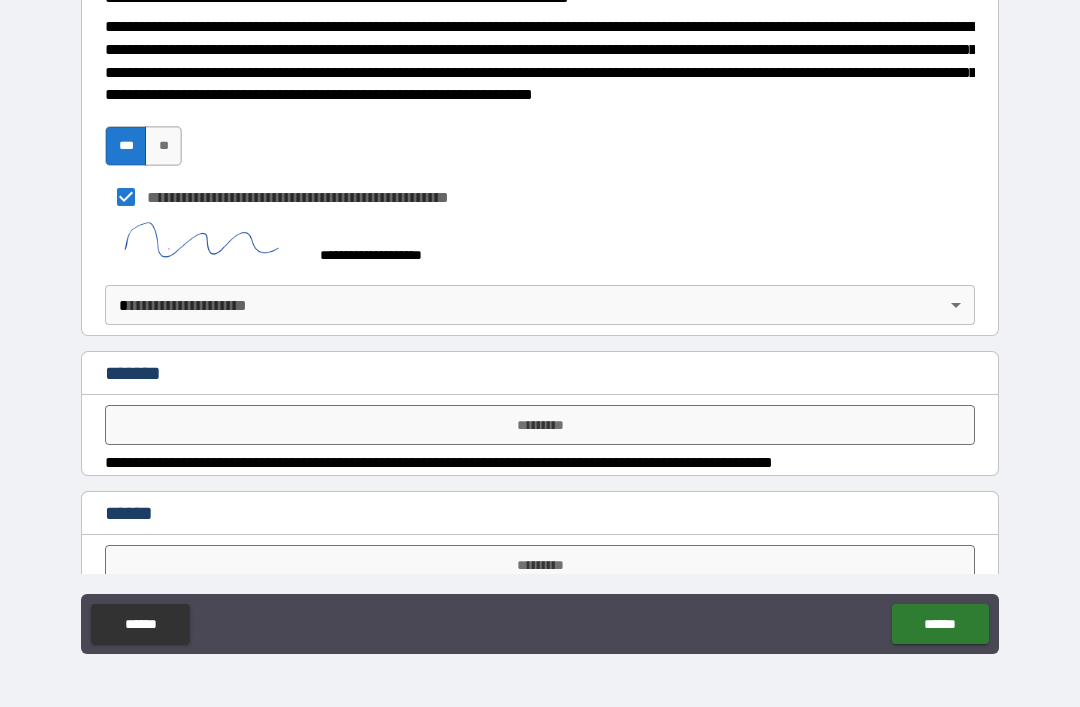 click on "**********" at bounding box center (540, 321) 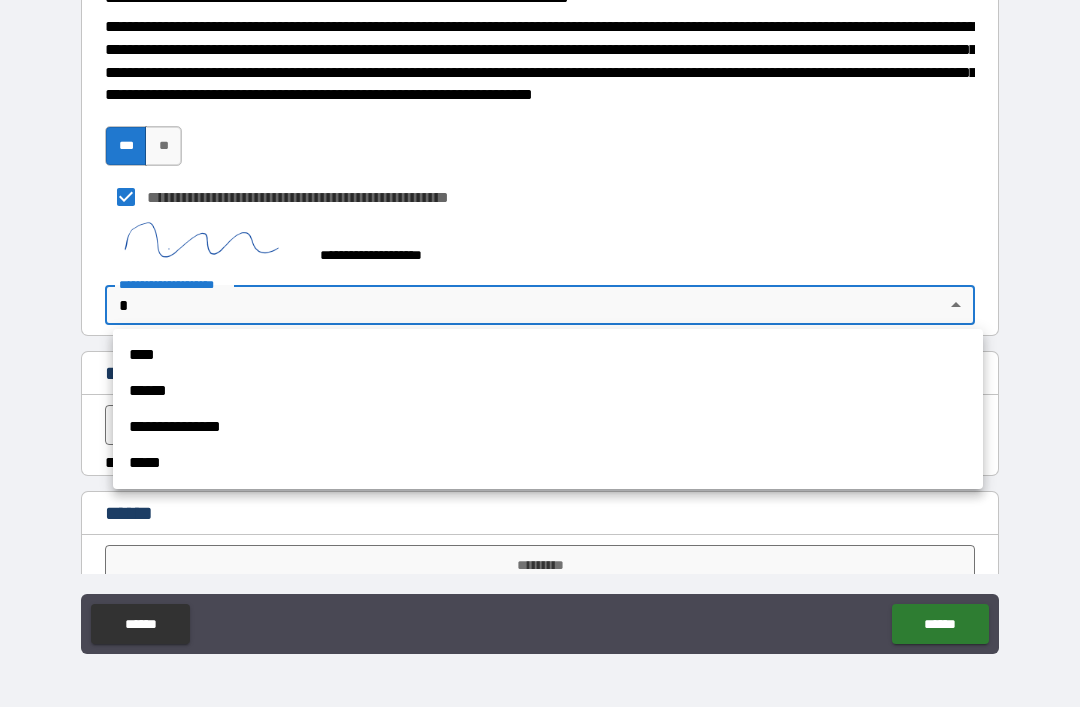 click on "**********" at bounding box center [548, 427] 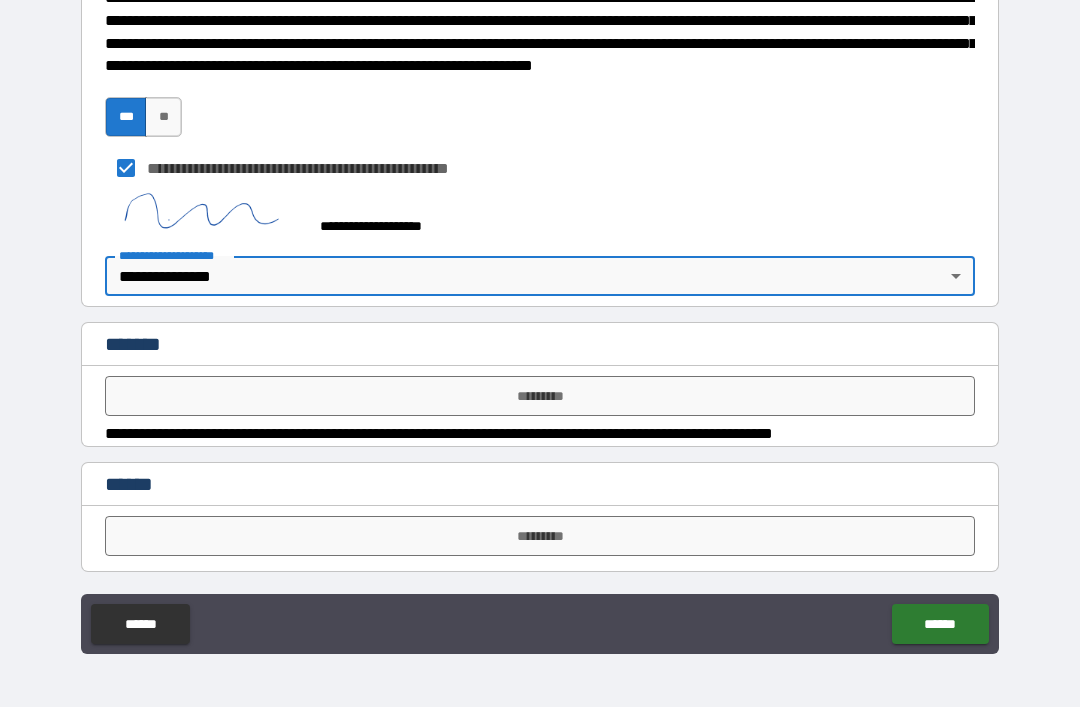 scroll, scrollTop: 914, scrollLeft: 0, axis: vertical 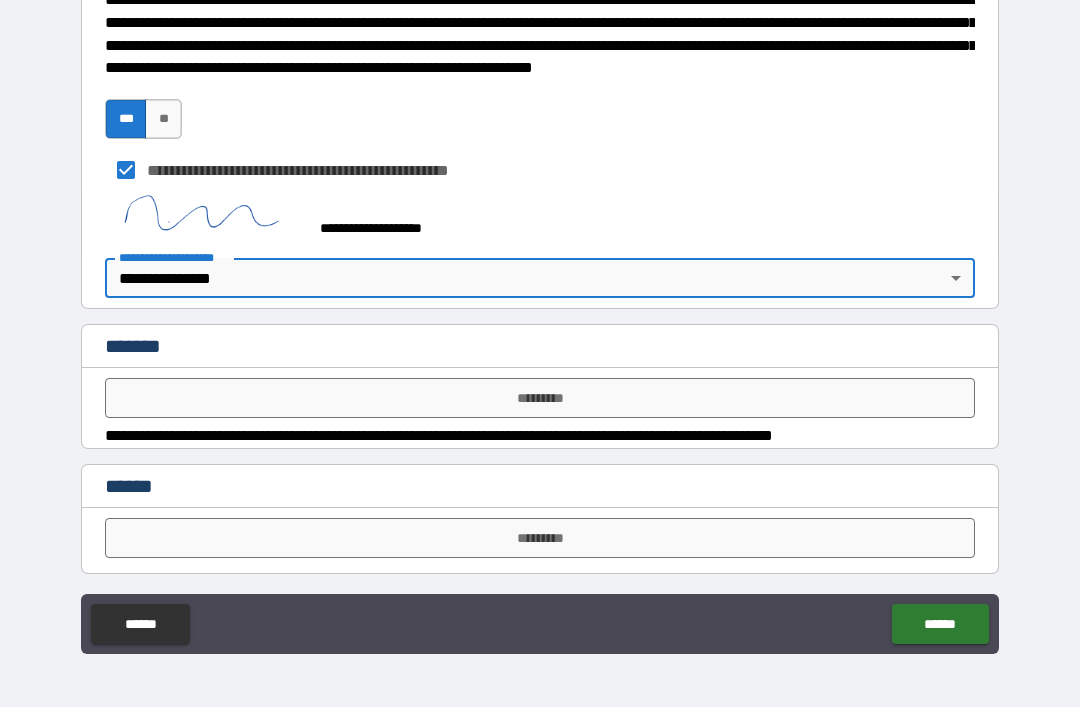 click on "*********" at bounding box center [540, 538] 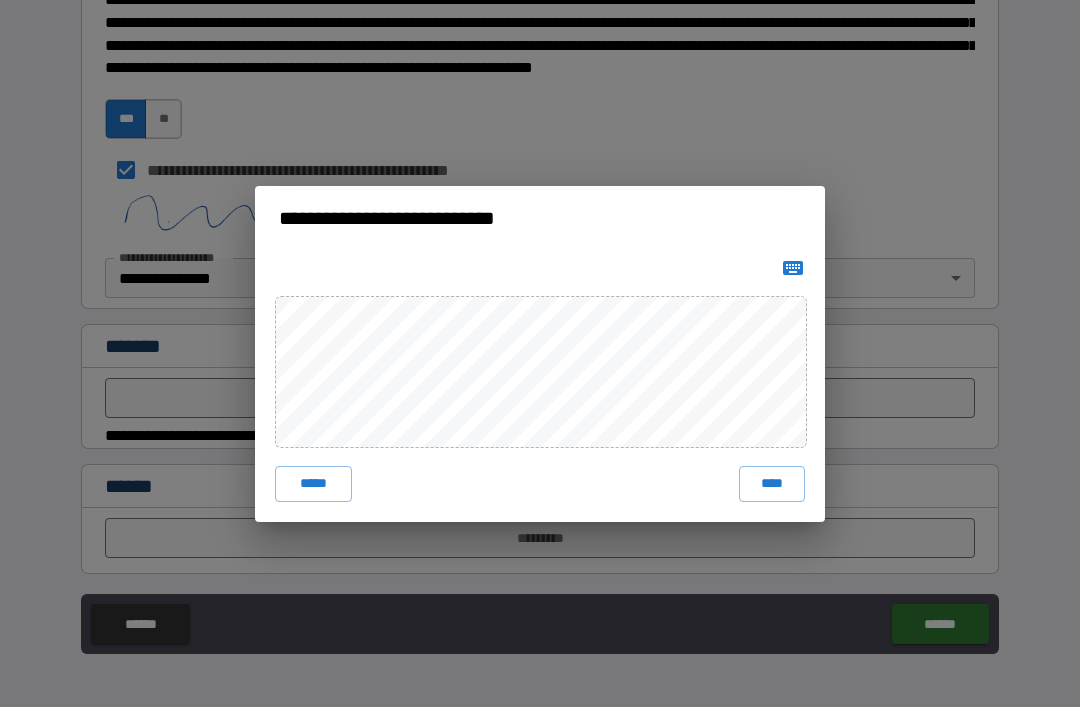 click on "**********" at bounding box center (540, 353) 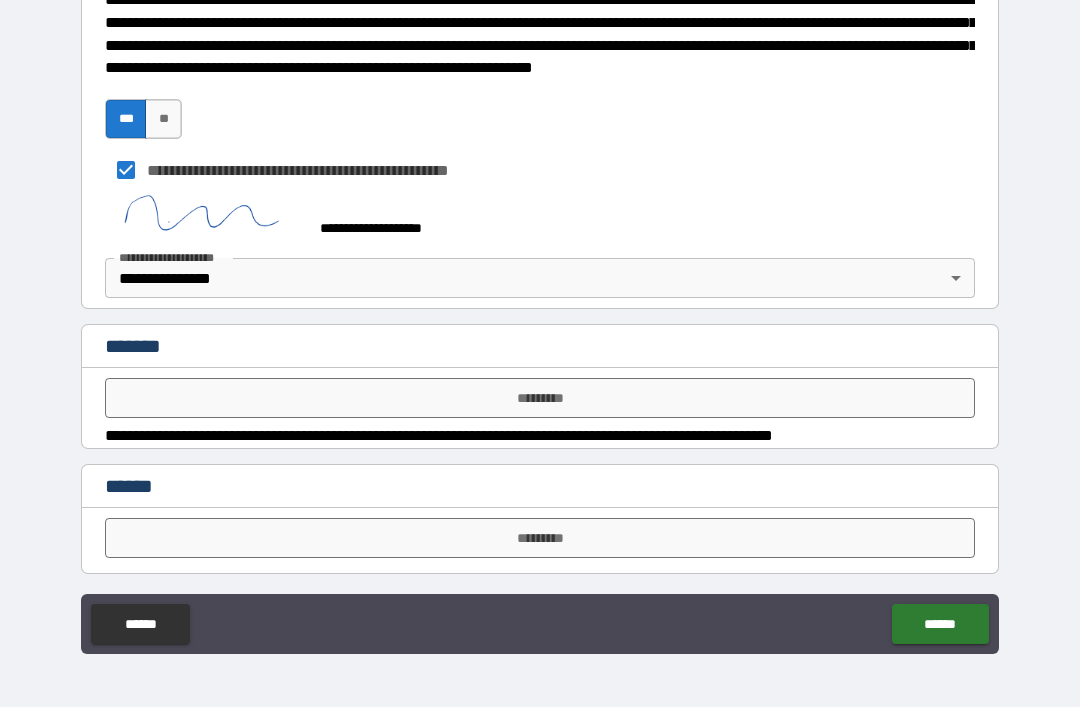 click on "******" at bounding box center [940, 624] 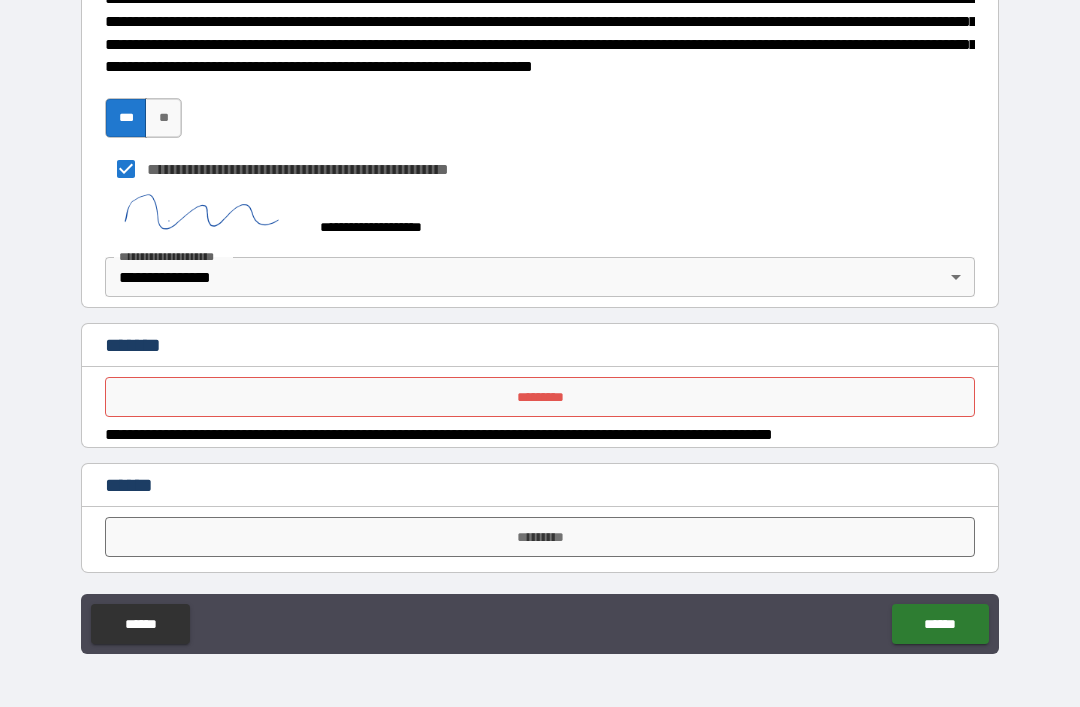 scroll, scrollTop: 914, scrollLeft: 0, axis: vertical 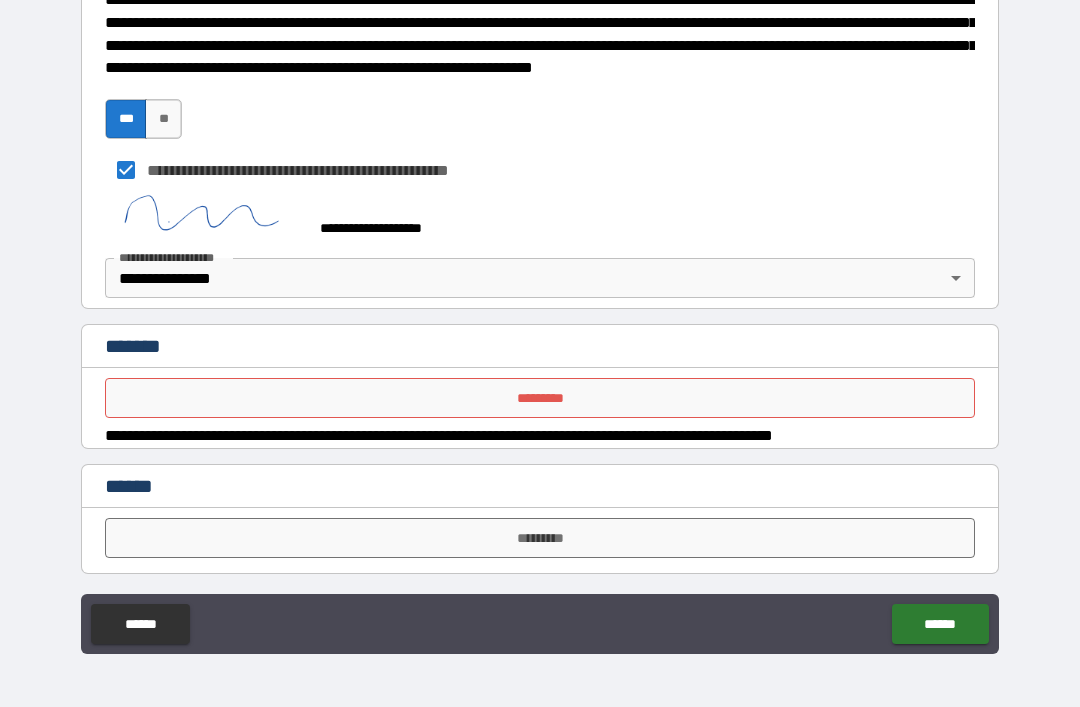 click on "*********" at bounding box center [540, 398] 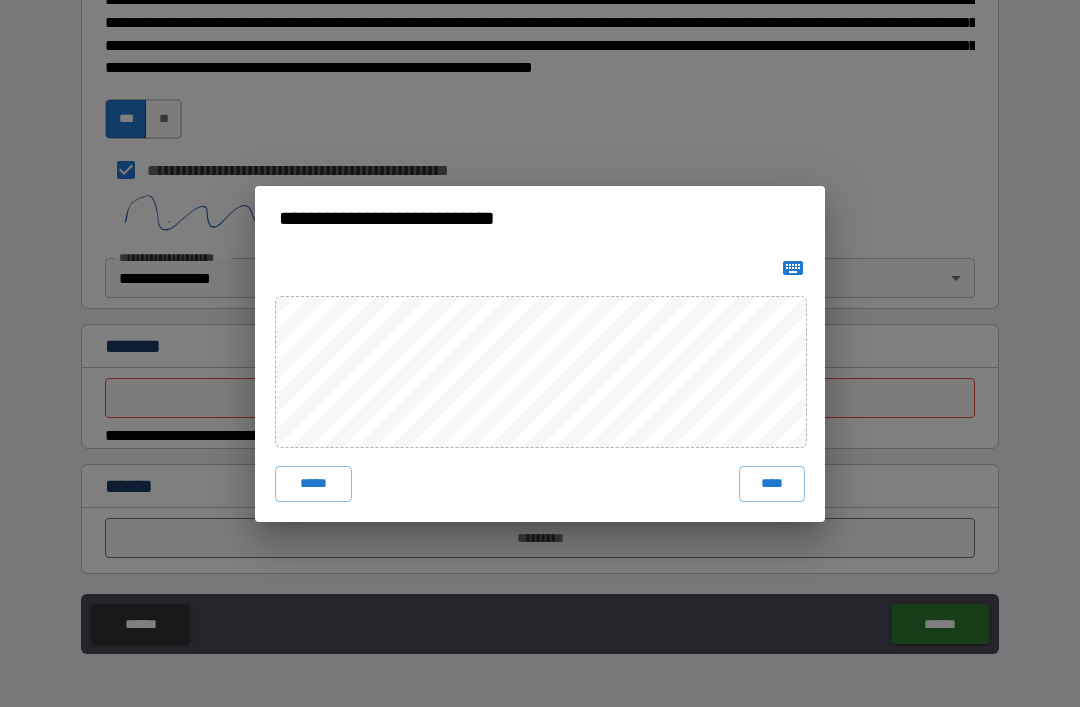 click on "*****" at bounding box center [313, 484] 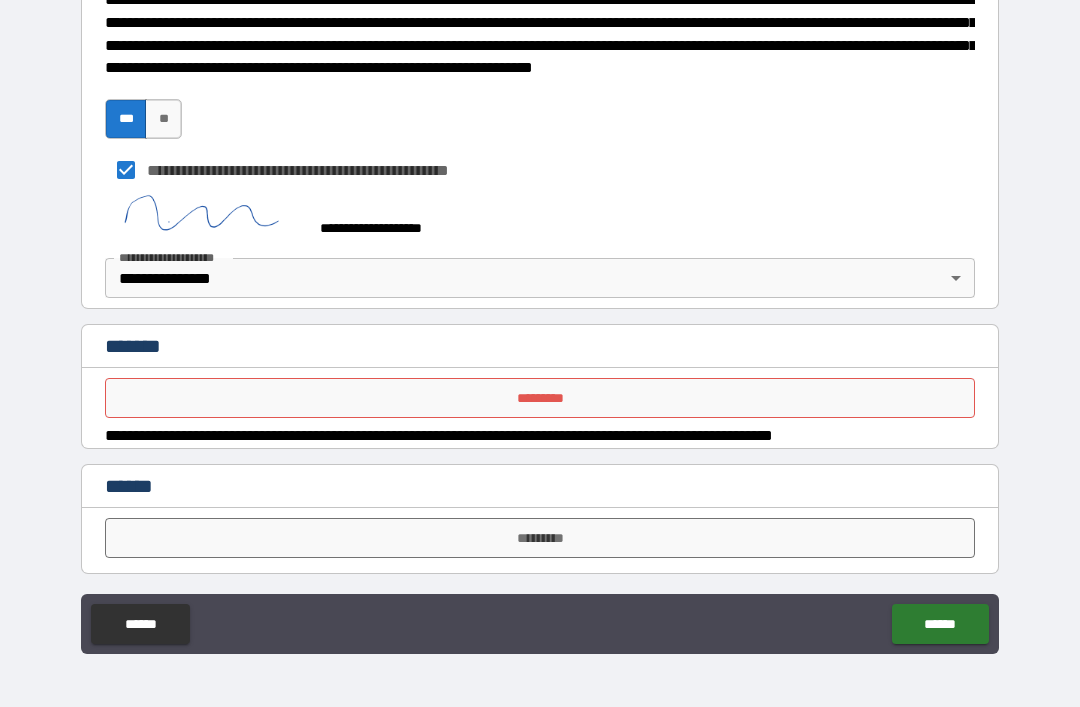 click on "******" at bounding box center [940, 624] 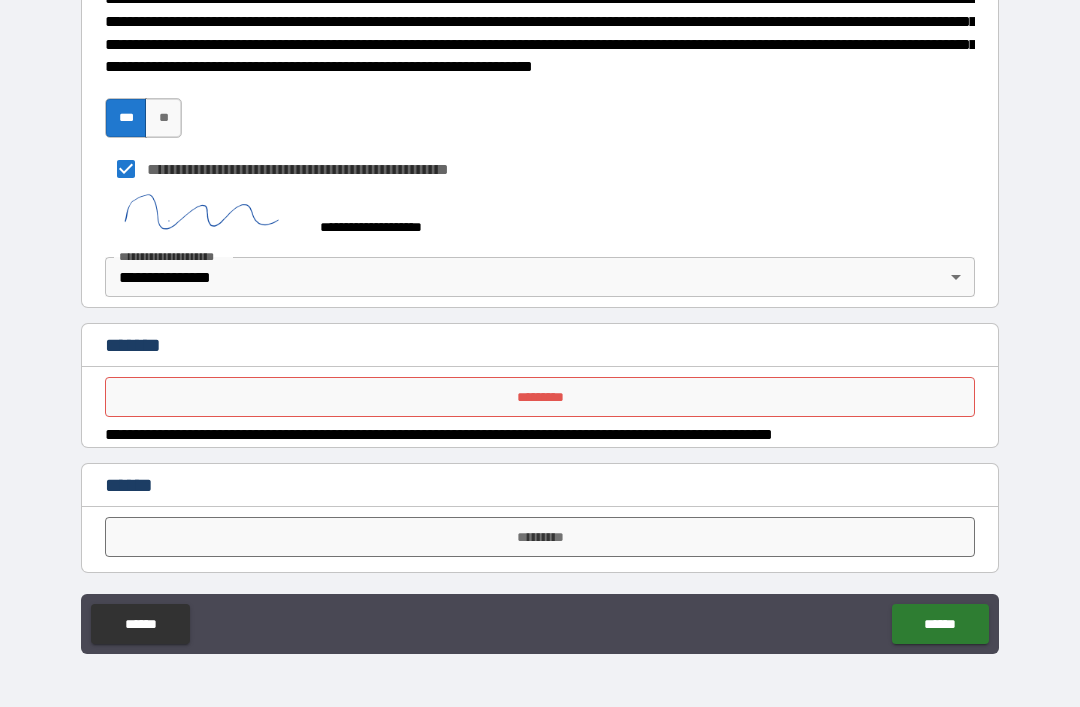 scroll, scrollTop: 914, scrollLeft: 0, axis: vertical 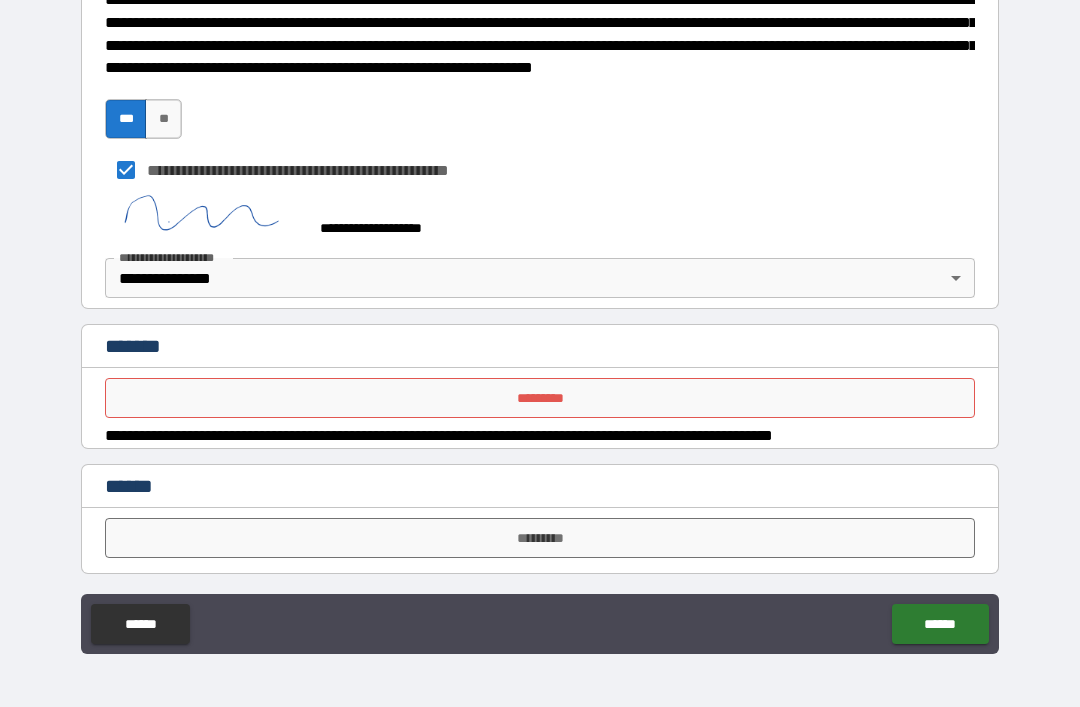 click on "*********" at bounding box center [540, 398] 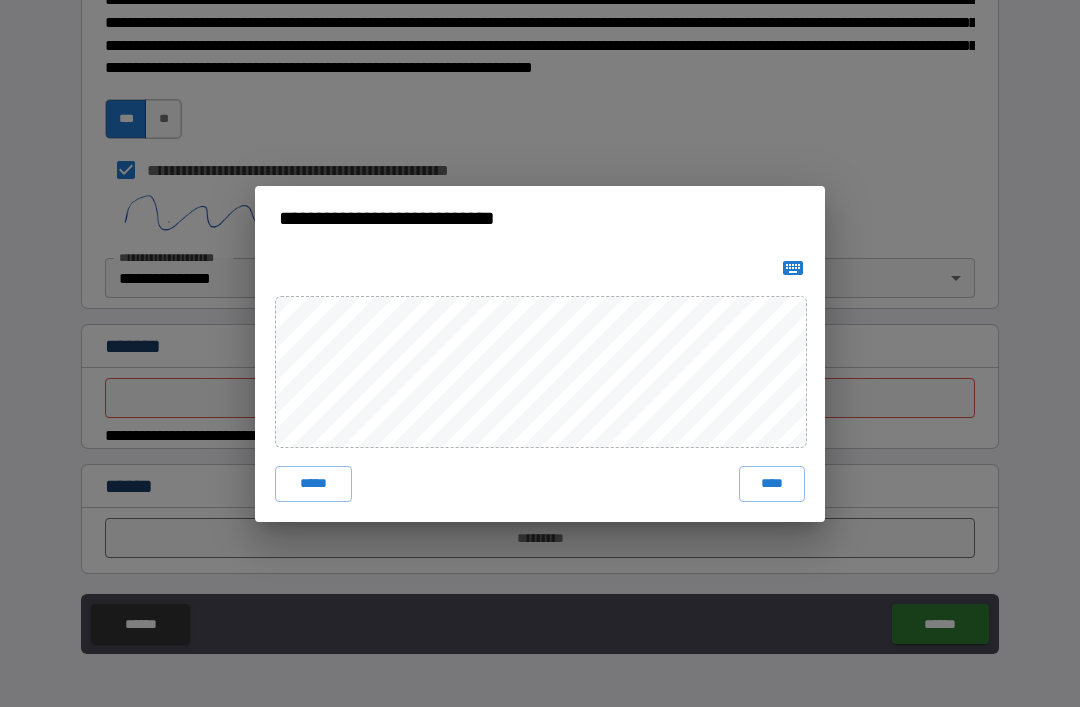 click on "****" at bounding box center (772, 484) 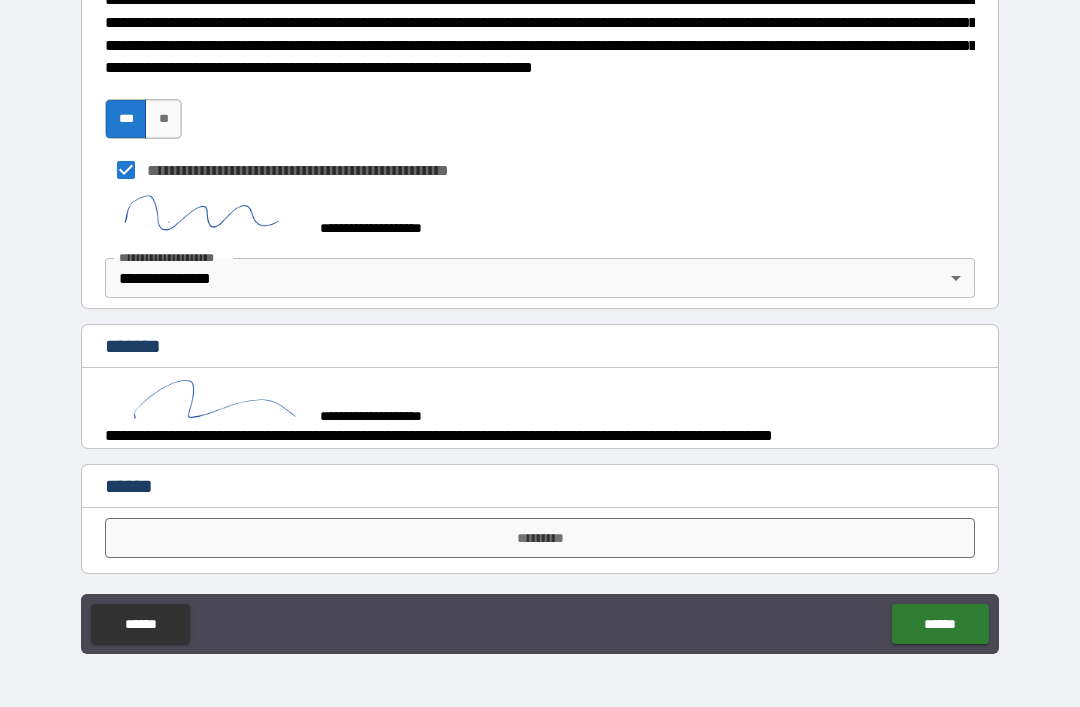 scroll, scrollTop: 904, scrollLeft: 0, axis: vertical 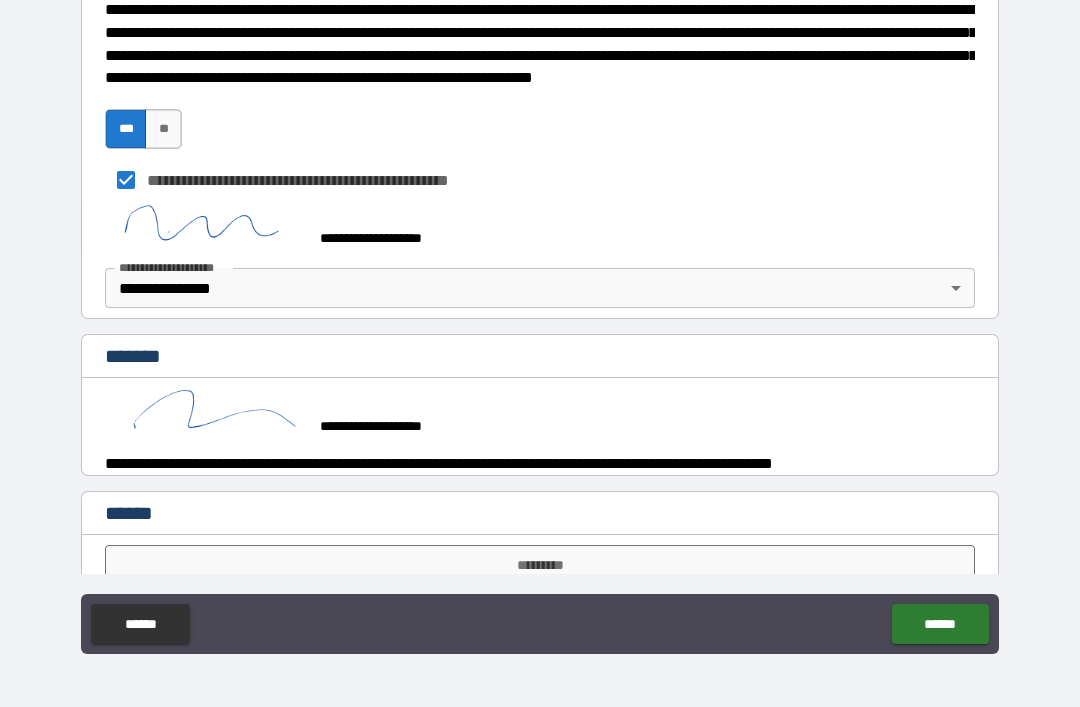 click on "******" at bounding box center [940, 624] 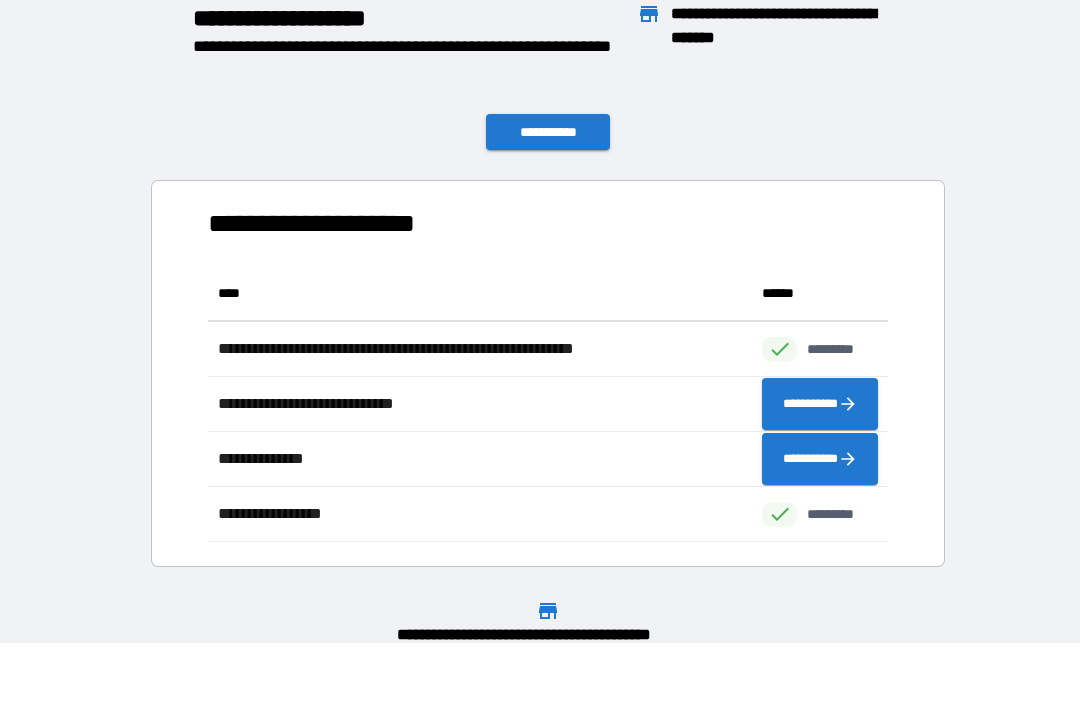 scroll, scrollTop: 1, scrollLeft: 1, axis: both 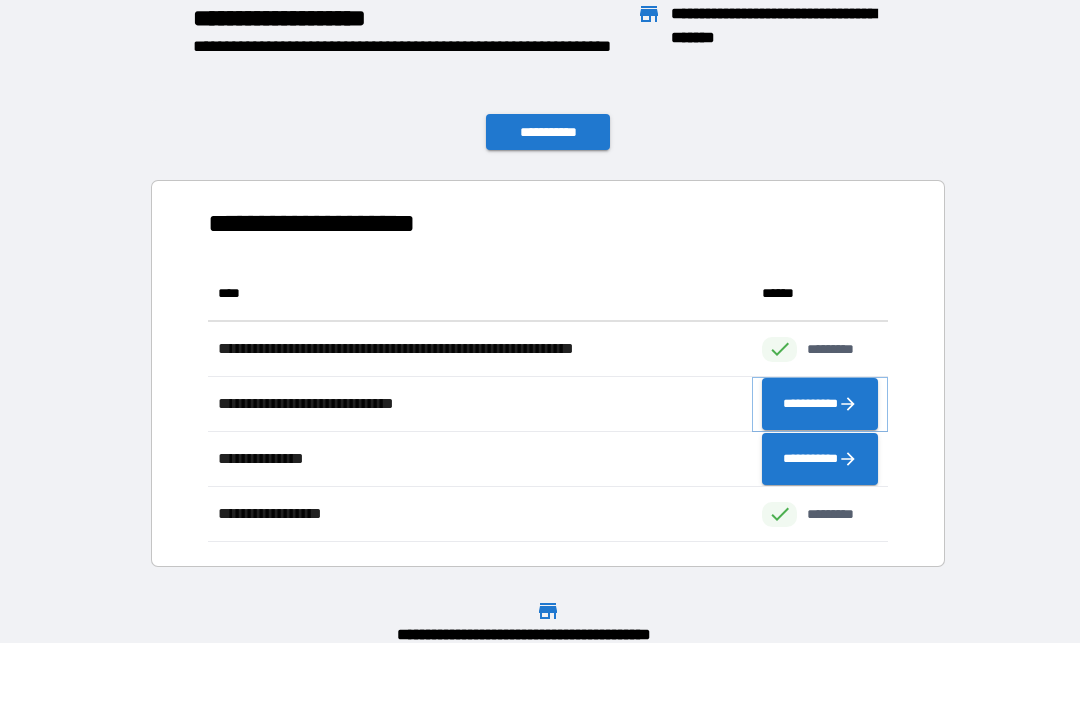 click on "**********" at bounding box center (820, 404) 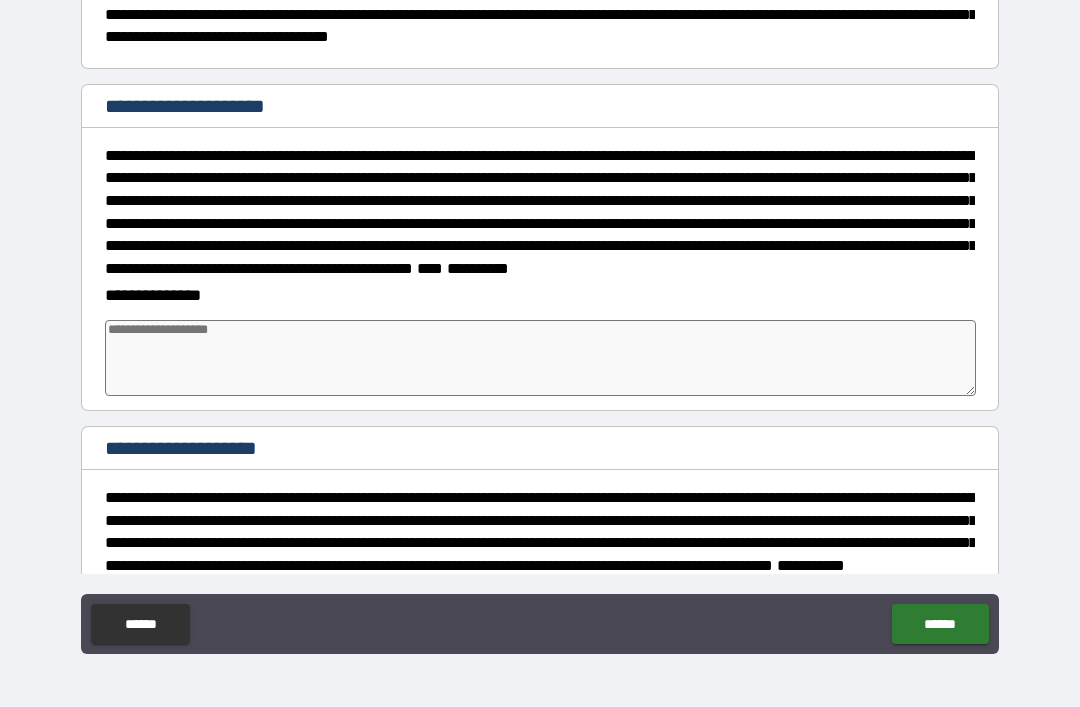 scroll, scrollTop: 907, scrollLeft: 0, axis: vertical 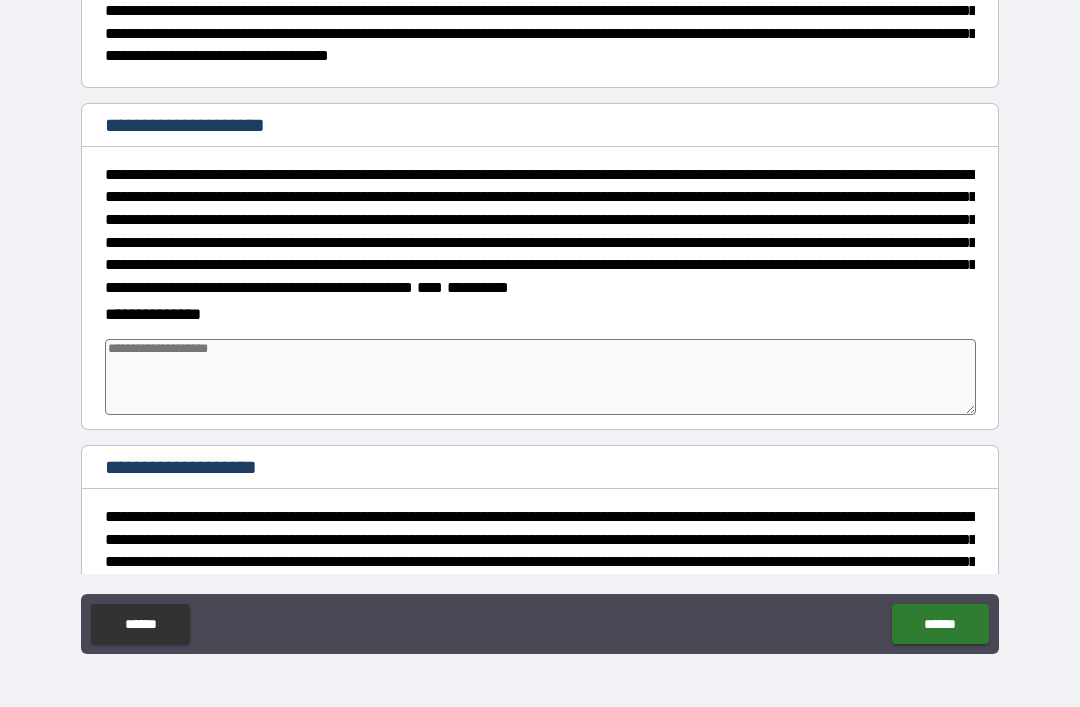 click at bounding box center [540, 377] 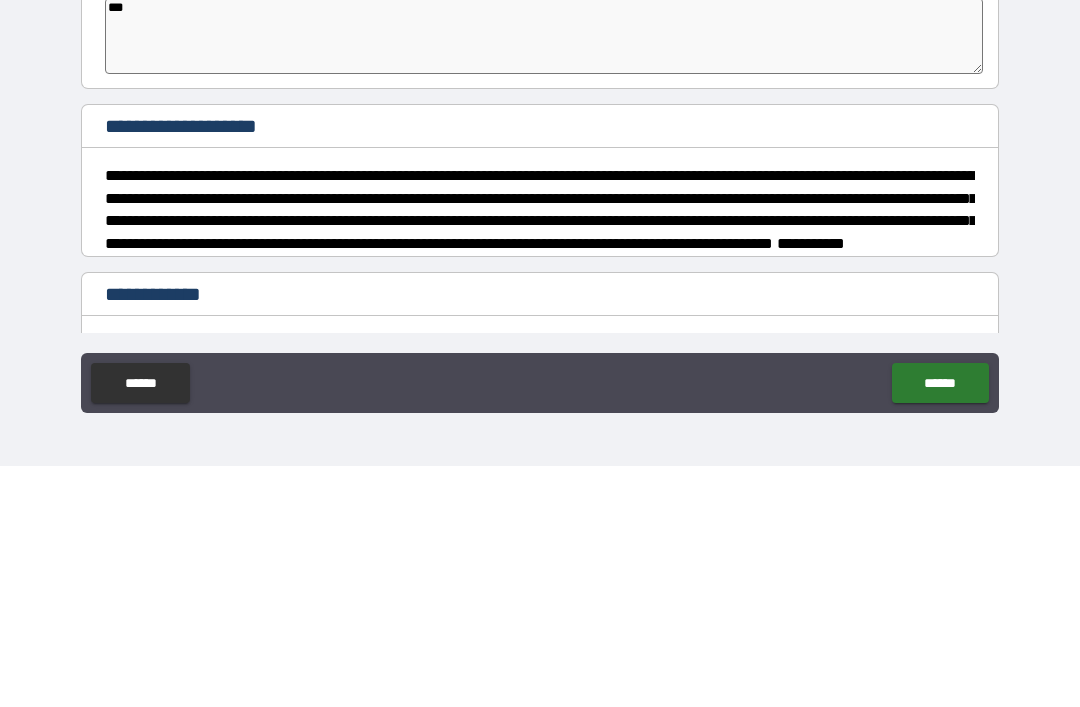 scroll, scrollTop: 1047, scrollLeft: 0, axis: vertical 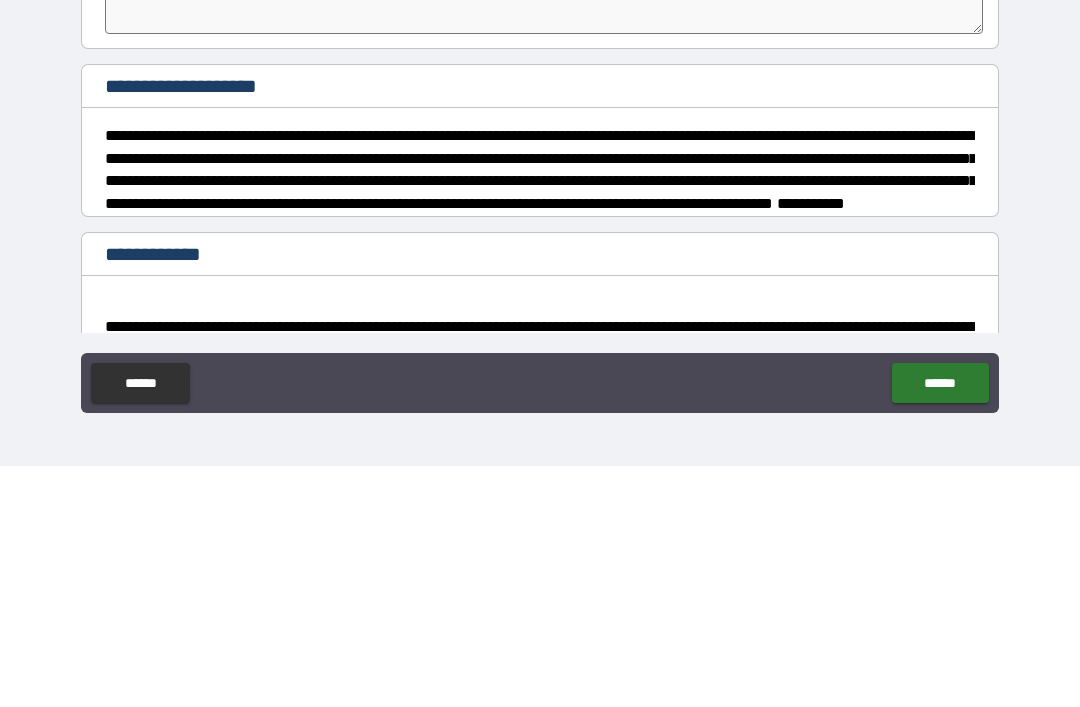 click on "**********" at bounding box center (541, 410) 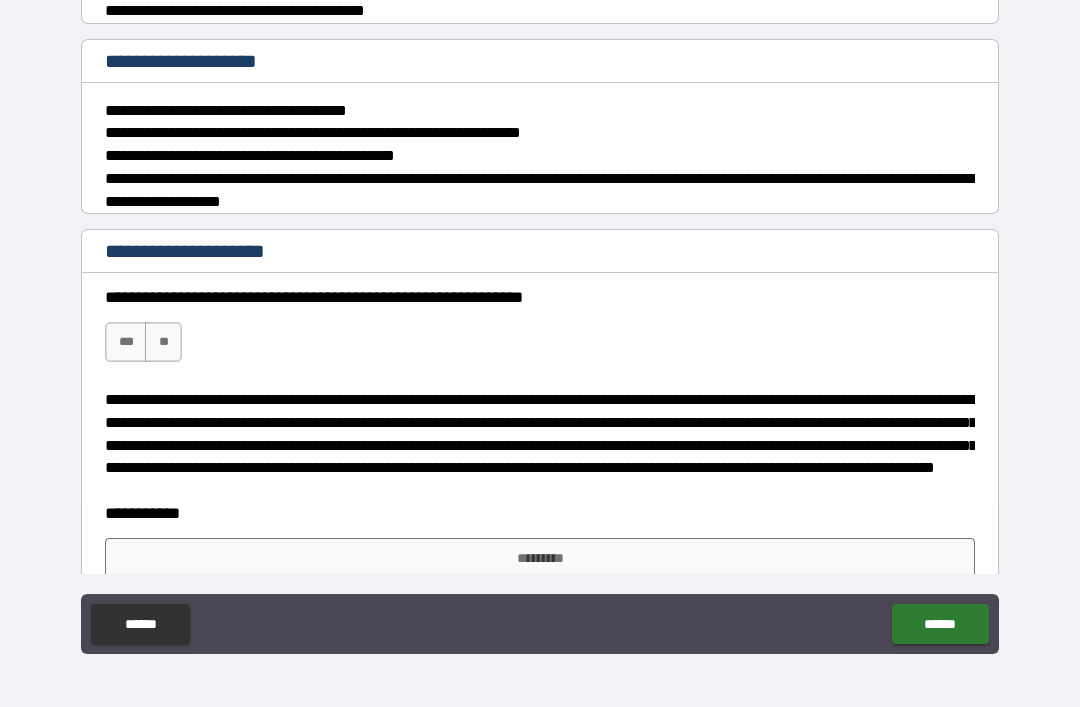 scroll, scrollTop: 1963, scrollLeft: 0, axis: vertical 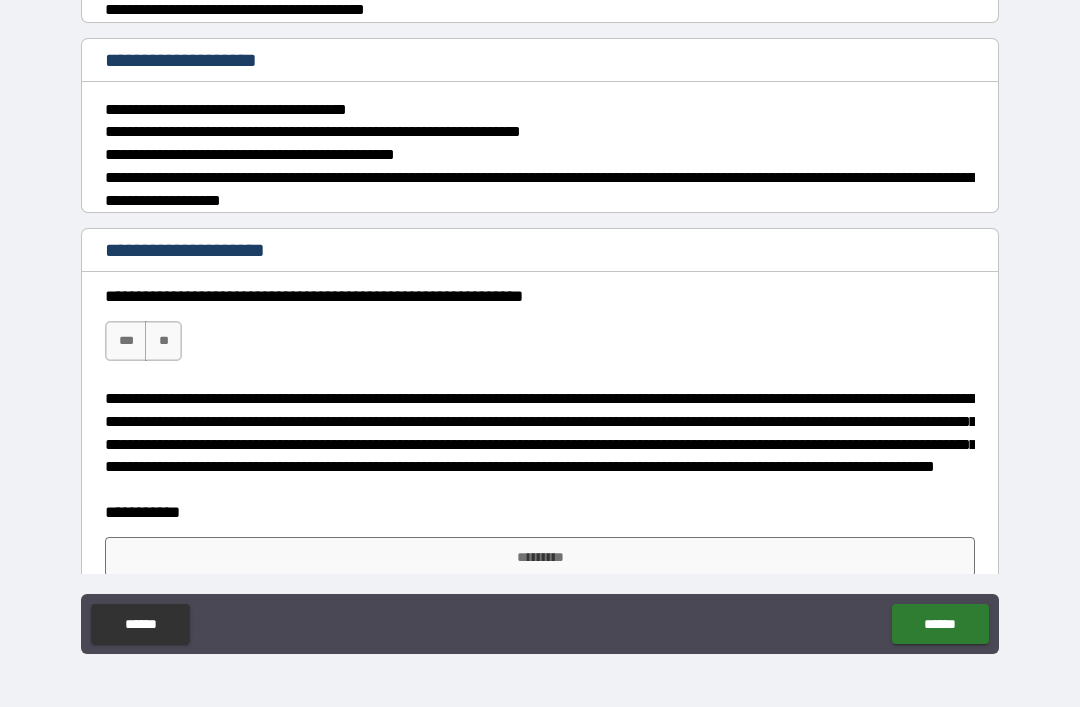 click on "***" at bounding box center (126, 341) 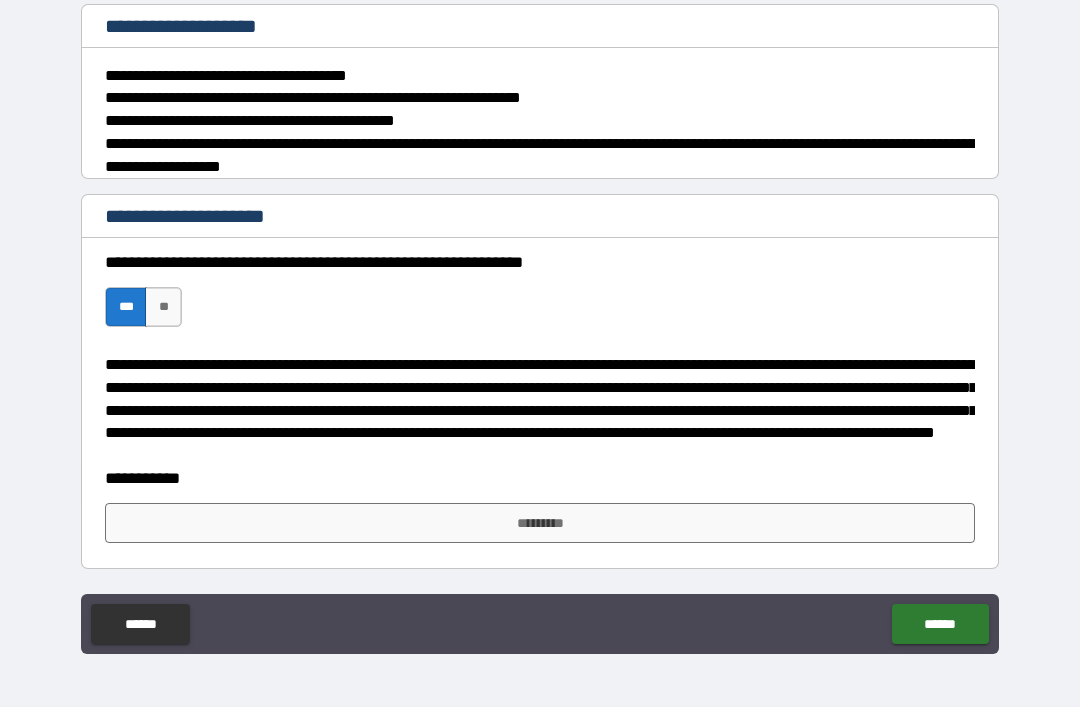 scroll, scrollTop: 2041, scrollLeft: 0, axis: vertical 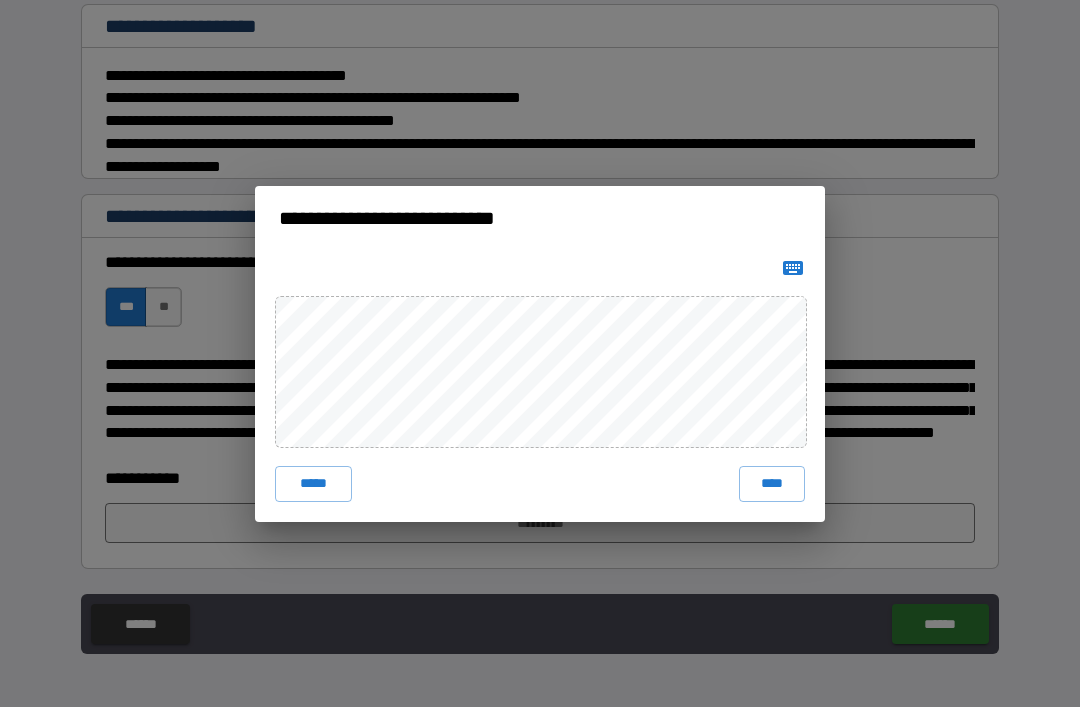 click on "****" at bounding box center [772, 484] 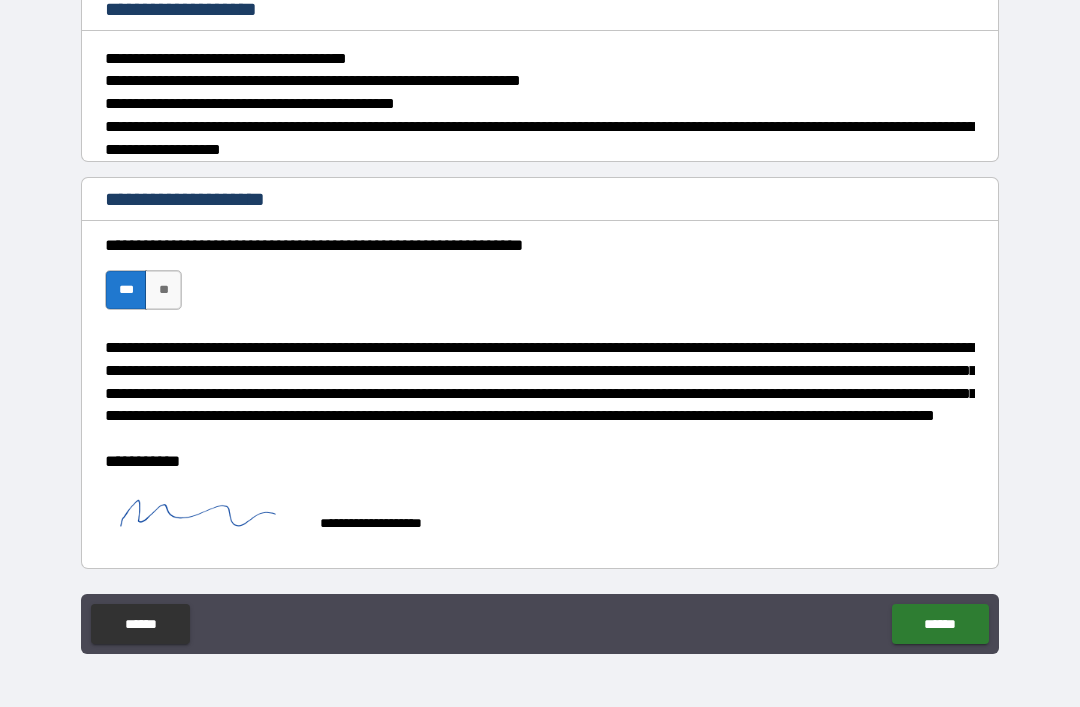 click on "******" at bounding box center [940, 624] 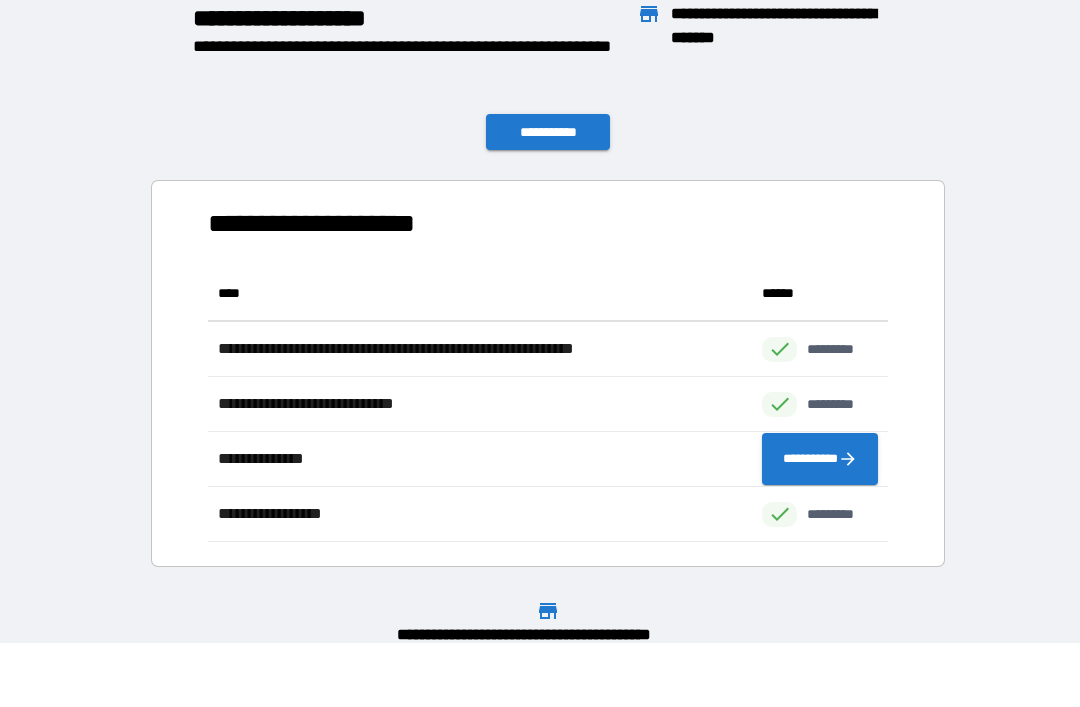 scroll, scrollTop: 1, scrollLeft: 1, axis: both 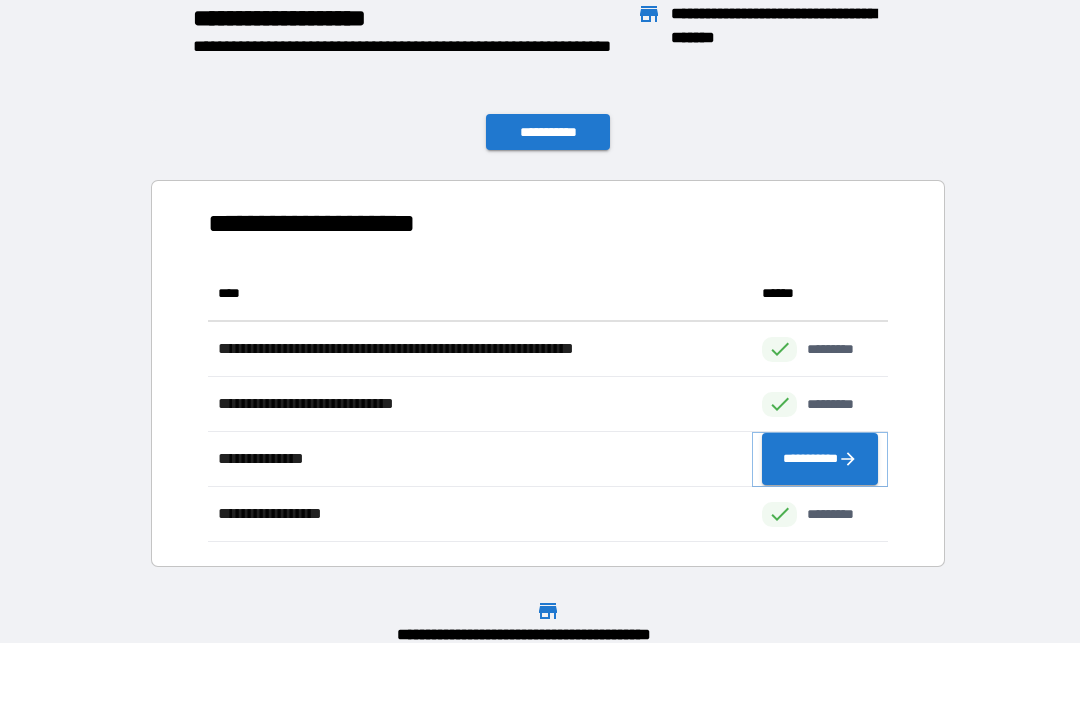 click on "**********" at bounding box center [820, 459] 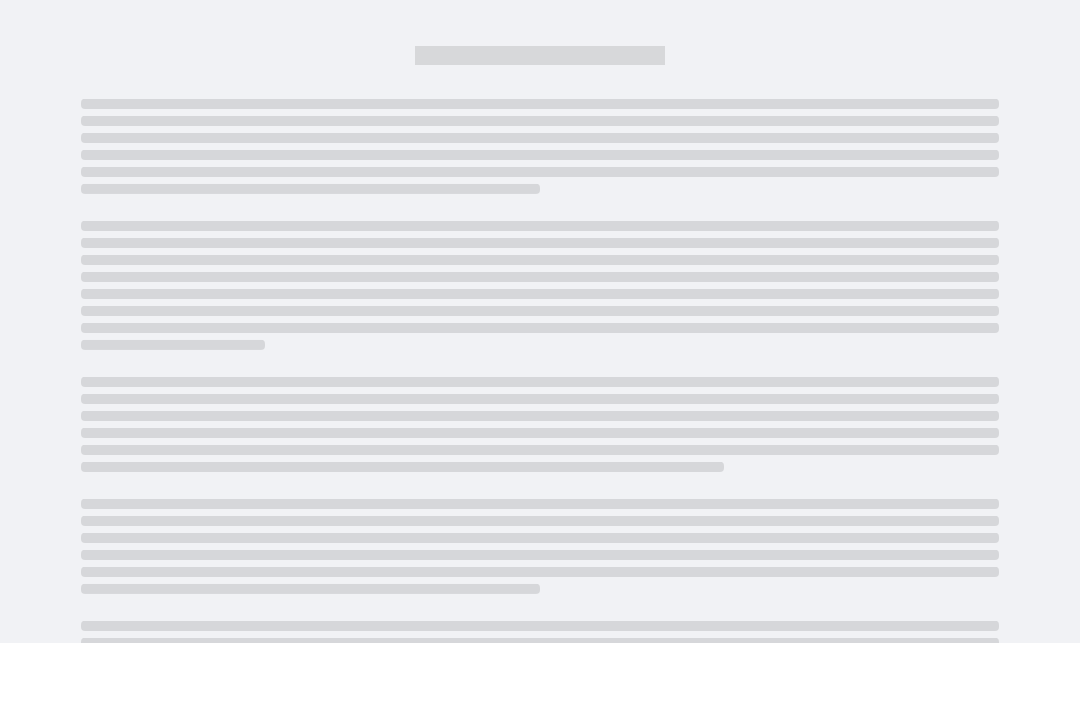 click at bounding box center (540, 450) 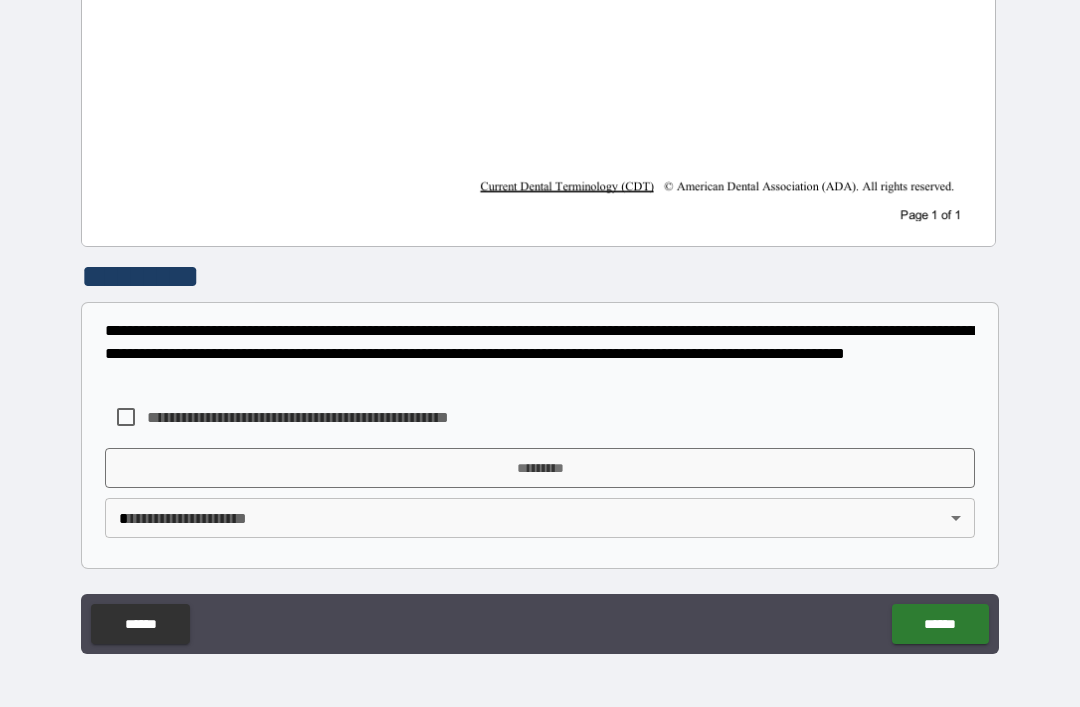 scroll, scrollTop: 953, scrollLeft: 0, axis: vertical 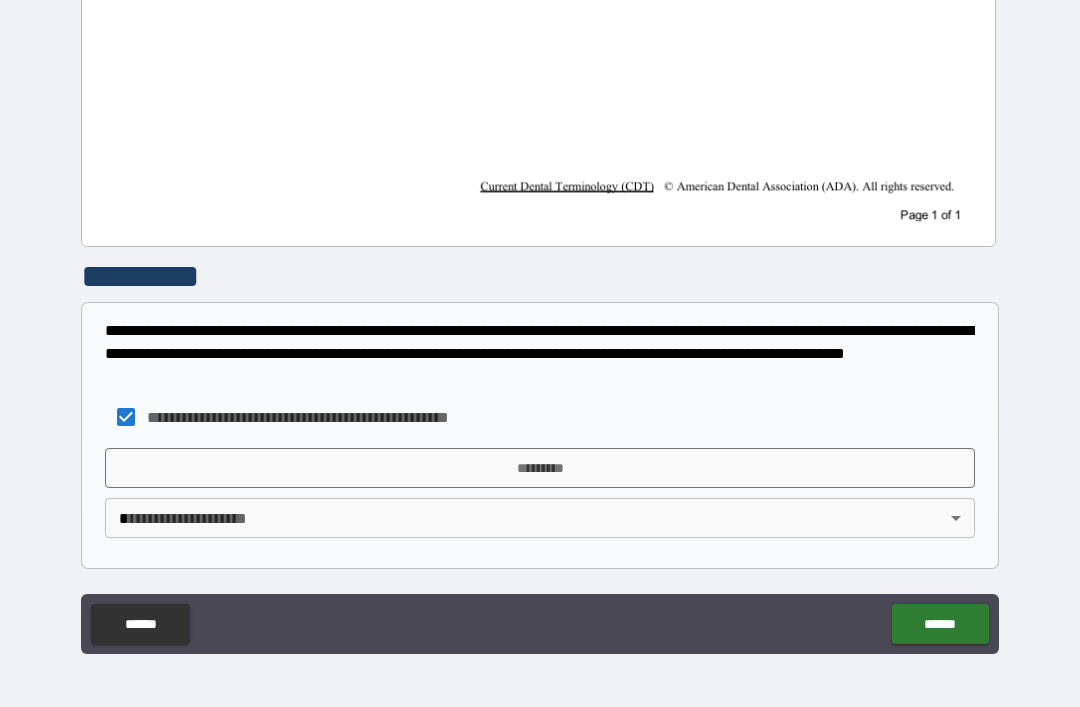 click on "*********" at bounding box center [540, 468] 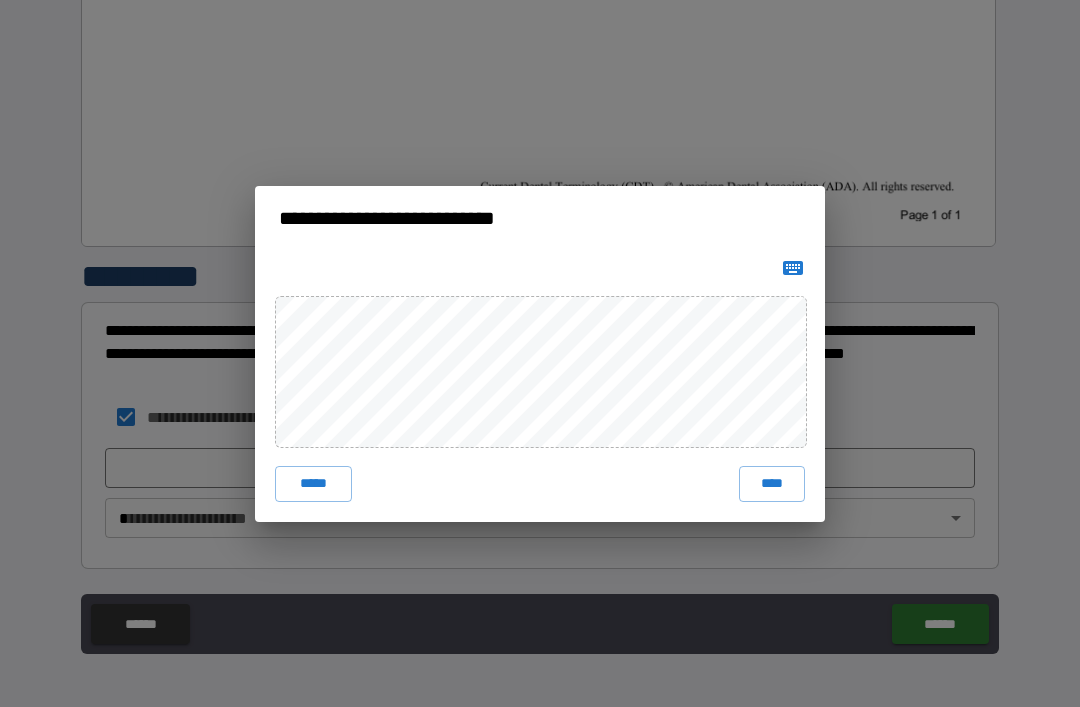 click on "****" at bounding box center (772, 484) 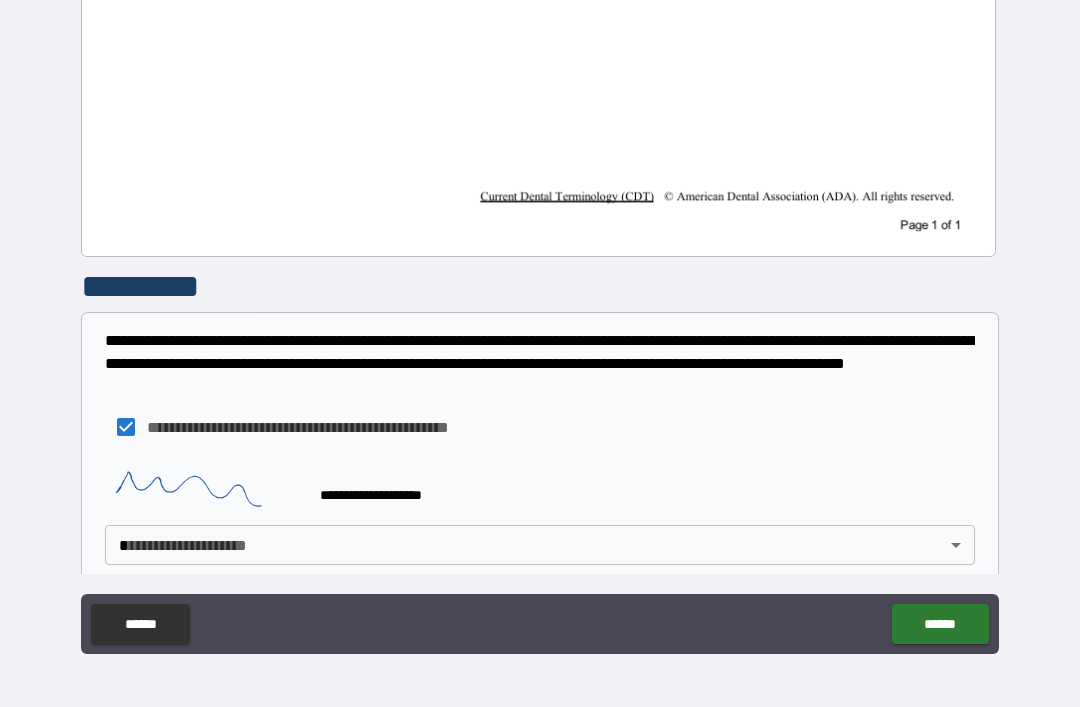 click on "**********" at bounding box center [540, 321] 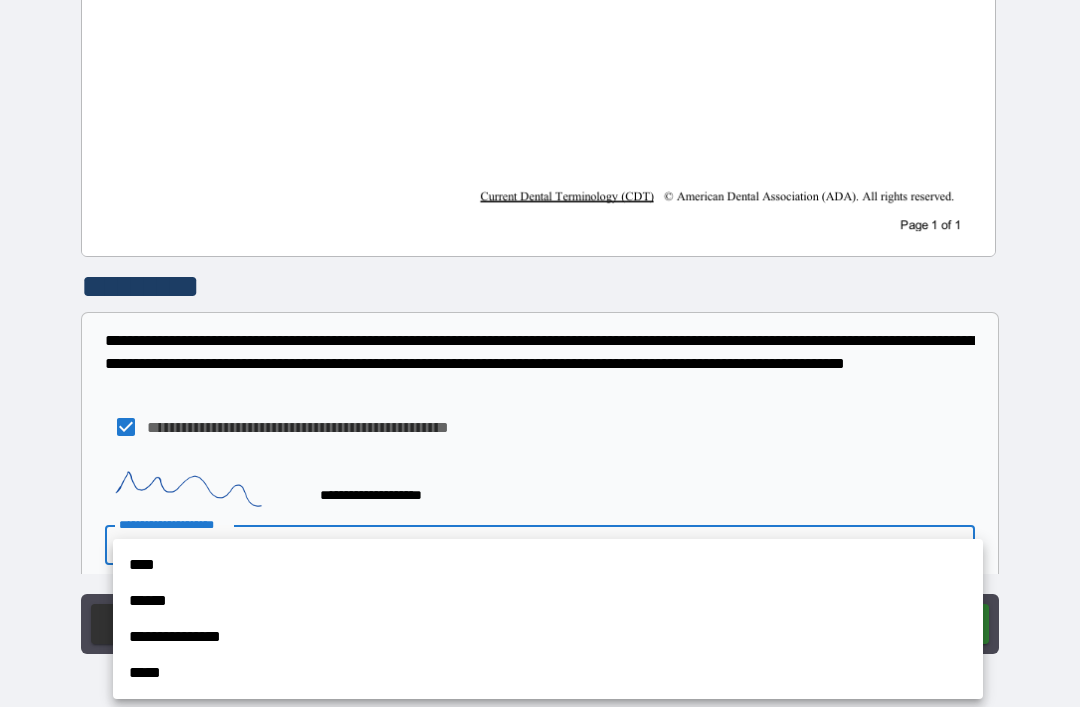 click on "**********" at bounding box center [548, 637] 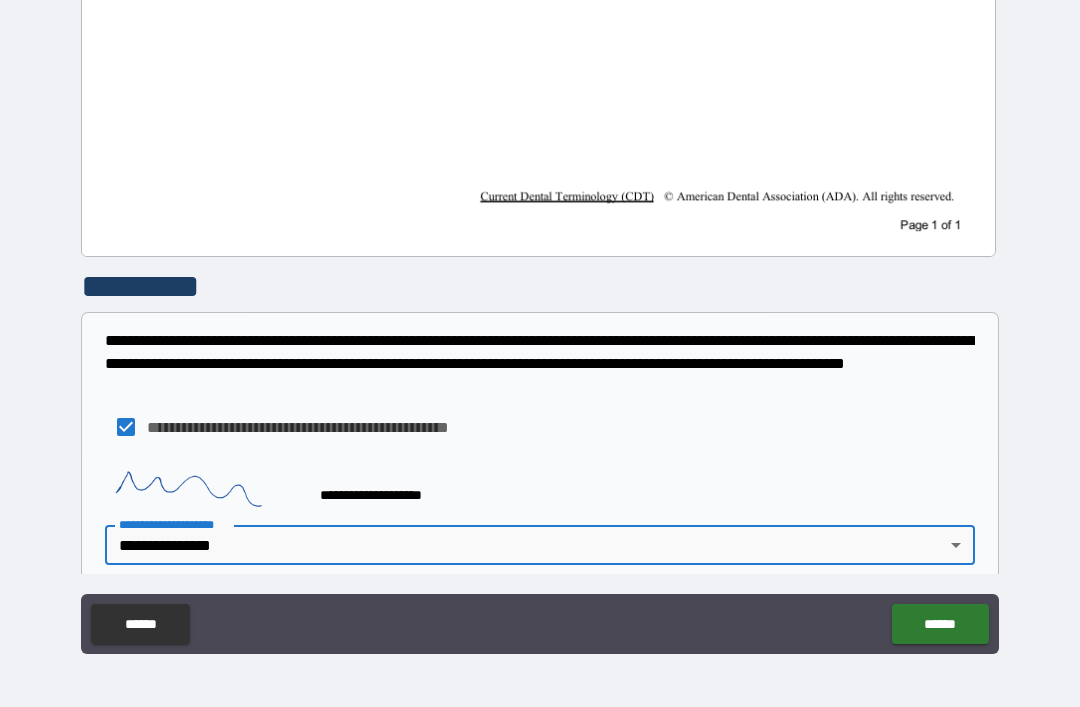 click on "******" at bounding box center [940, 624] 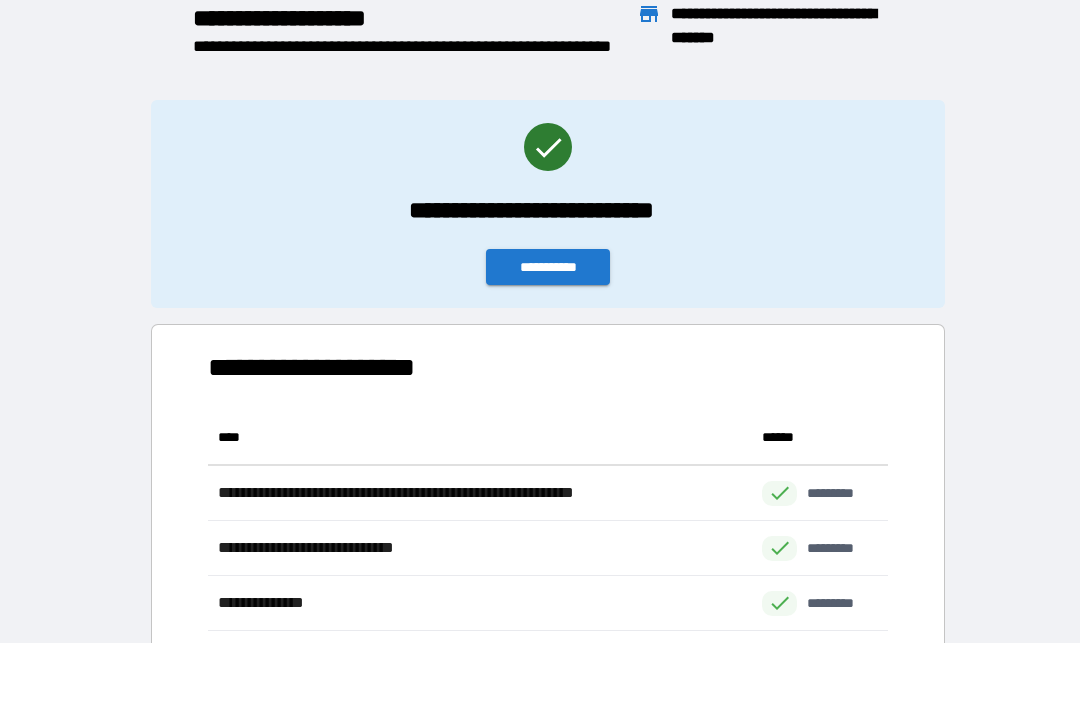 scroll, scrollTop: 1, scrollLeft: 1, axis: both 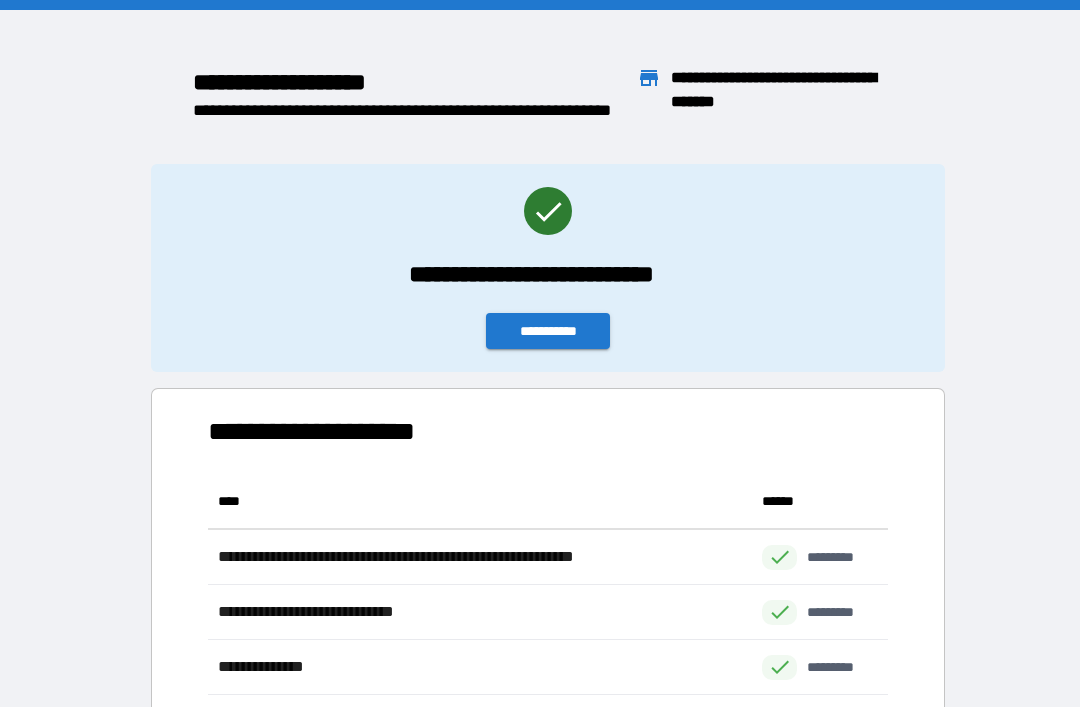 click on "**********" at bounding box center (548, 331) 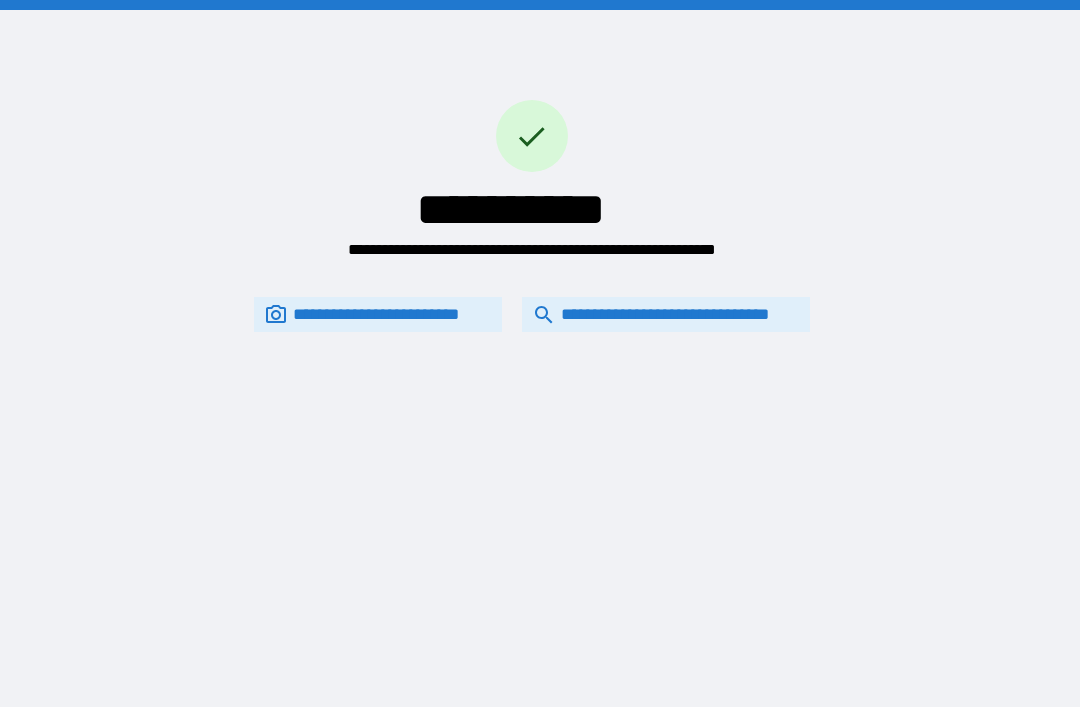 click on "**********" at bounding box center (666, 314) 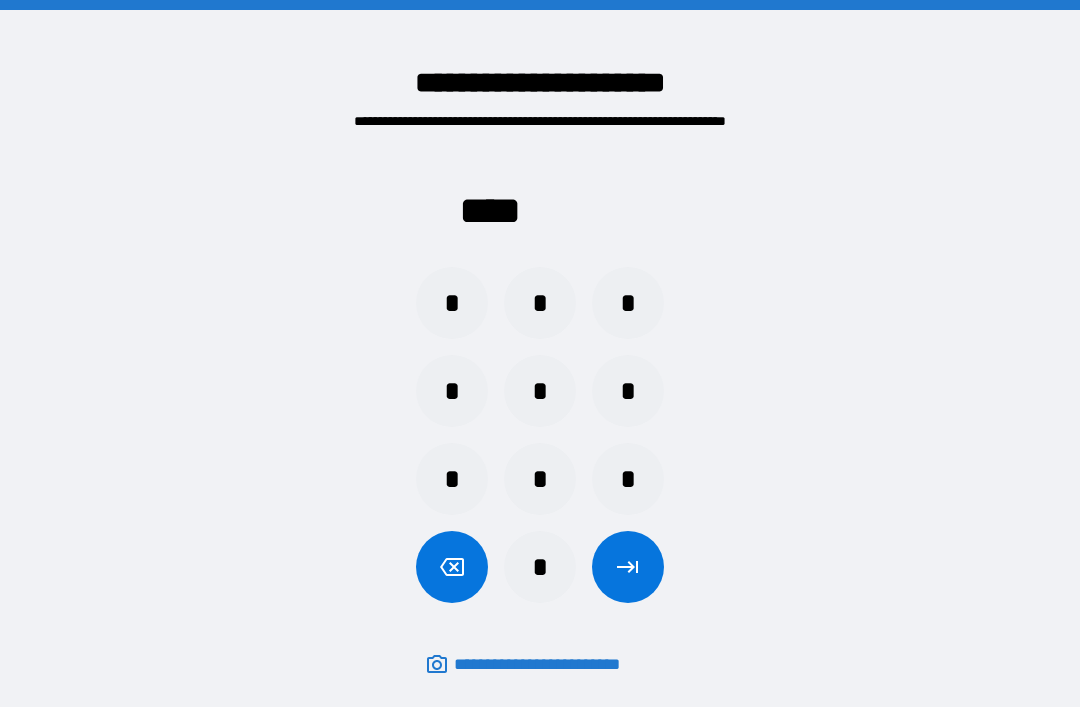 click on "*" at bounding box center (540, 303) 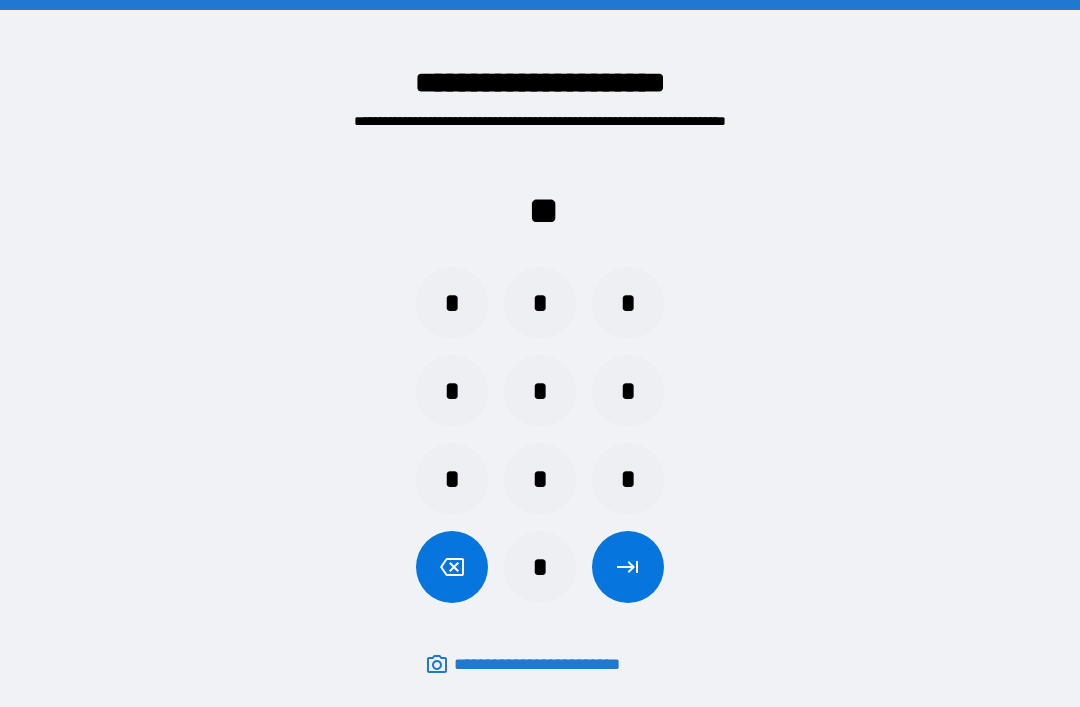 click on "*" at bounding box center (628, 391) 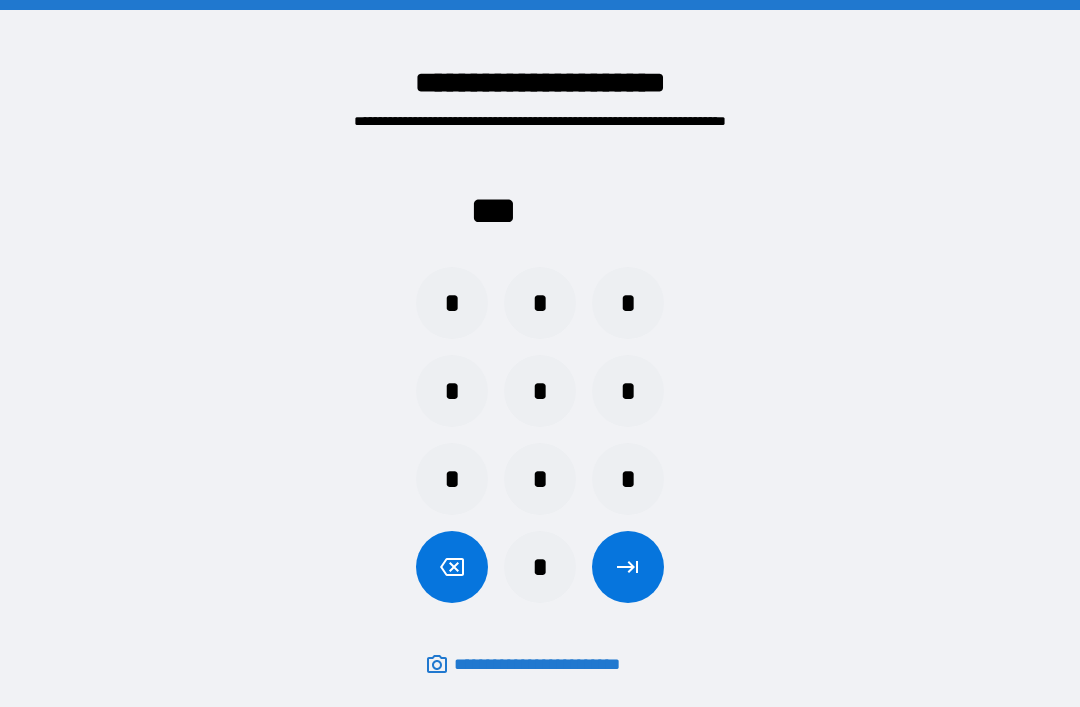 click on "*" at bounding box center [452, 303] 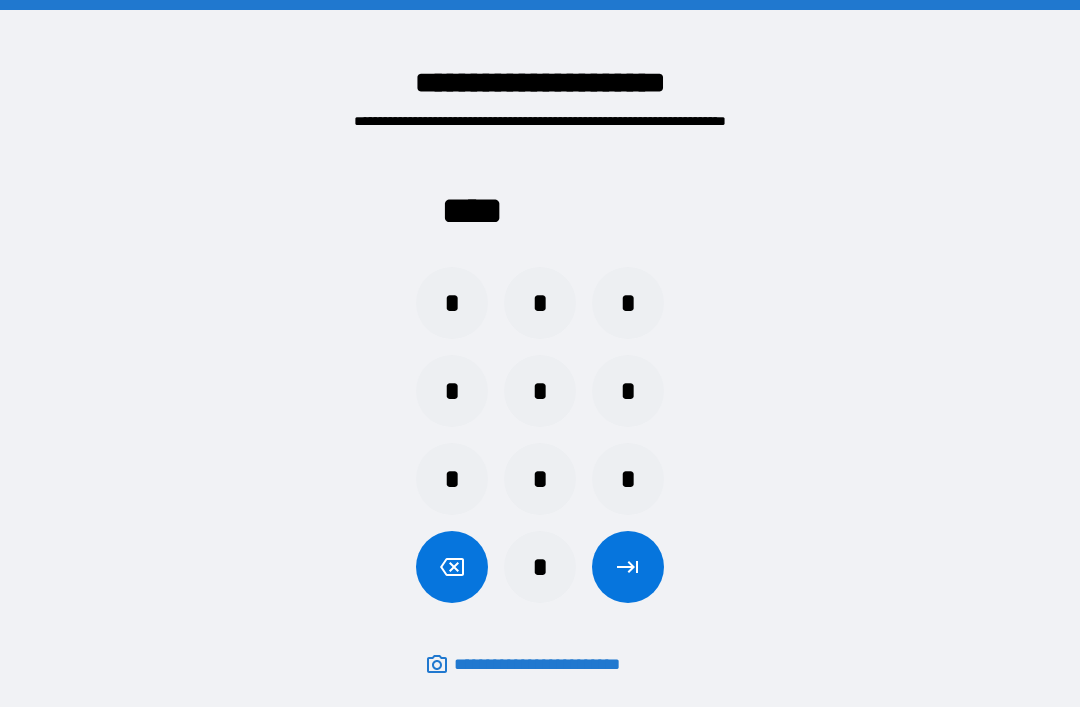 click at bounding box center (628, 567) 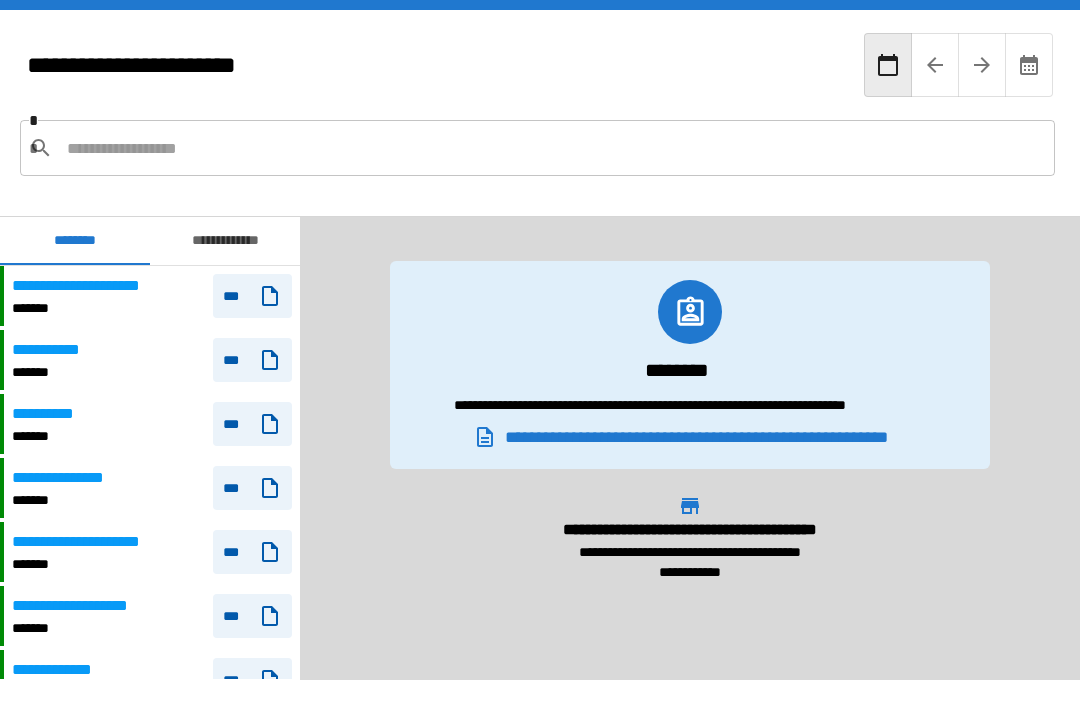 scroll, scrollTop: 540, scrollLeft: 0, axis: vertical 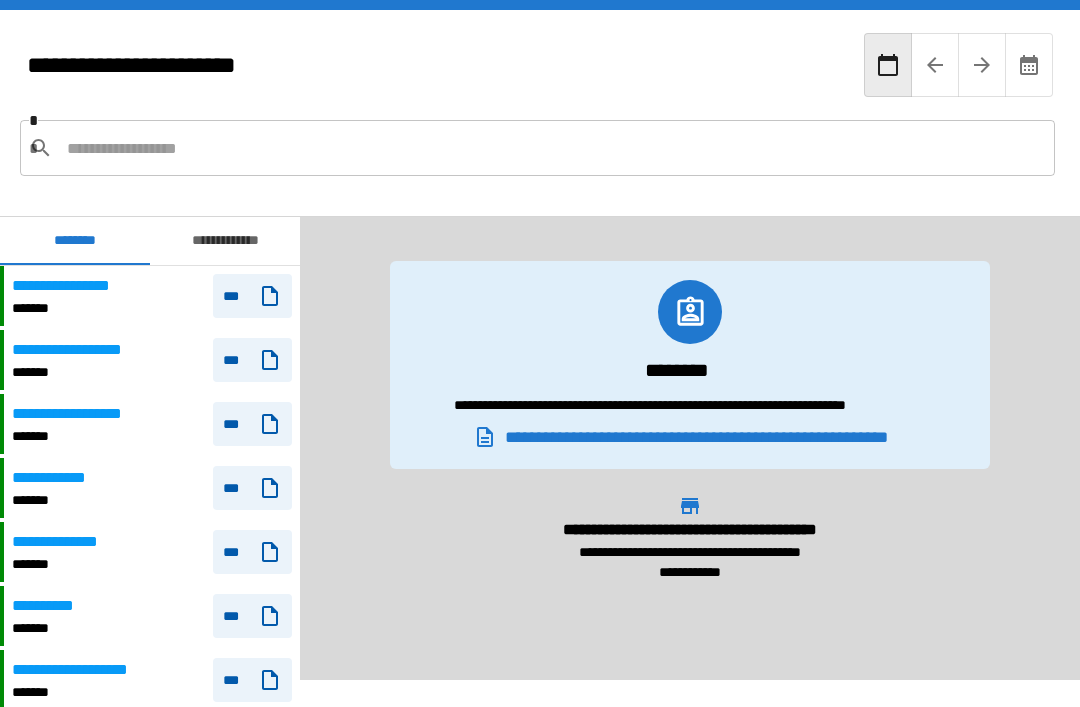 click on "**********" at bounding box center [84, 414] 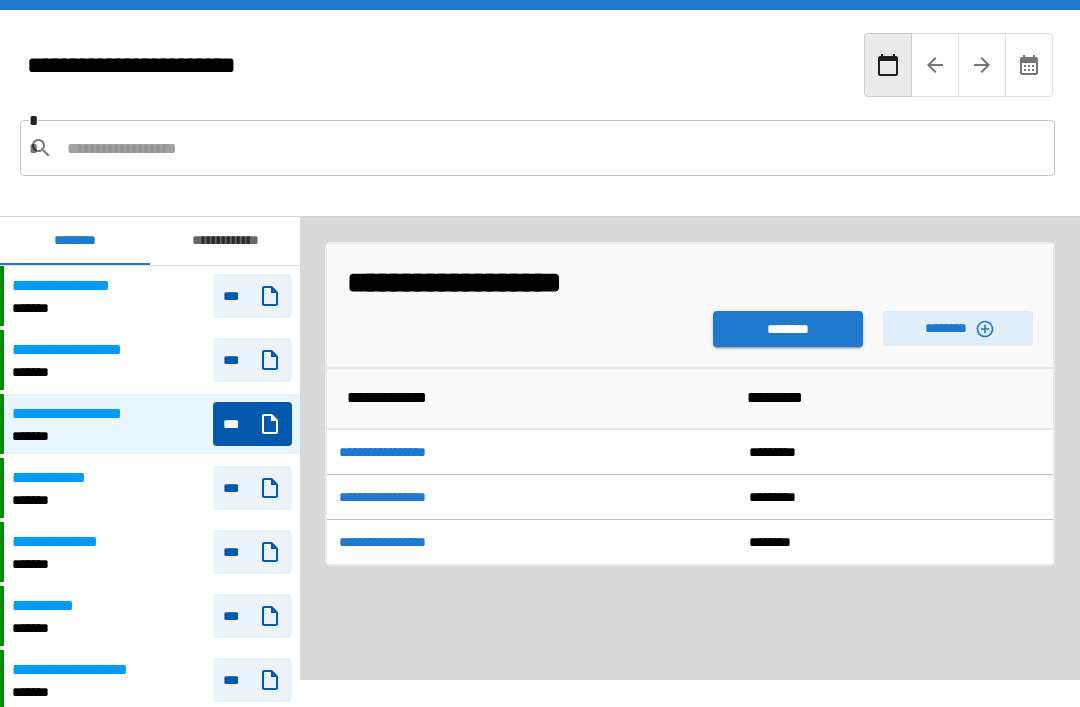 click on "********" at bounding box center (958, 328) 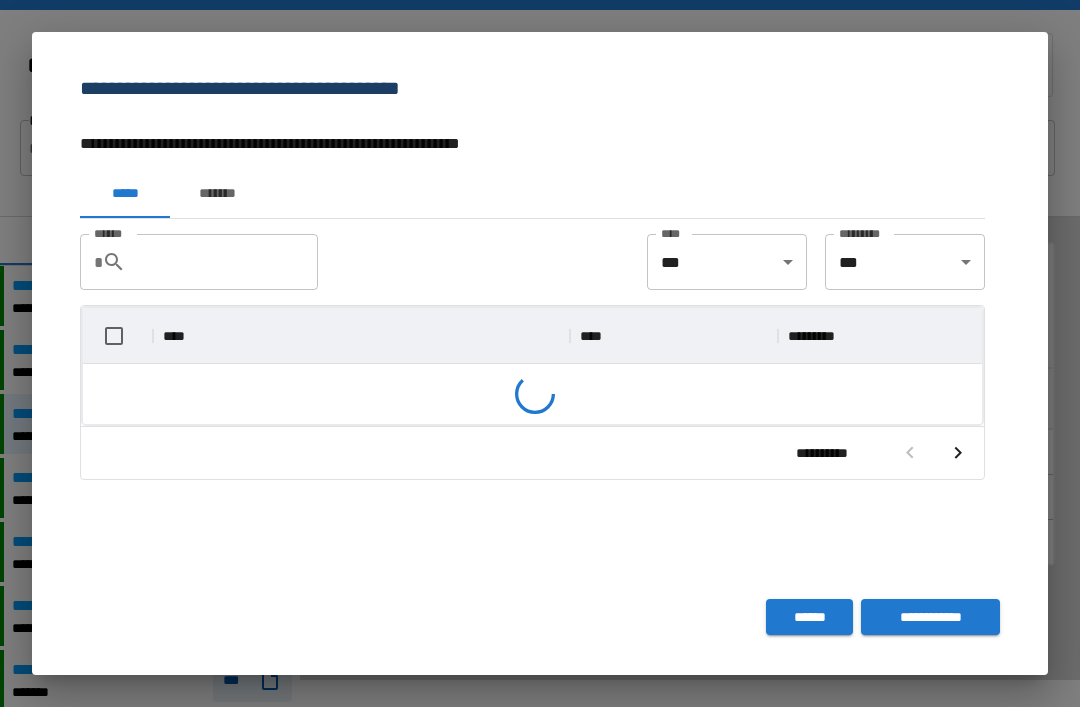 scroll, scrollTop: 356, scrollLeft: 899, axis: both 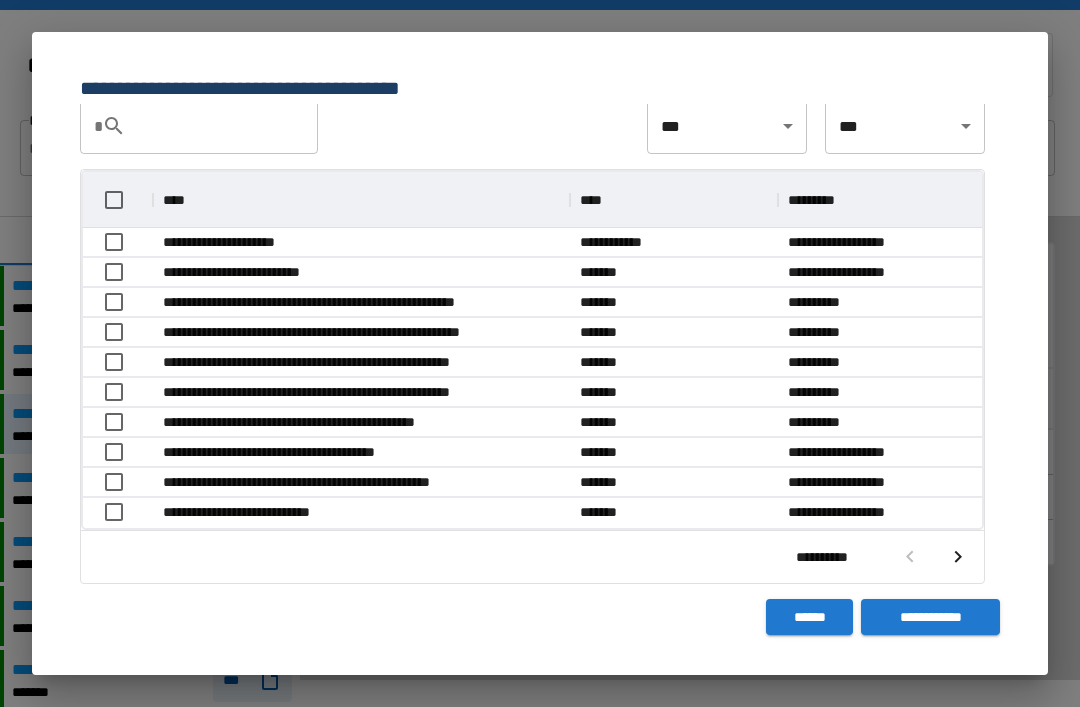 click 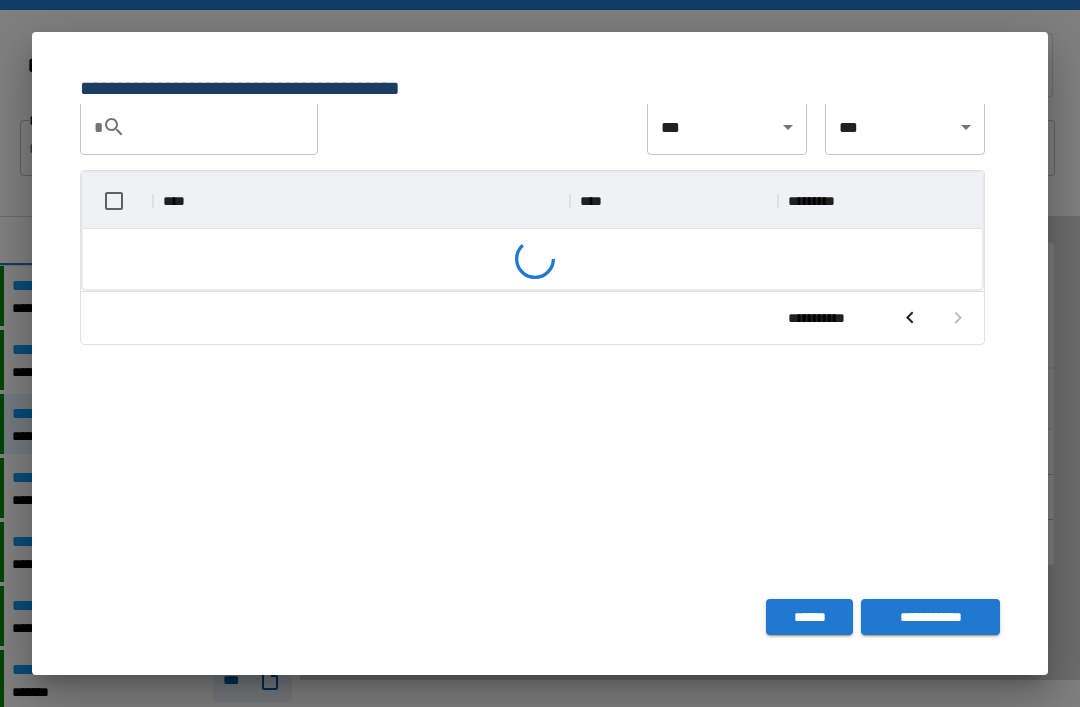 scroll, scrollTop: 135, scrollLeft: 0, axis: vertical 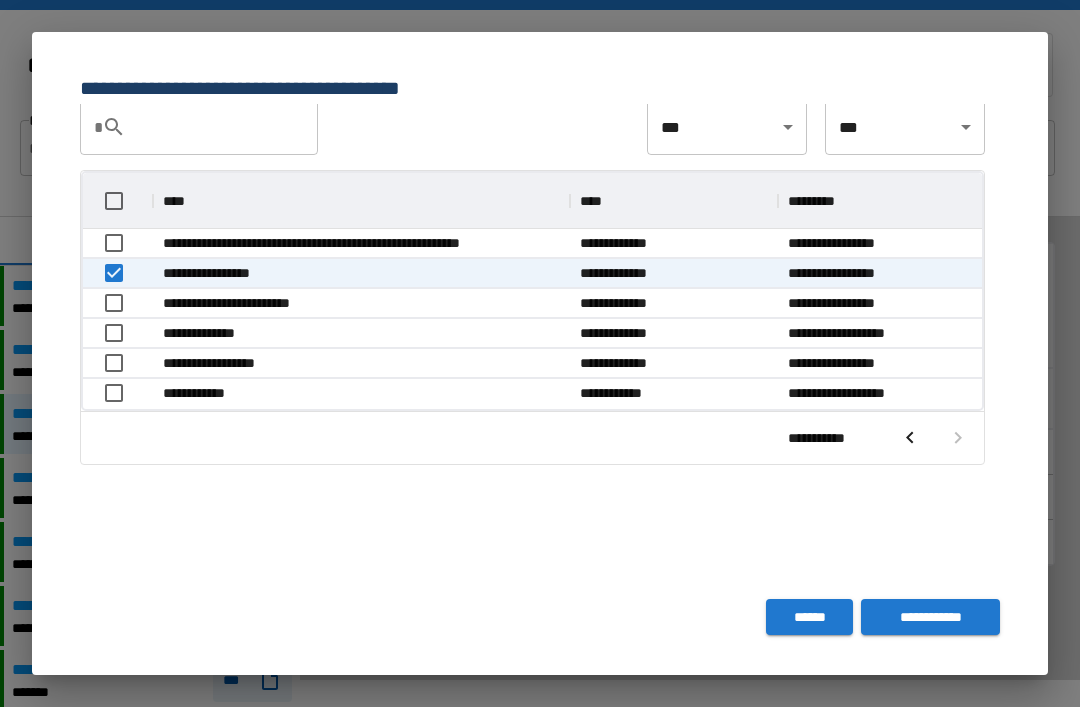 click on "**********" at bounding box center [930, 617] 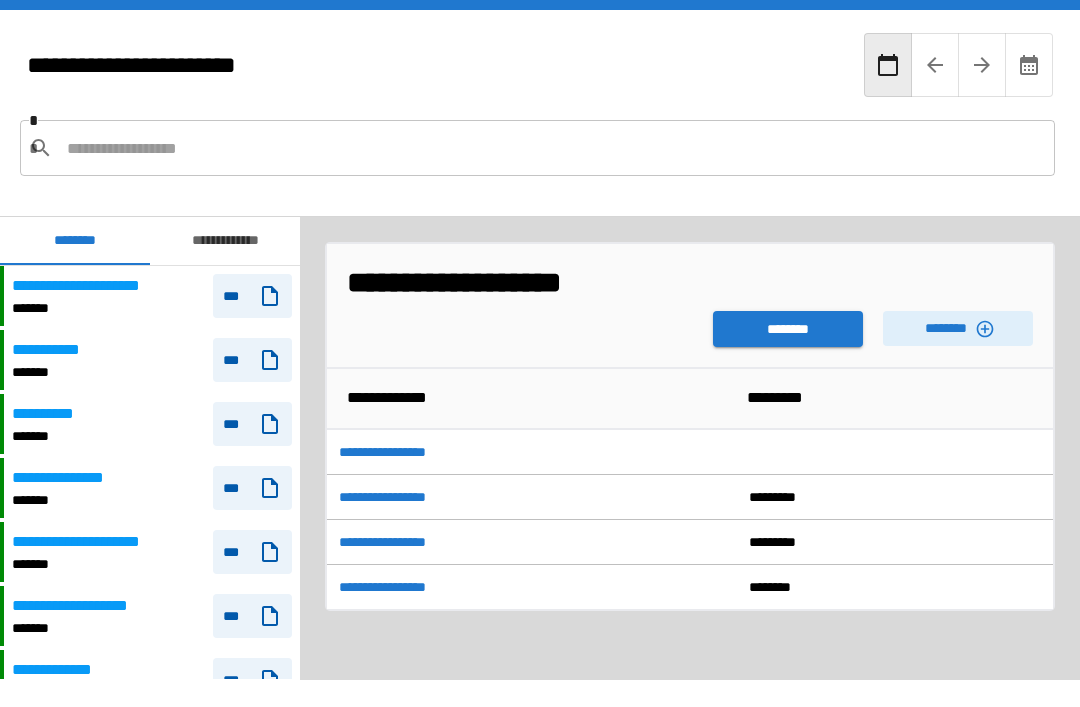 scroll, scrollTop: 600, scrollLeft: 0, axis: vertical 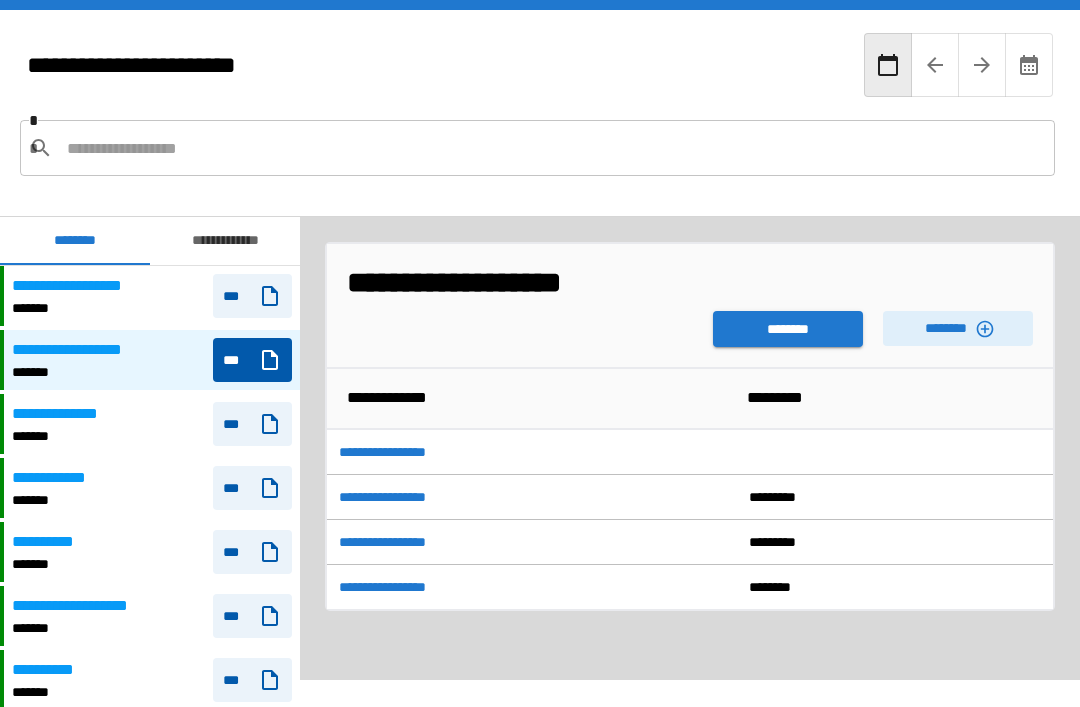 click on "********" at bounding box center (788, 329) 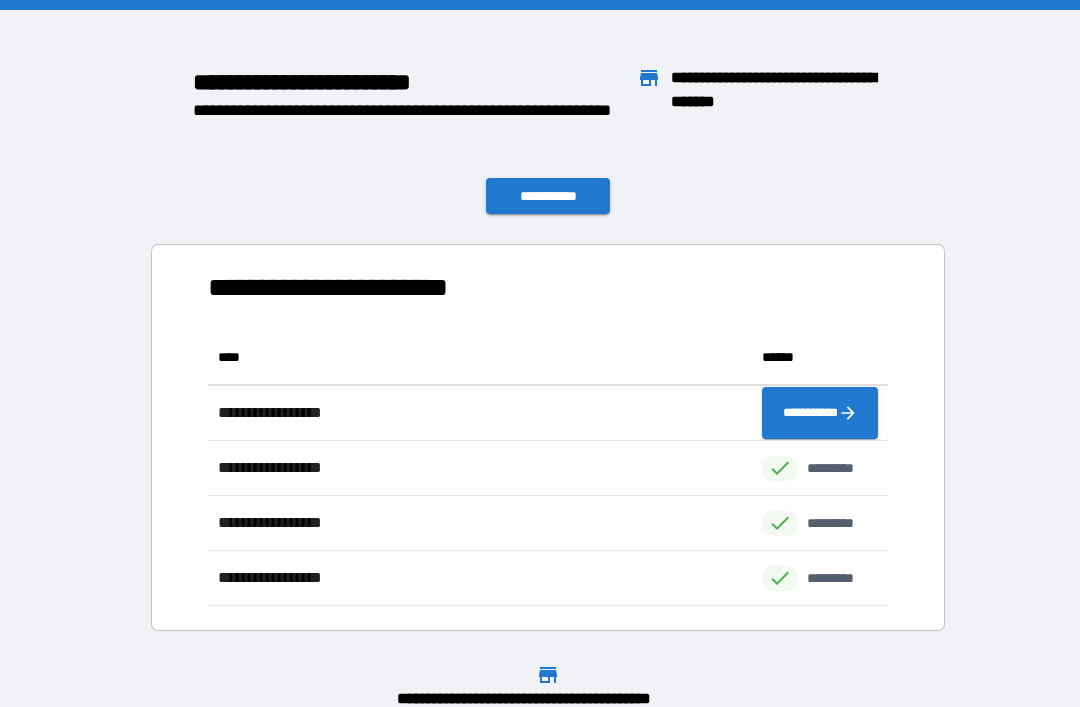 scroll, scrollTop: 1, scrollLeft: 1, axis: both 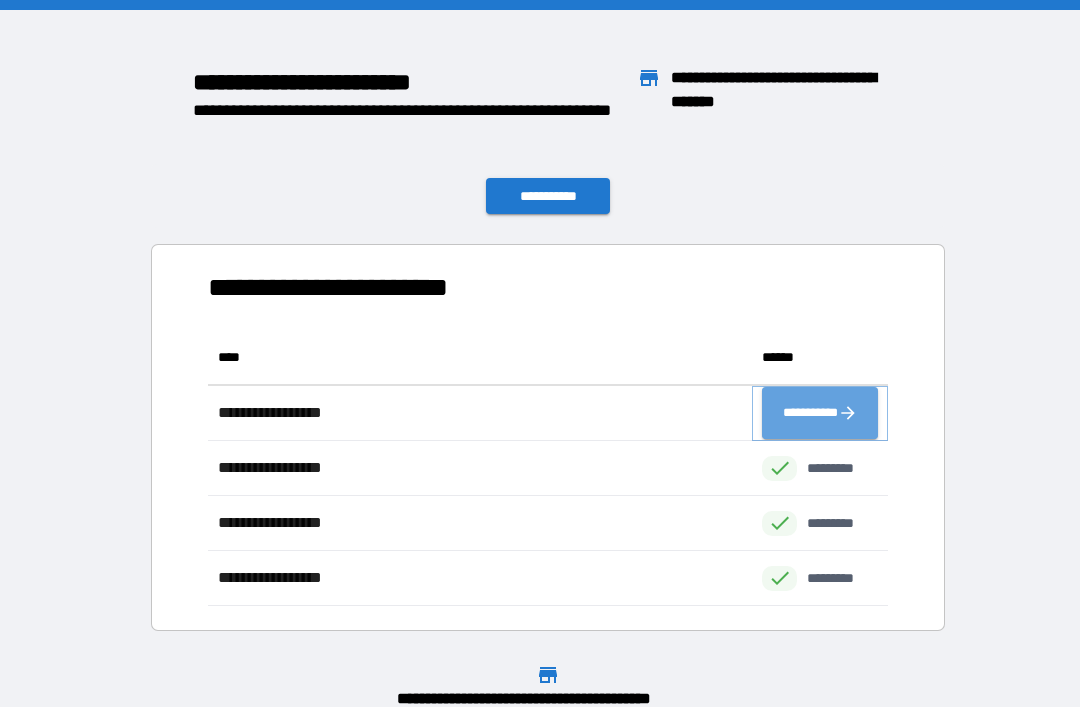 click 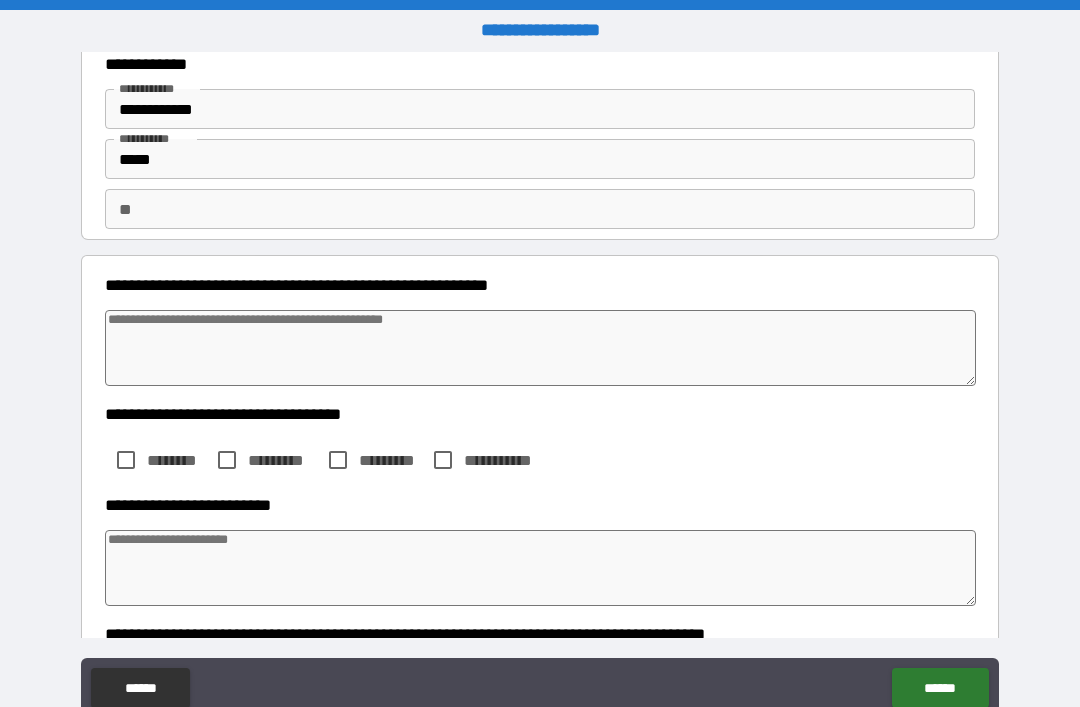 scroll, scrollTop: 58, scrollLeft: 0, axis: vertical 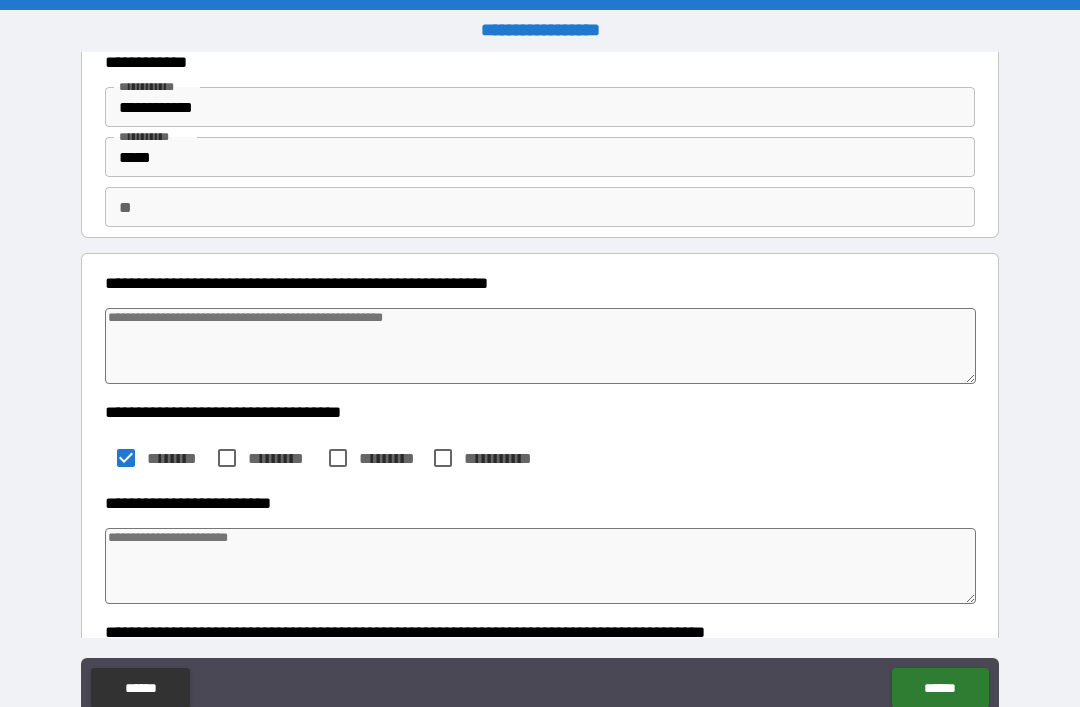 click at bounding box center [540, 566] 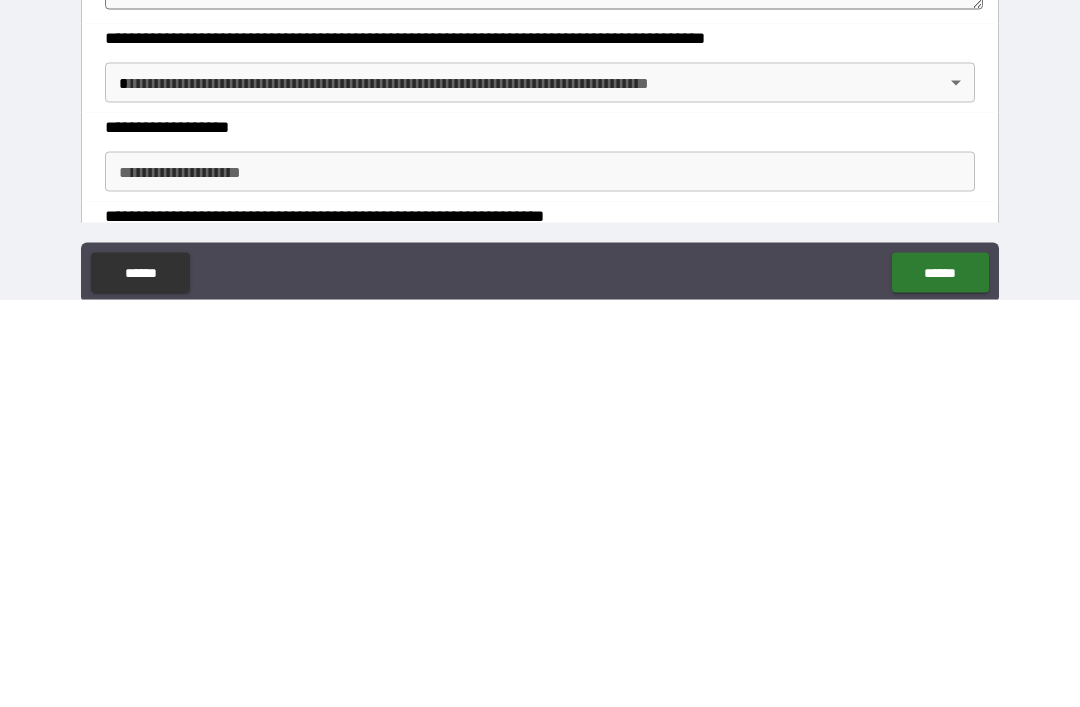 scroll, scrollTop: 238, scrollLeft: 0, axis: vertical 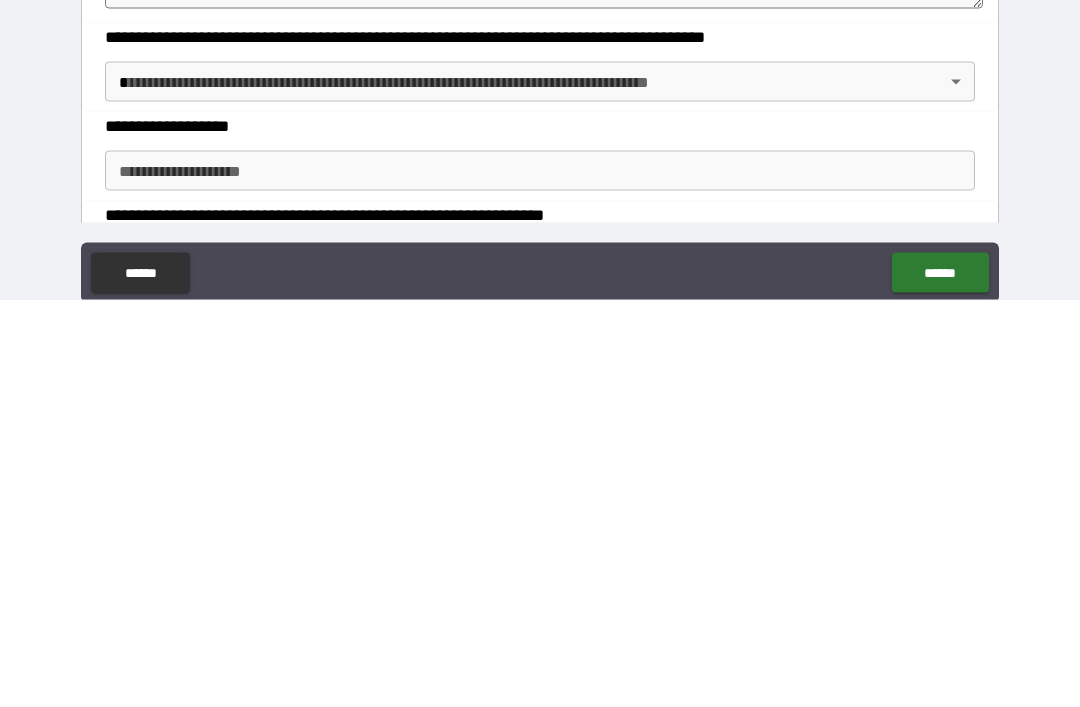click on "**********" at bounding box center [540, 377] 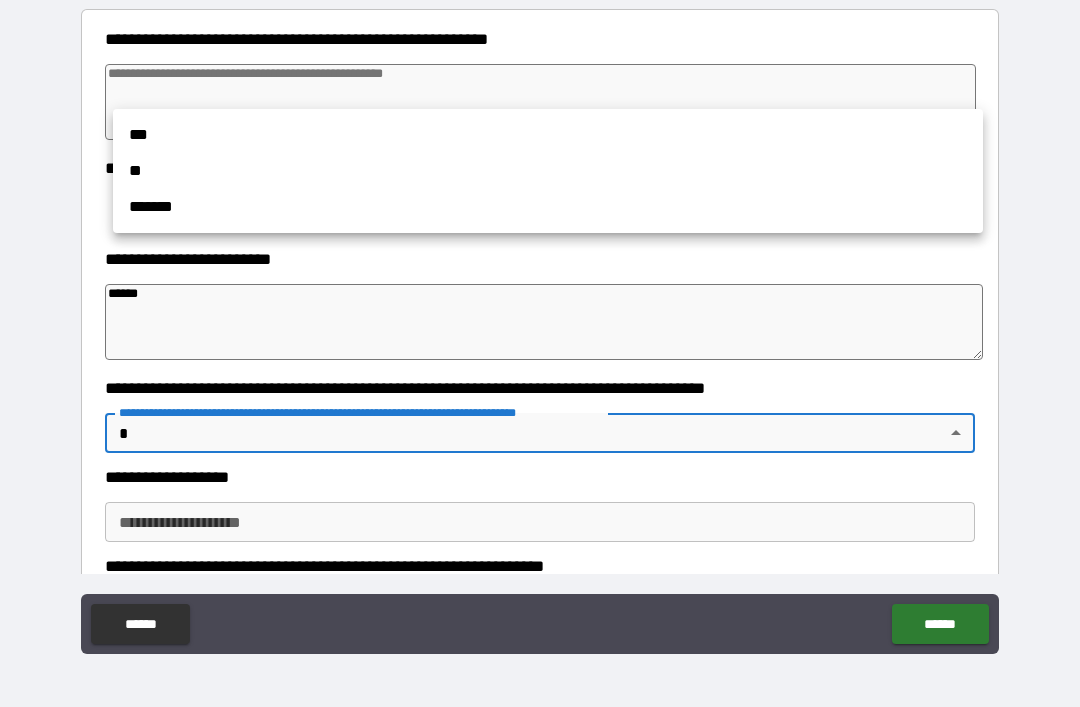 click on "**" at bounding box center [548, 171] 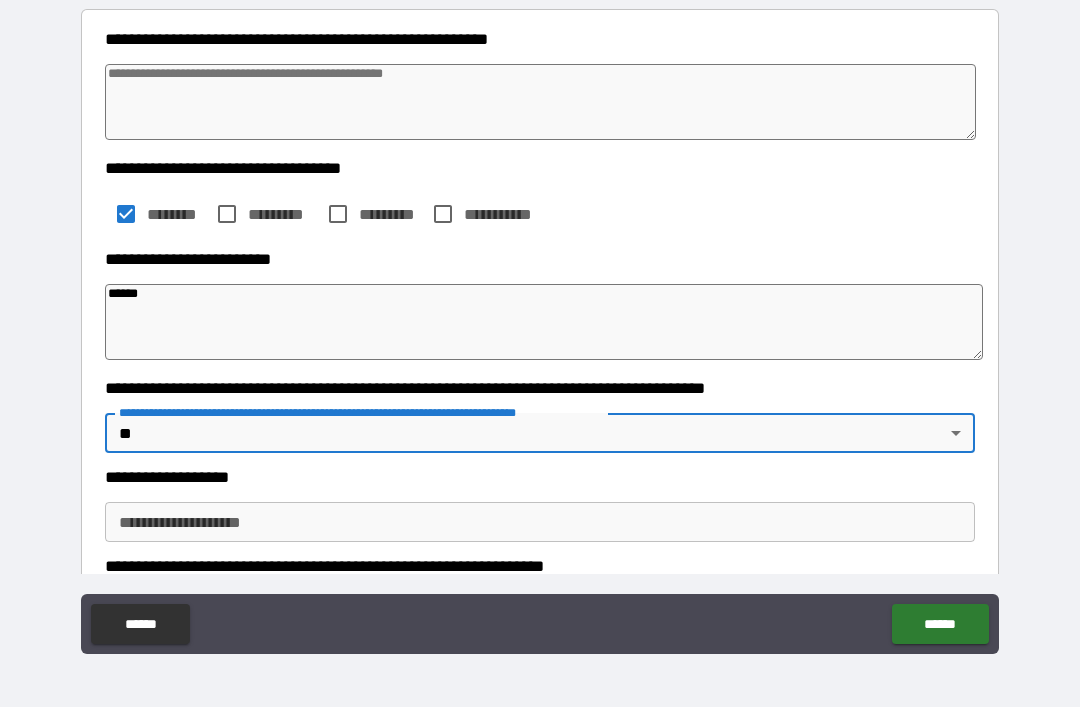 click on "**********" at bounding box center [540, 522] 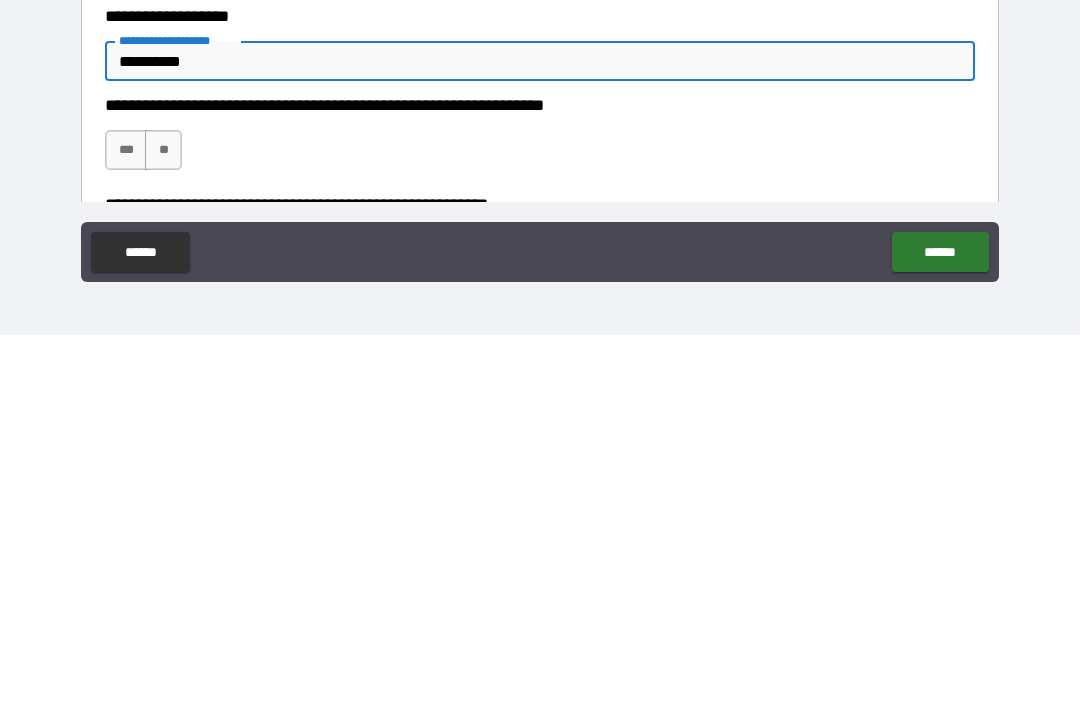 scroll, scrollTop: 334, scrollLeft: 0, axis: vertical 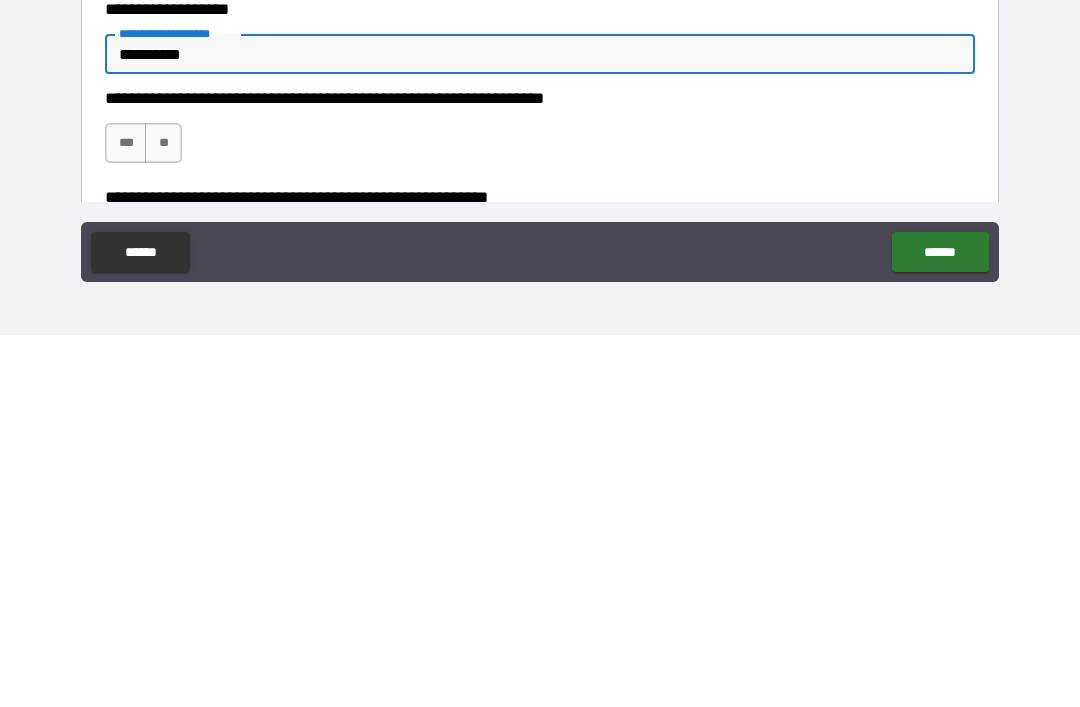 click on "***" at bounding box center (126, 515) 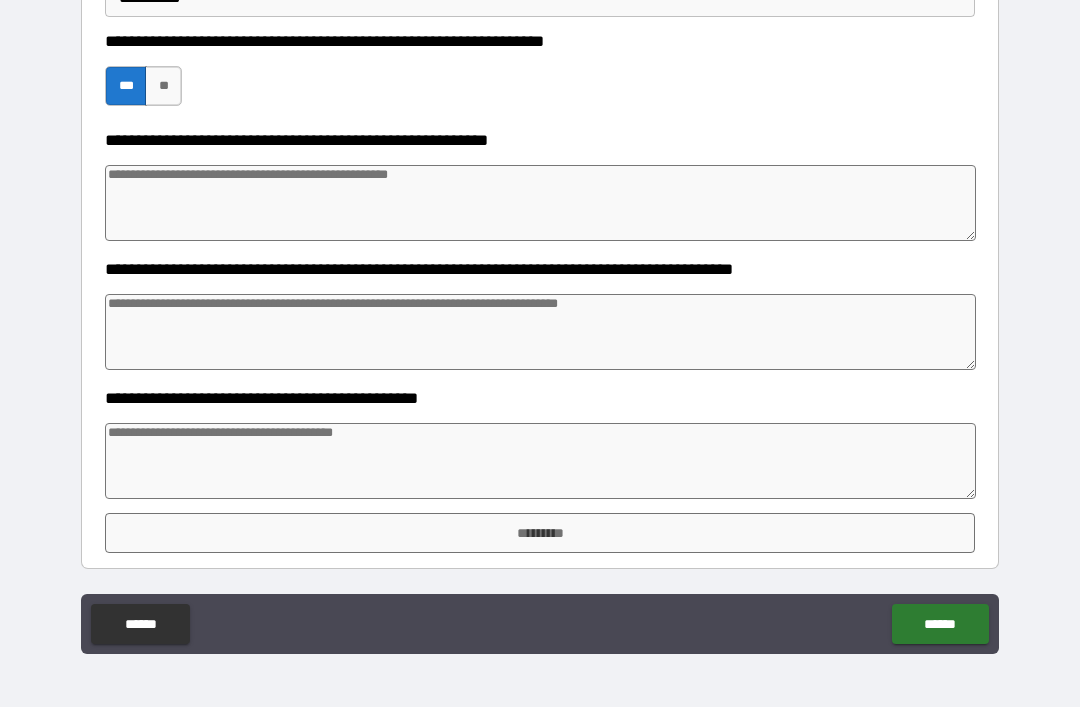 scroll, scrollTop: 763, scrollLeft: 0, axis: vertical 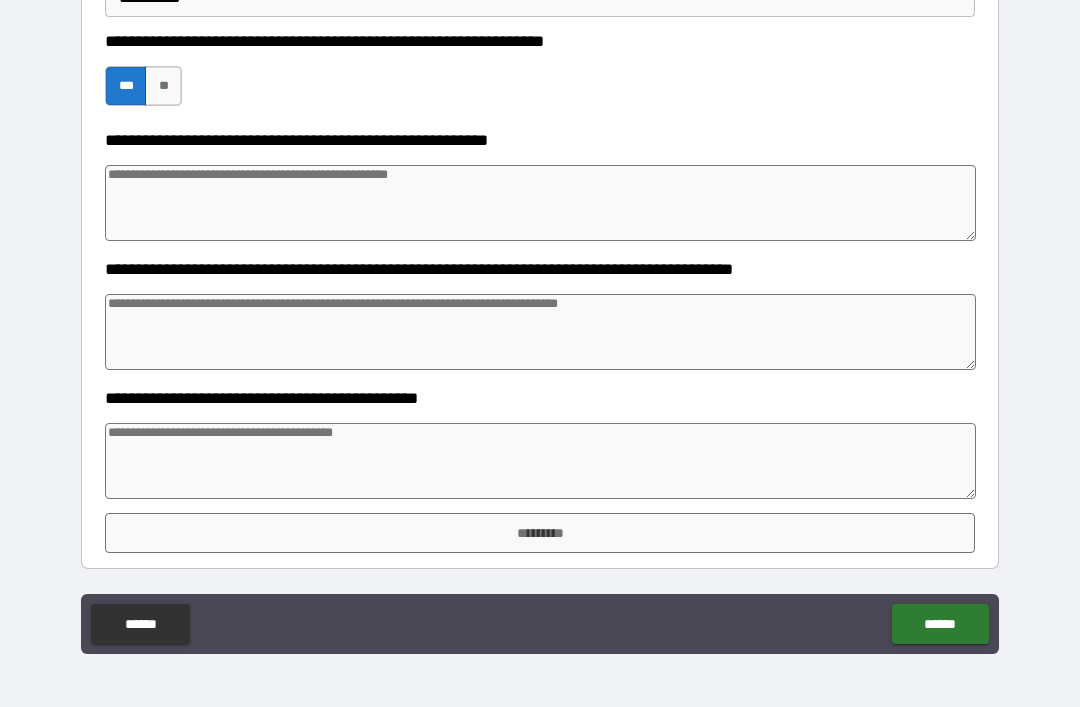 click at bounding box center [540, 461] 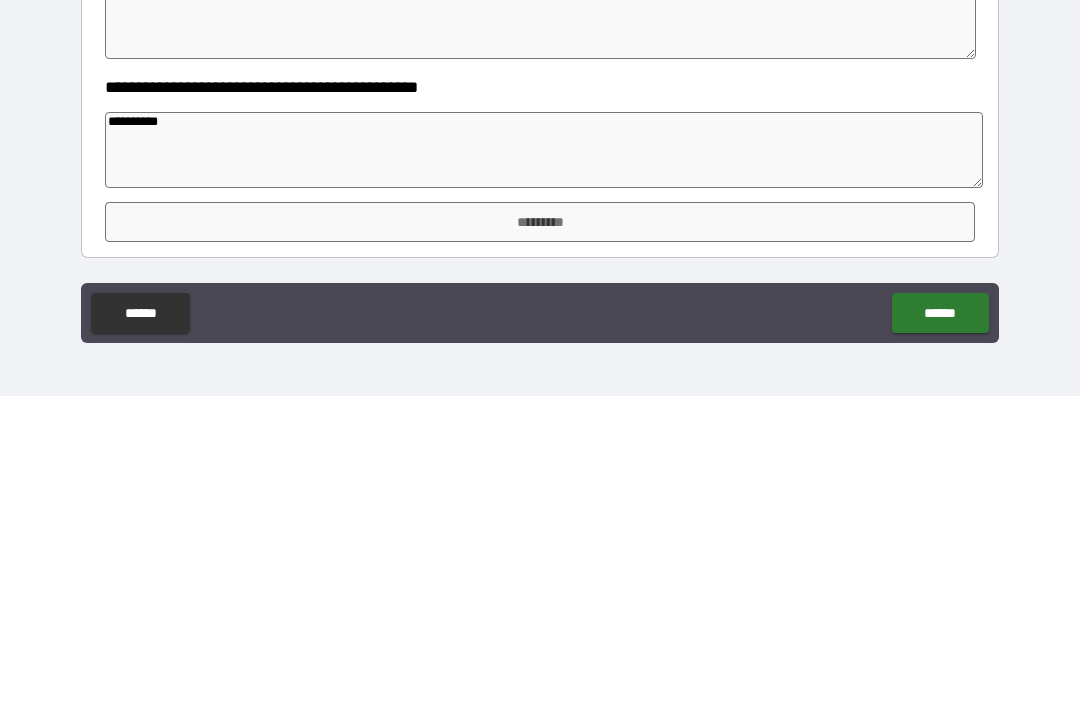 click on "**********" at bounding box center (540, 324) 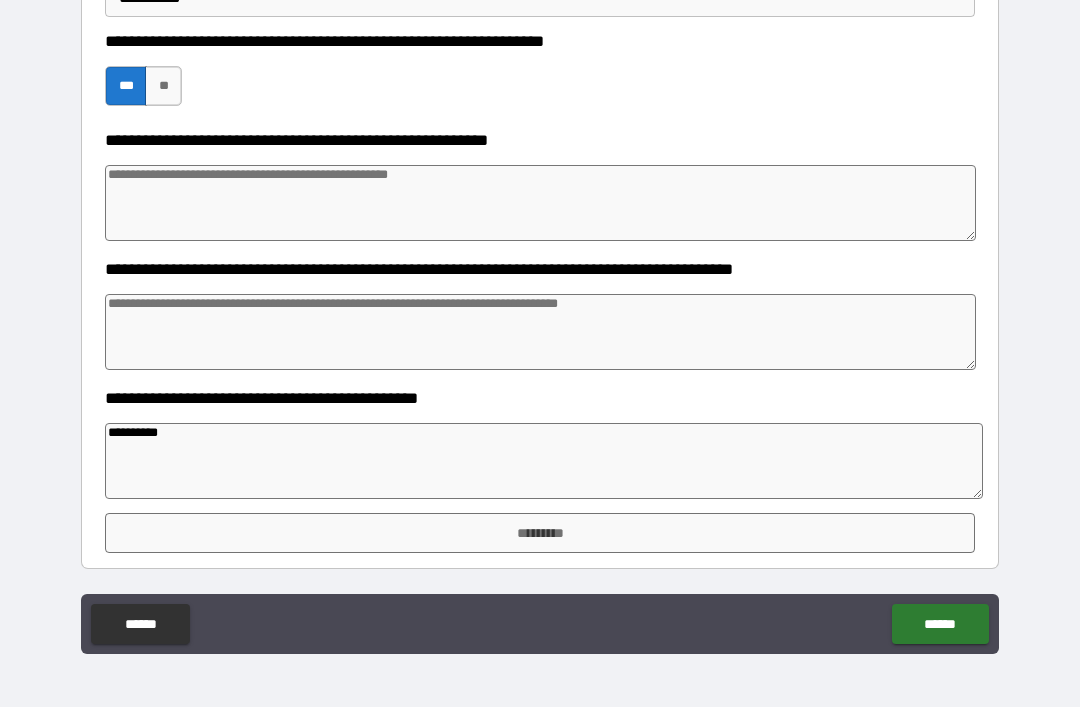 click on "******" at bounding box center (940, 624) 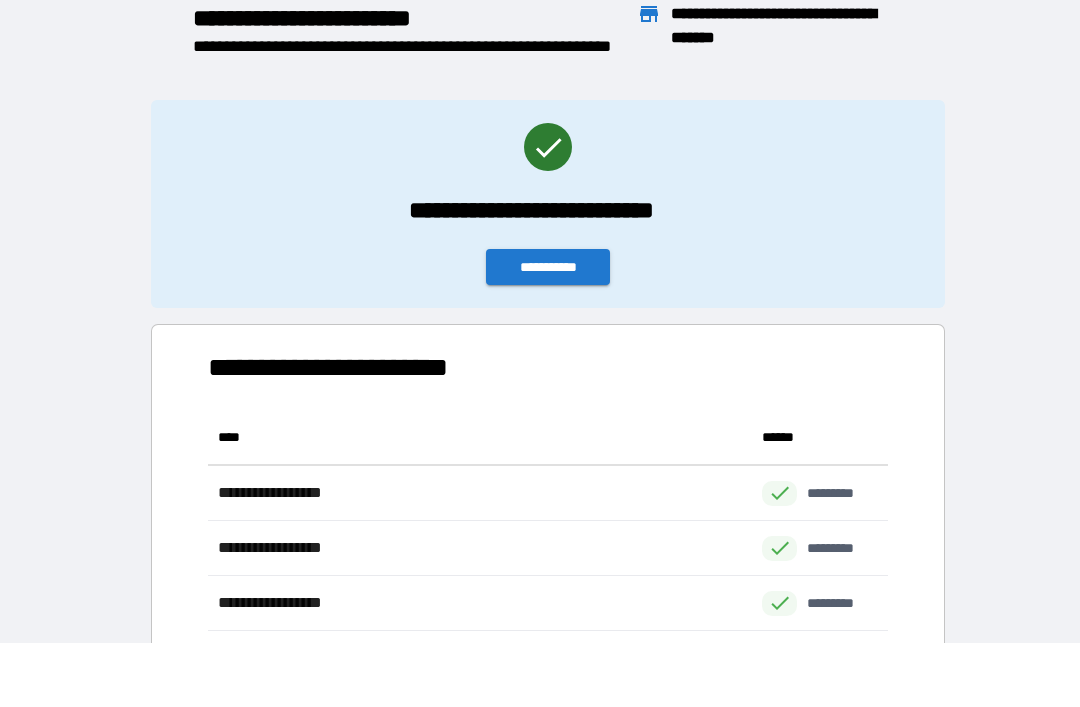 scroll, scrollTop: 1, scrollLeft: 1, axis: both 